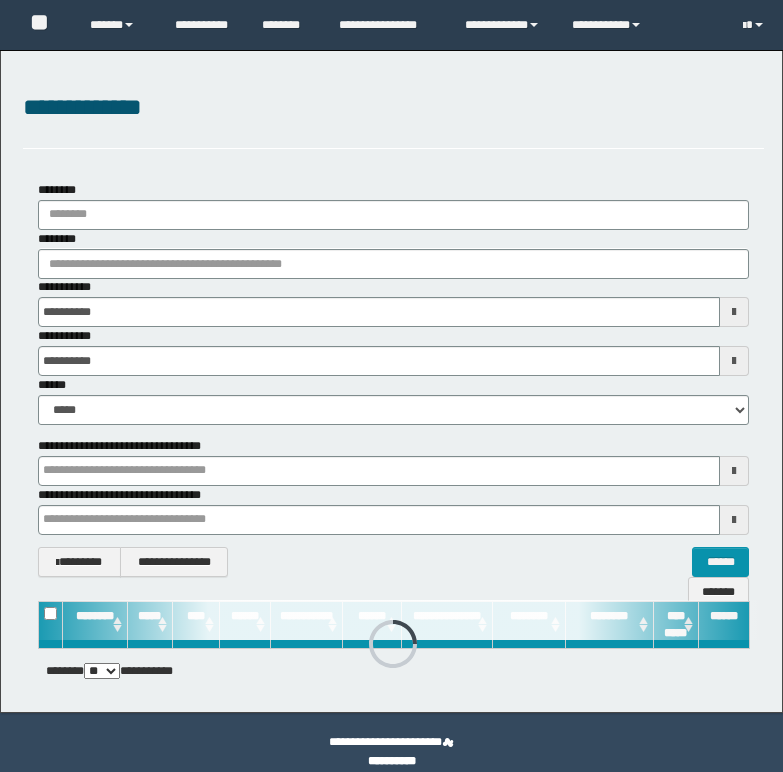 scroll, scrollTop: 0, scrollLeft: 0, axis: both 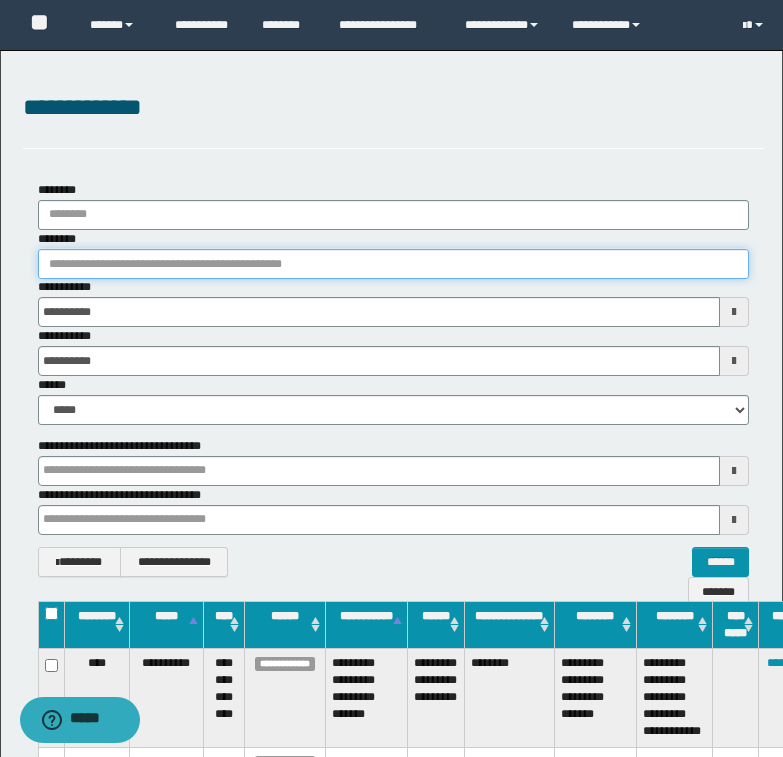 paste on "********" 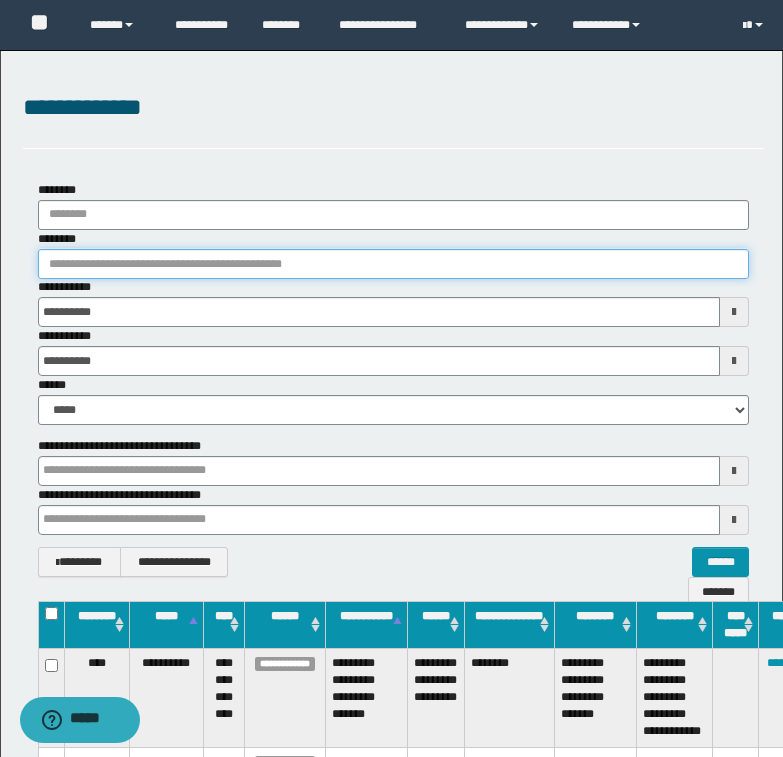 type on "********" 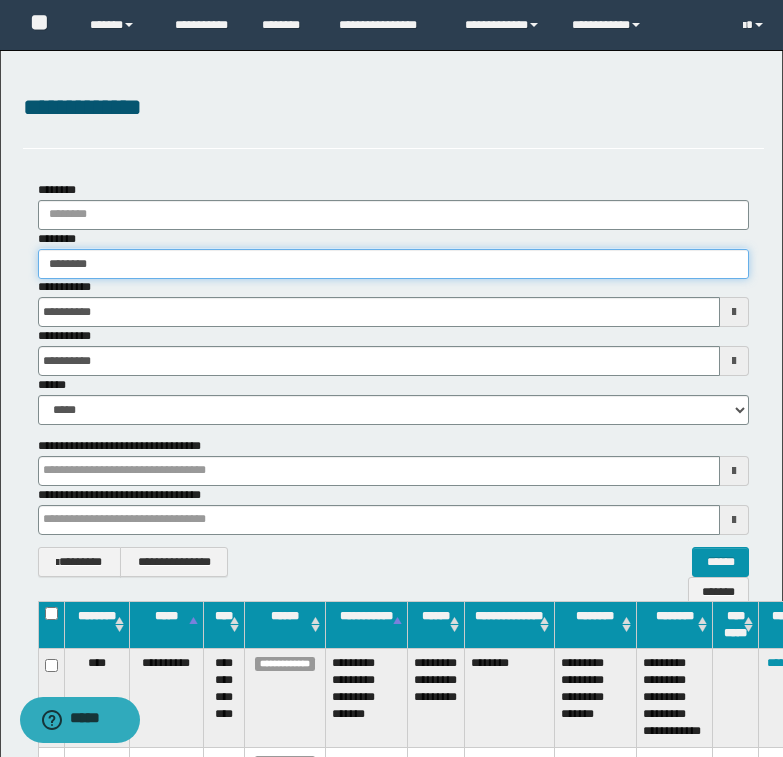 type on "********" 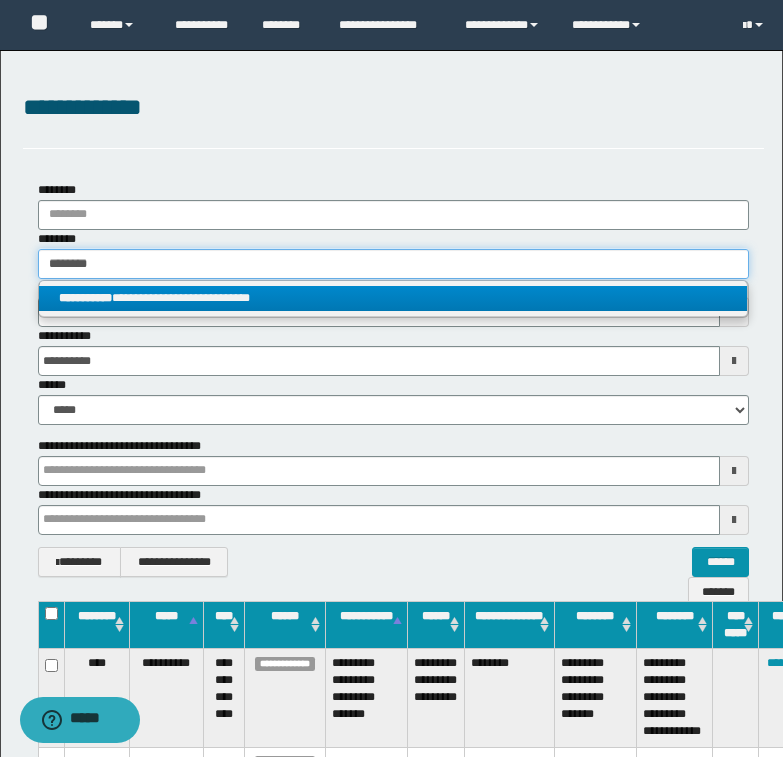 type on "********" 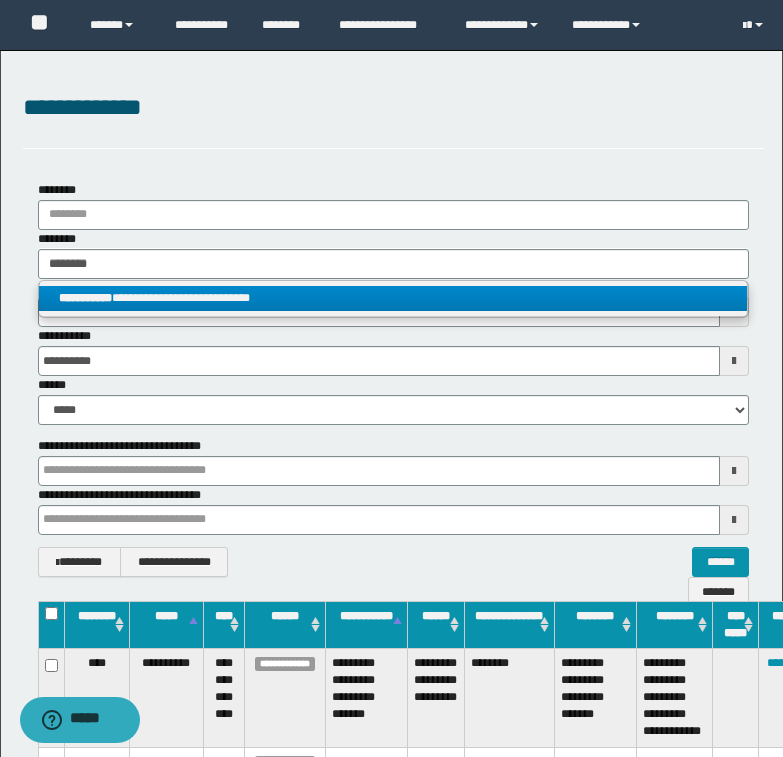 click on "**********" at bounding box center (393, 298) 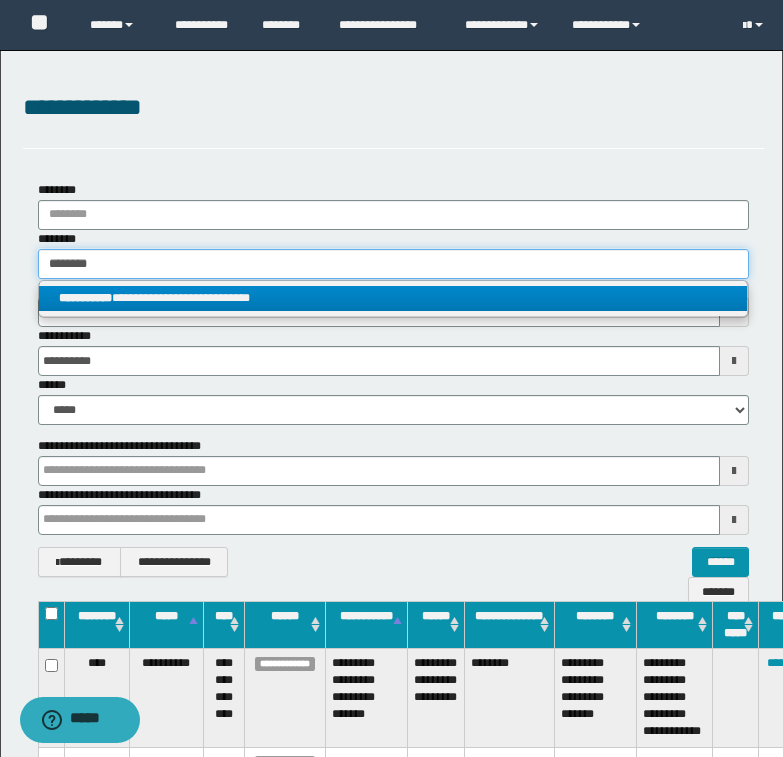 type 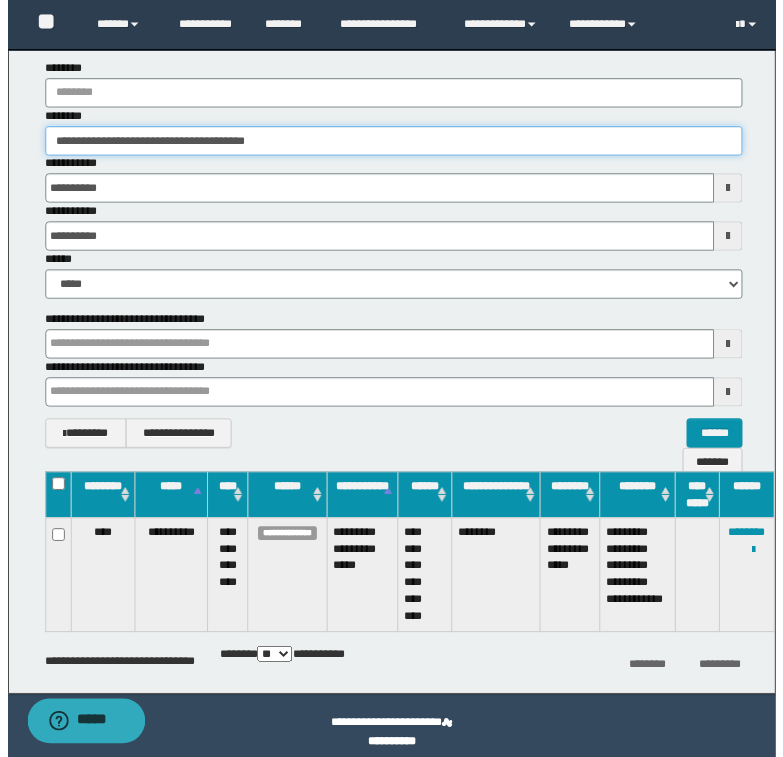 scroll, scrollTop: 134, scrollLeft: 0, axis: vertical 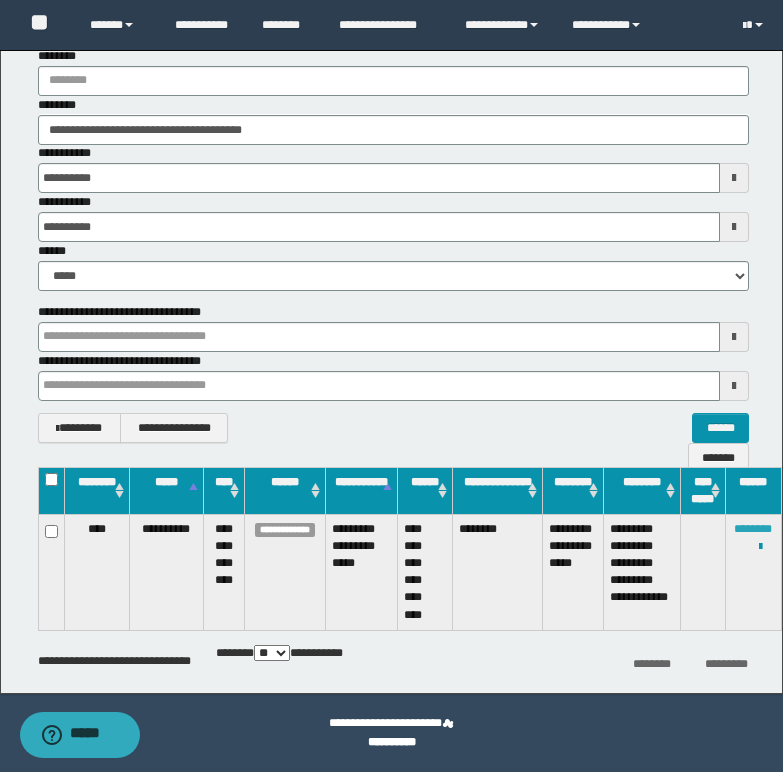 click on "********" at bounding box center [753, 529] 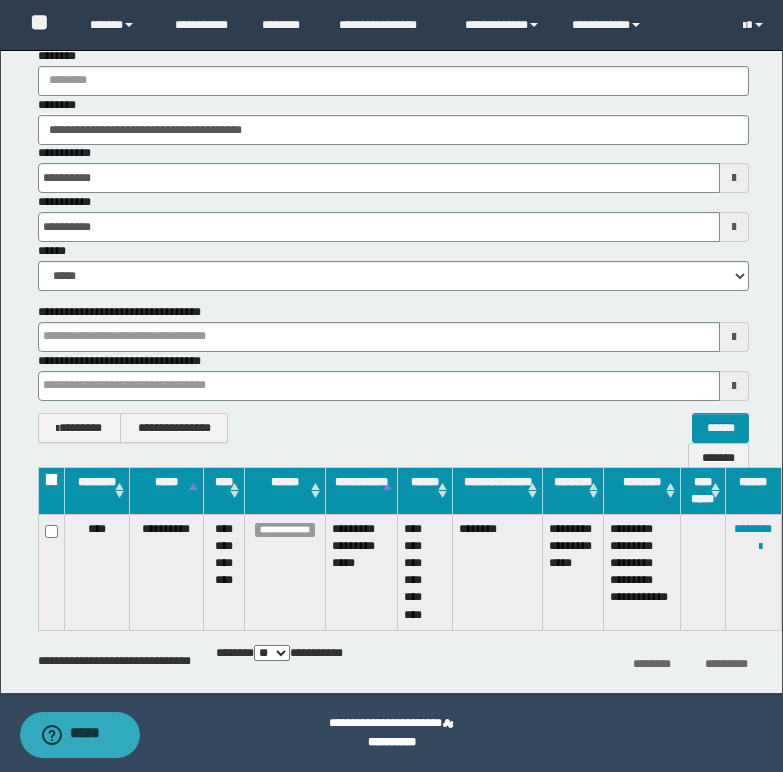 click at bounding box center (0, 0) 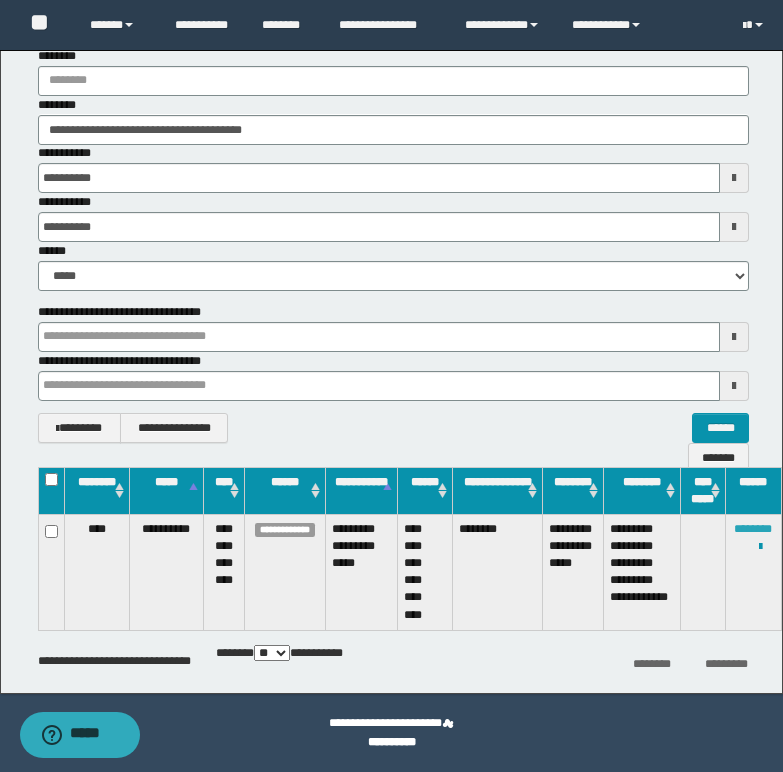 click on "********" at bounding box center [753, 529] 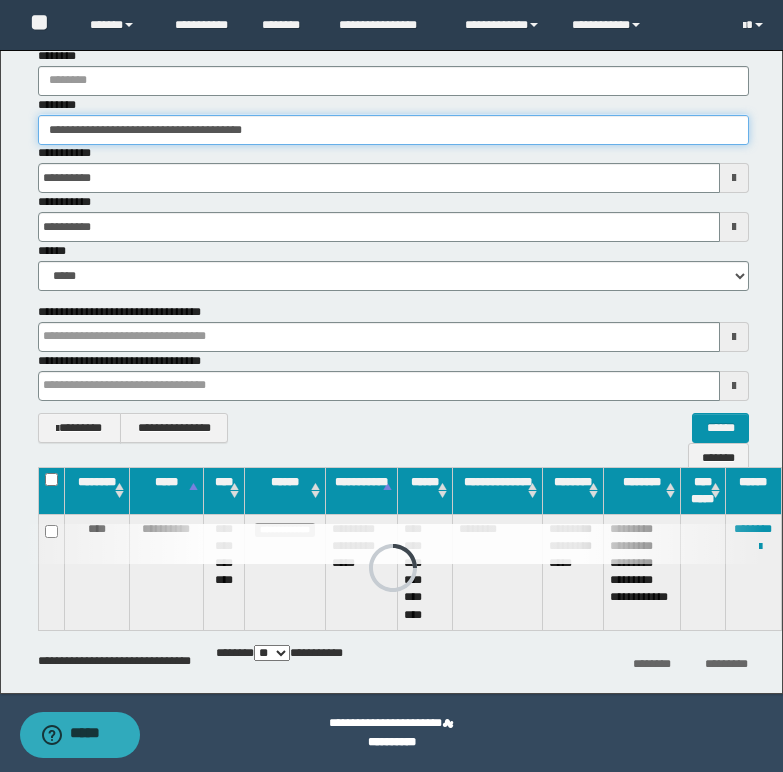 drag, startPoint x: 45, startPoint y: 123, endPoint x: 350, endPoint y: 125, distance: 305.00656 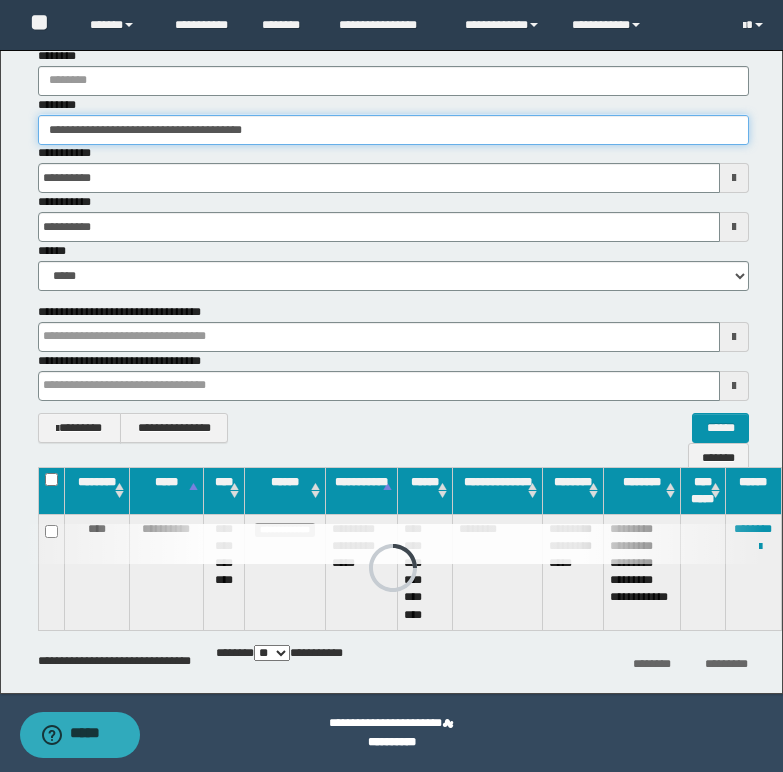 click on "**********" at bounding box center [393, 130] 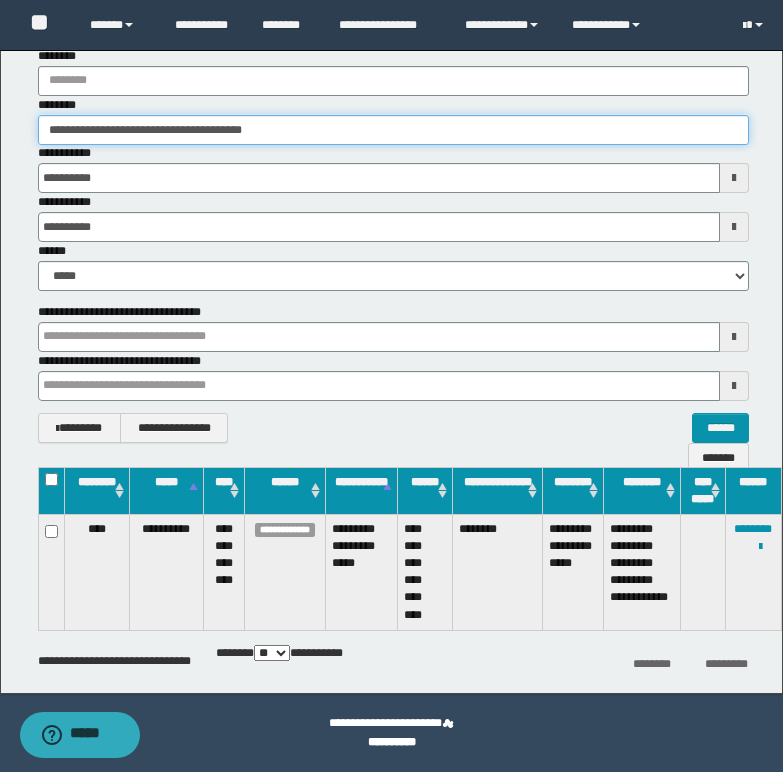 paste 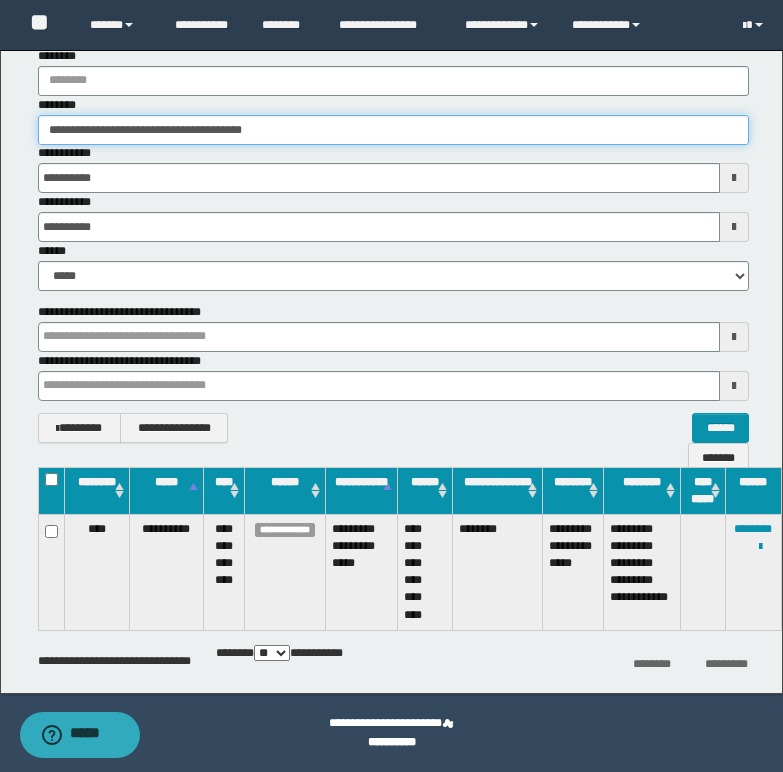 type on "********" 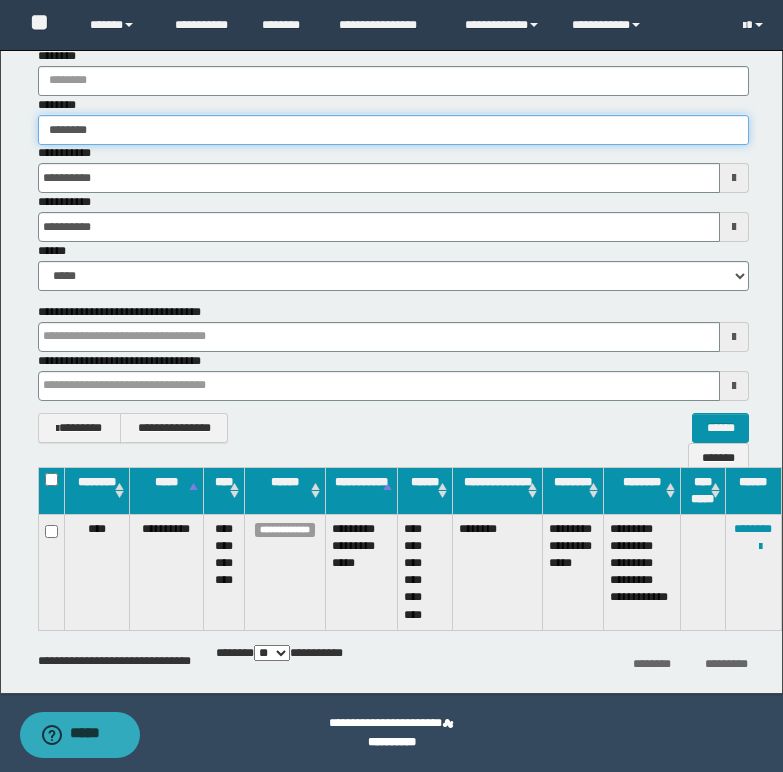 type on "********" 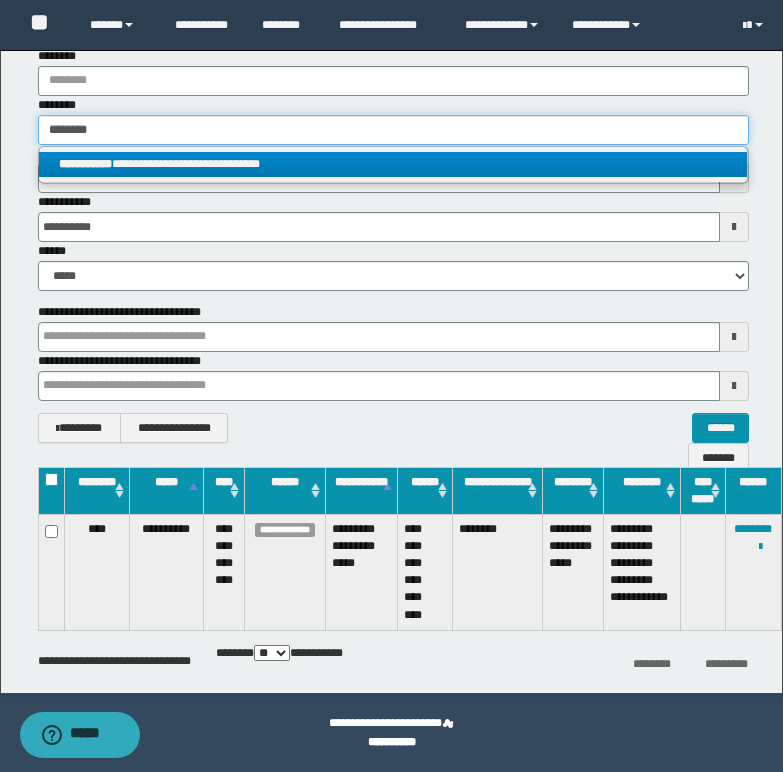 type on "********" 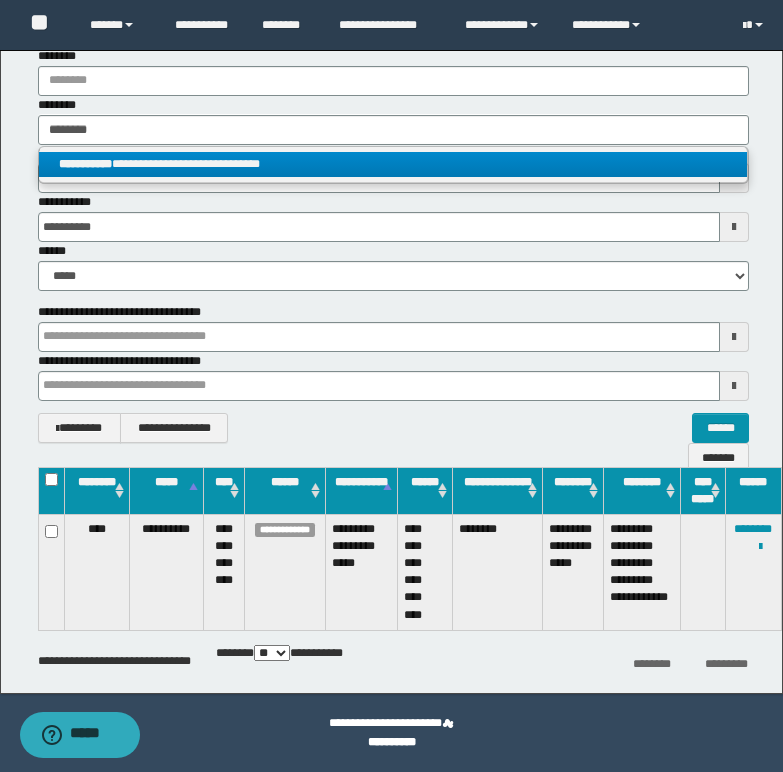 click on "**********" at bounding box center [393, 164] 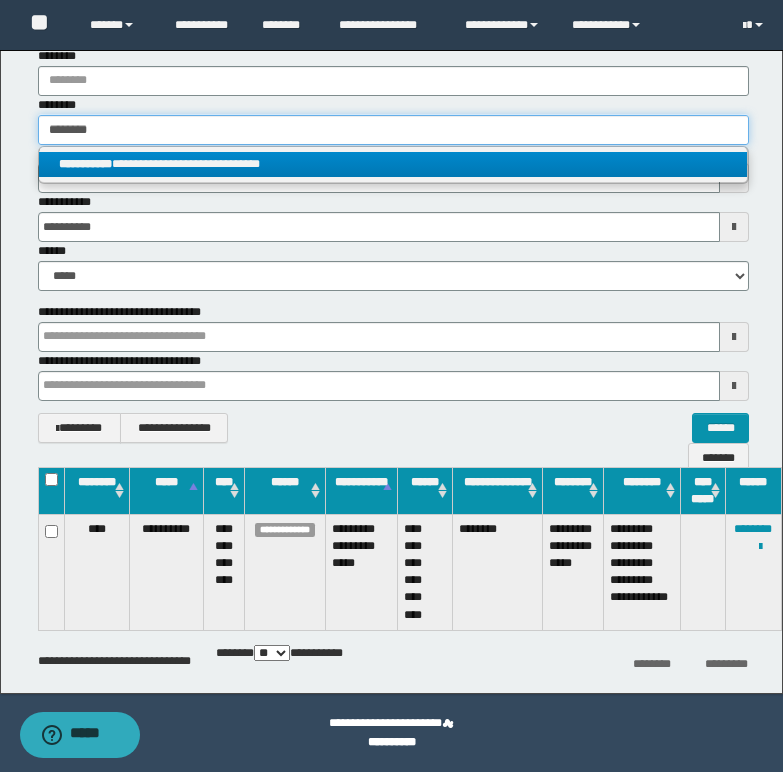 type 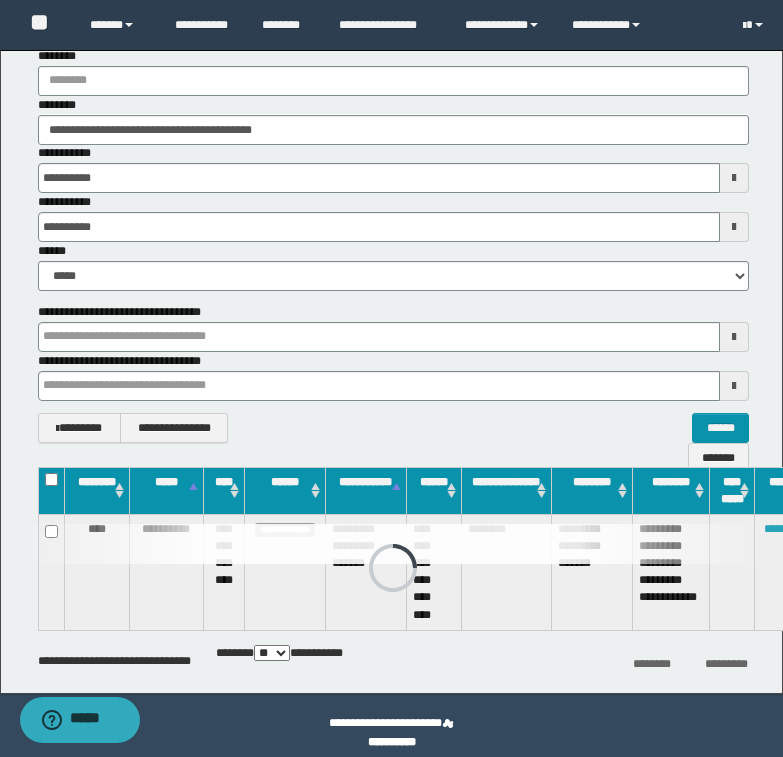 click on "********" at bounding box center (783, 529) 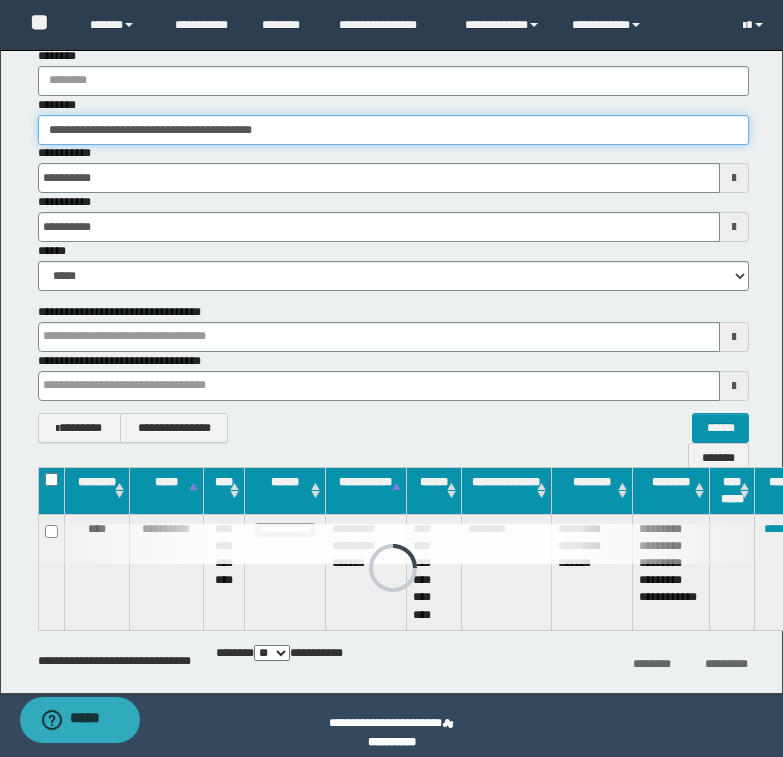 drag, startPoint x: 46, startPoint y: 127, endPoint x: 385, endPoint y: 111, distance: 339.37738 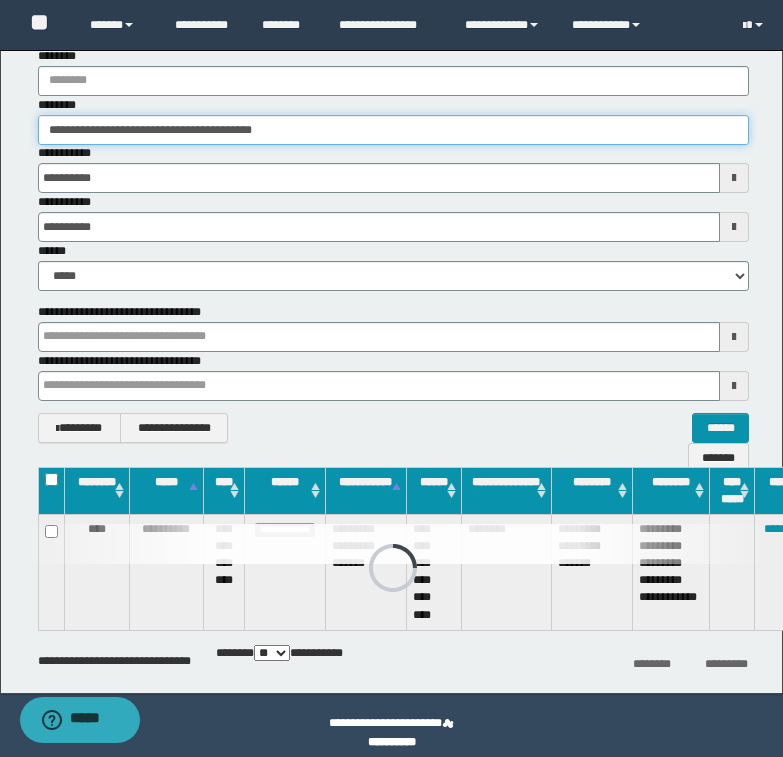click on "**********" at bounding box center [393, 120] 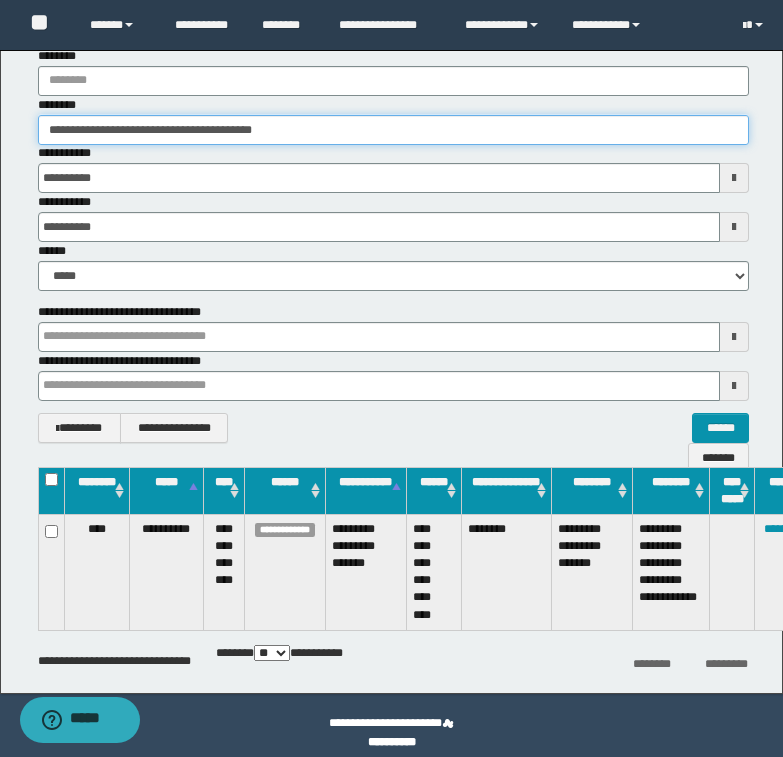 paste 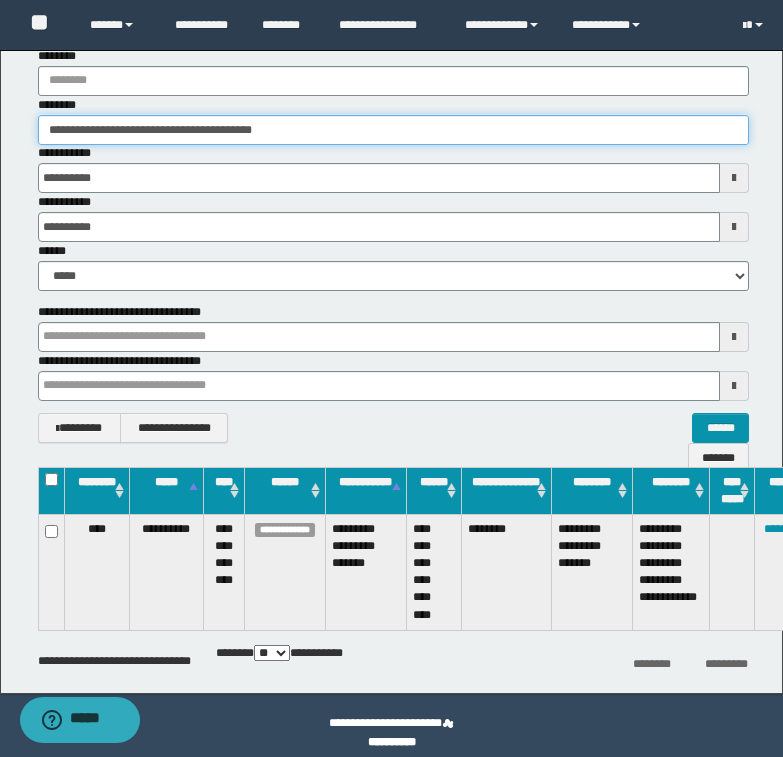 type on "********" 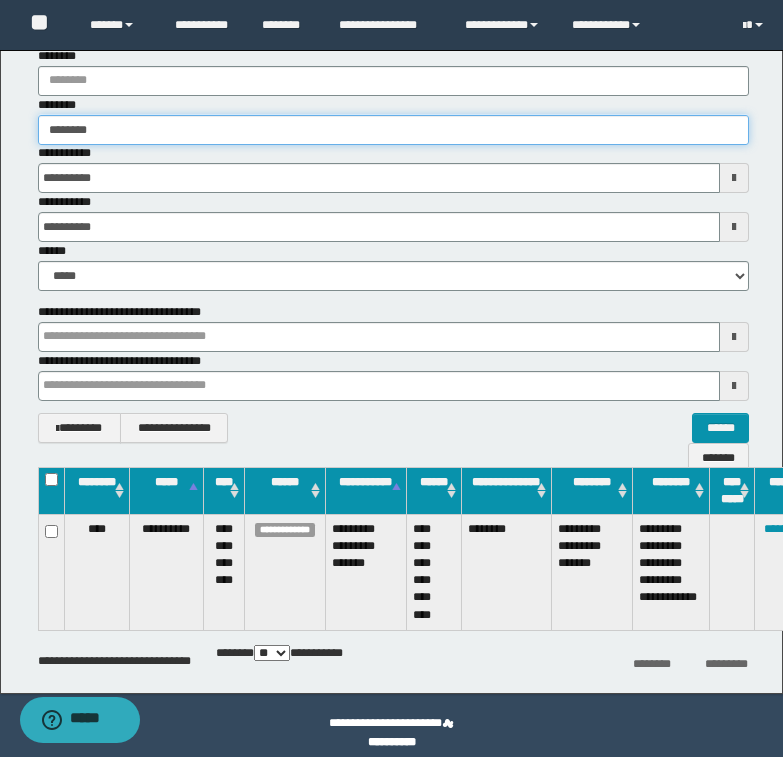 type on "********" 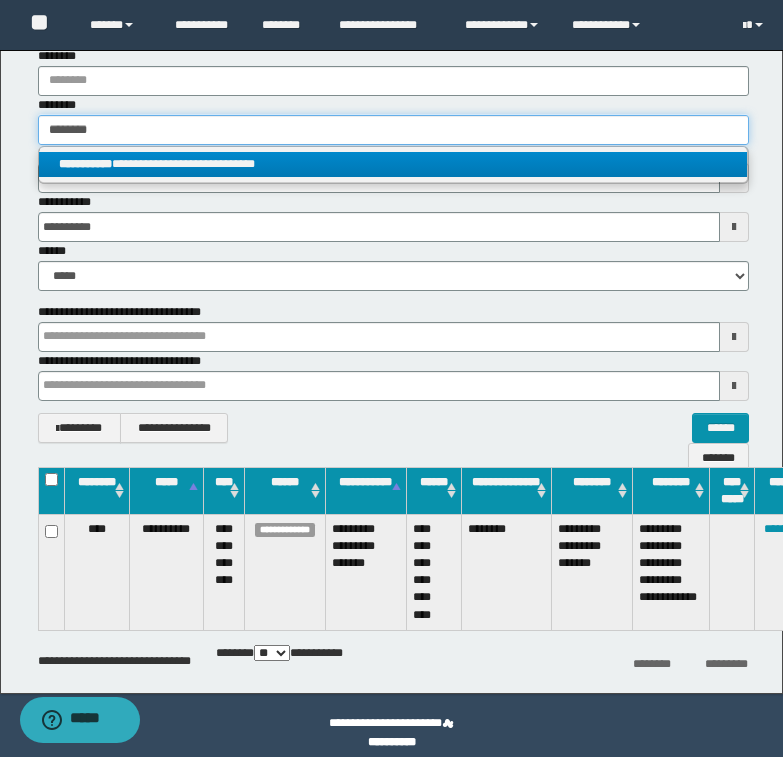 type on "********" 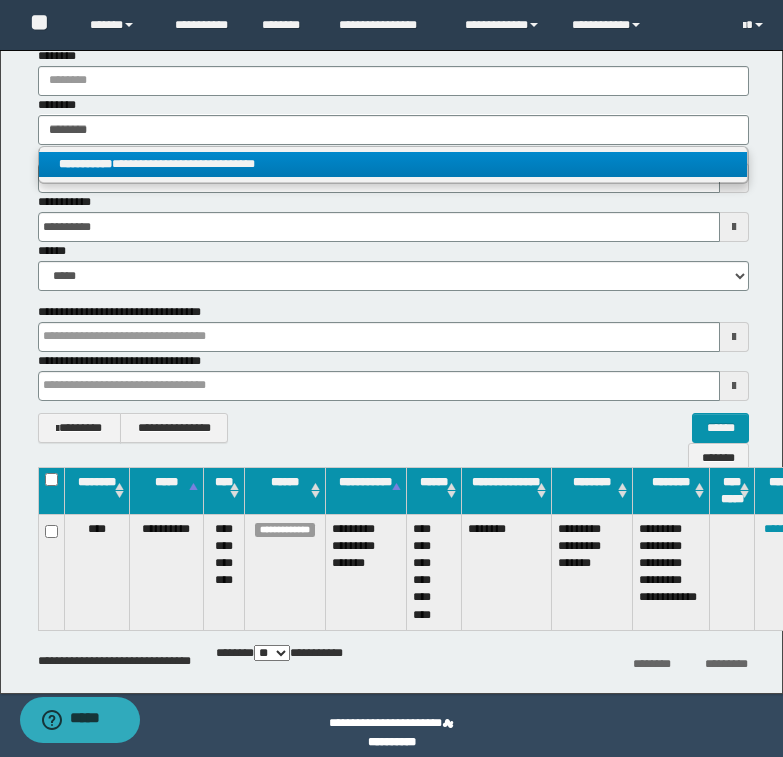 click on "**********" at bounding box center (393, 164) 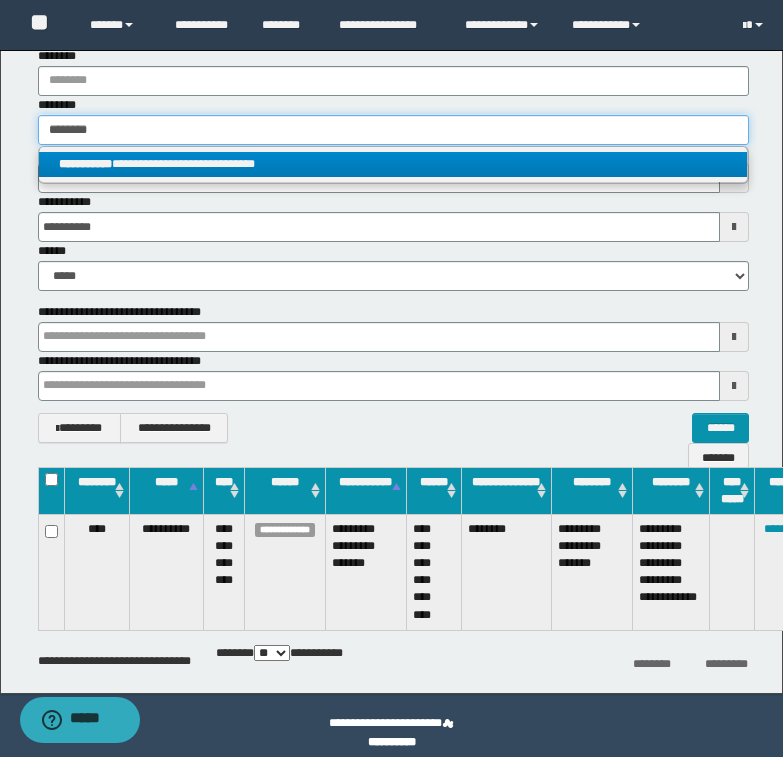 type 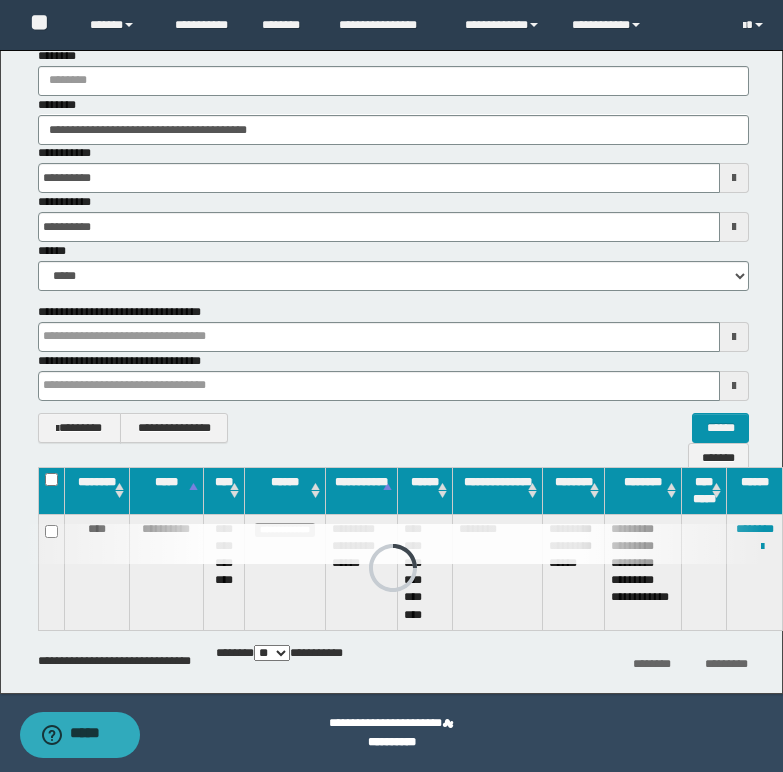 click at bounding box center [393, 544] 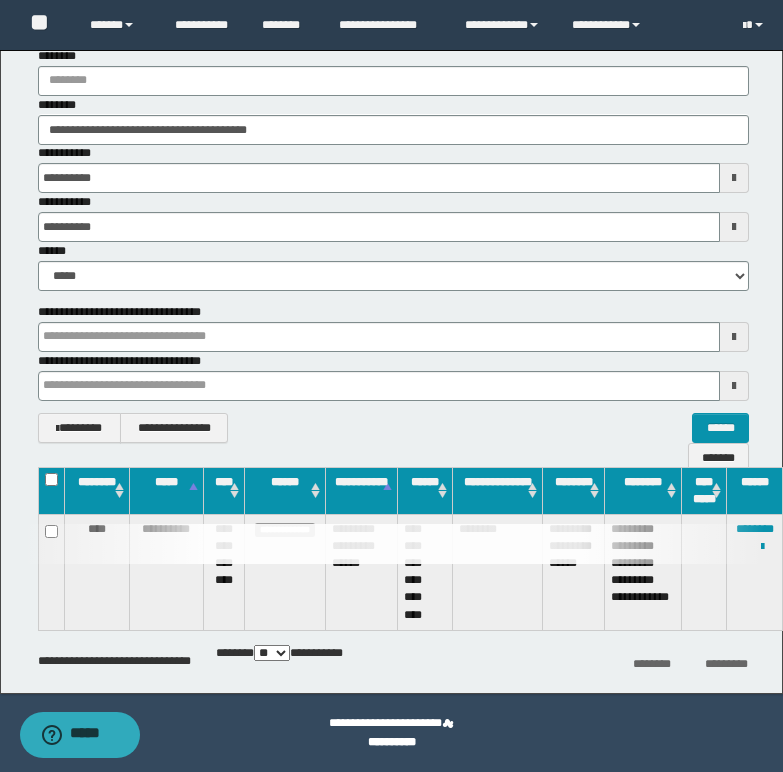 click at bounding box center (393, 544) 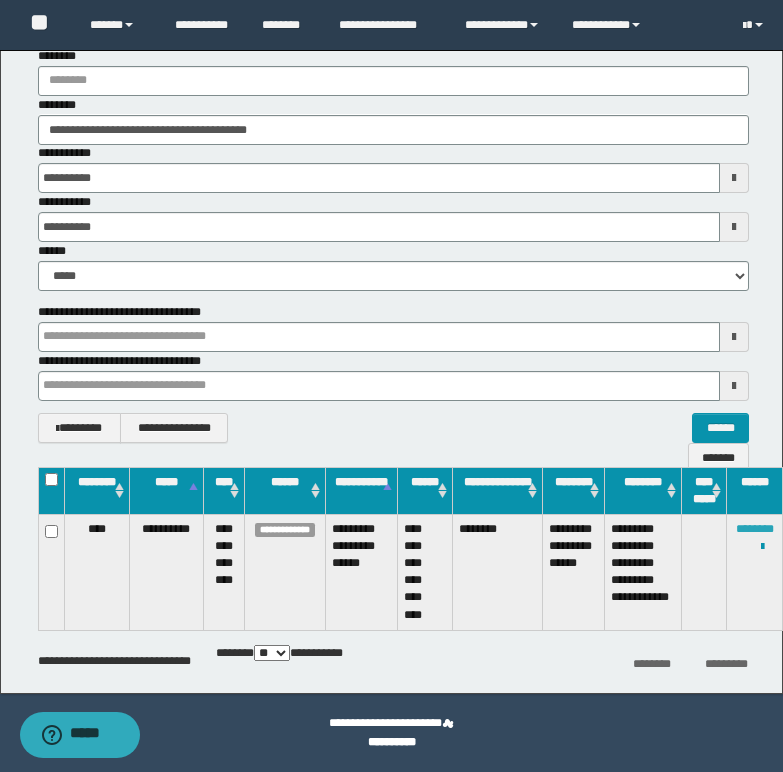click on "********" at bounding box center [755, 529] 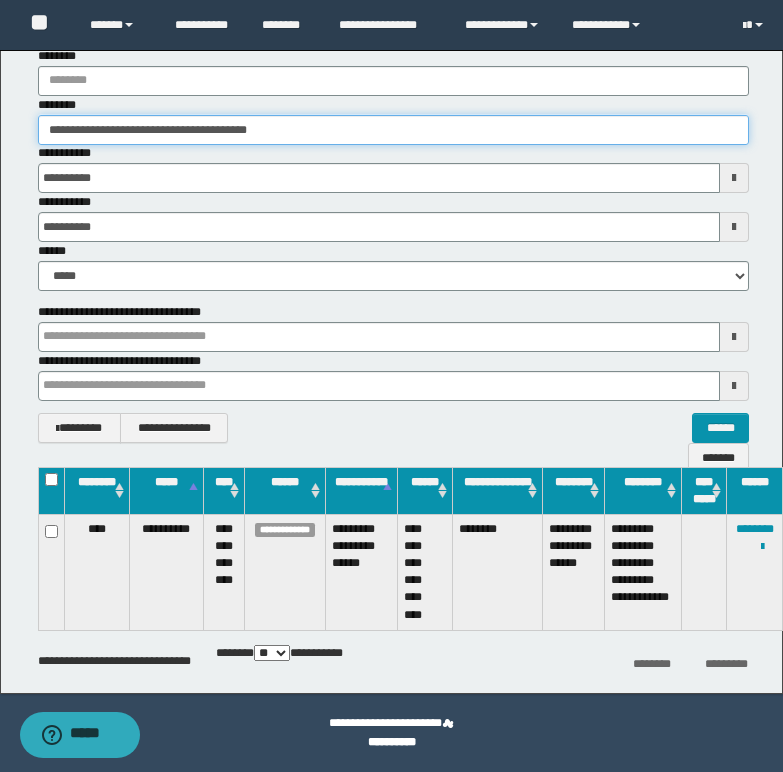 click on "**********" at bounding box center (393, 130) 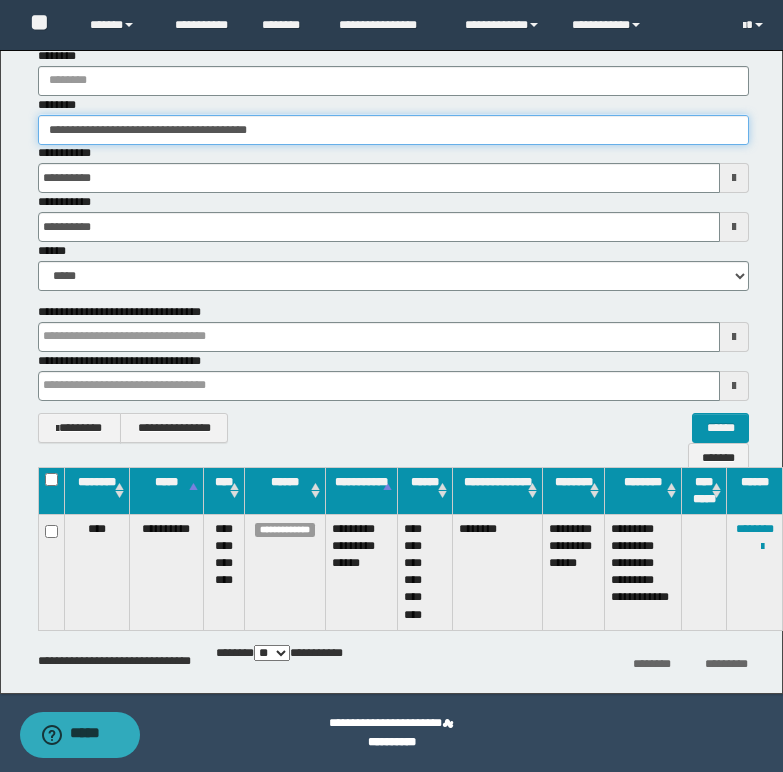 drag, startPoint x: 46, startPoint y: 127, endPoint x: 334, endPoint y: 123, distance: 288.02777 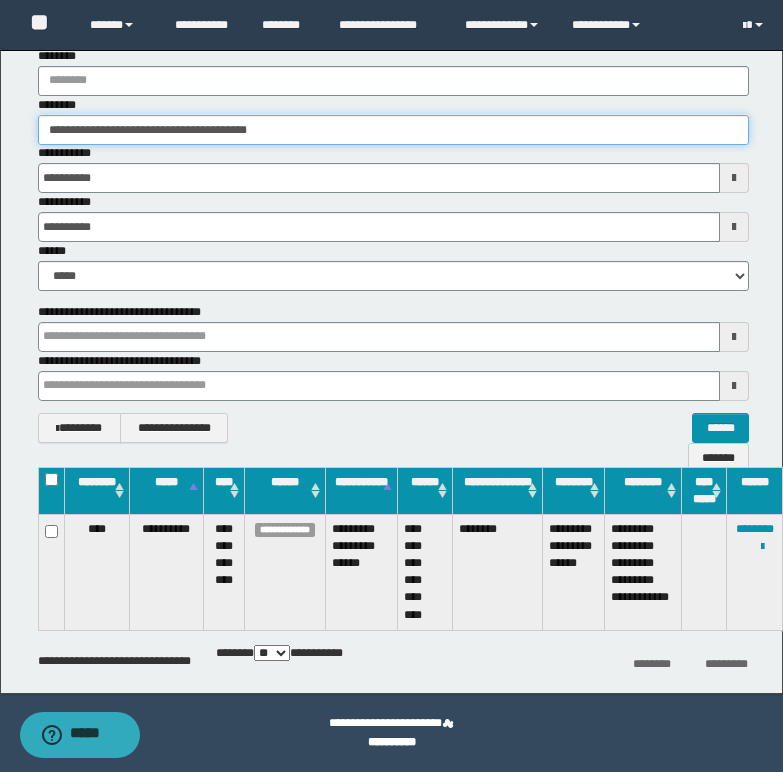 click on "**********" at bounding box center [393, 130] 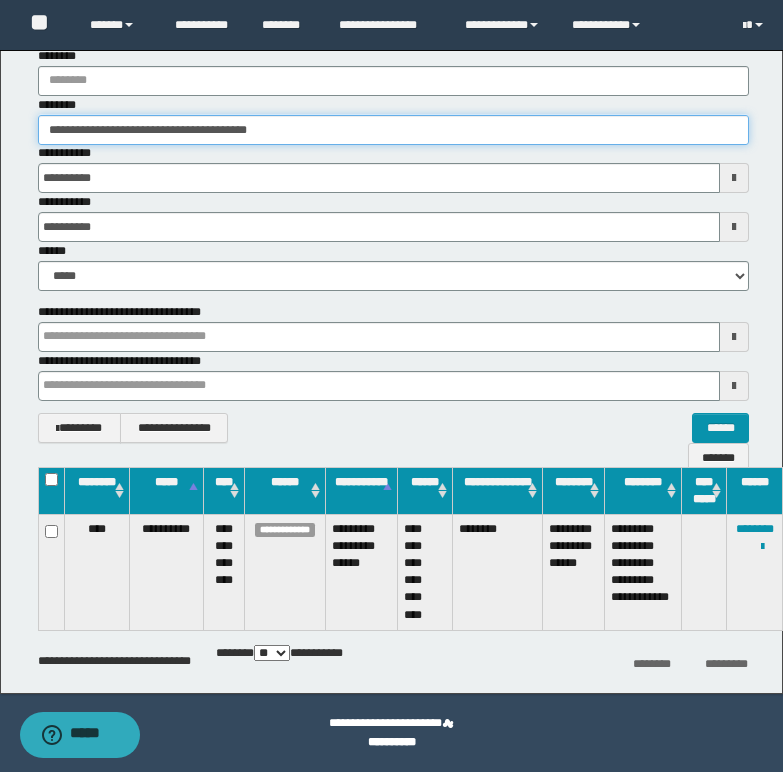 paste 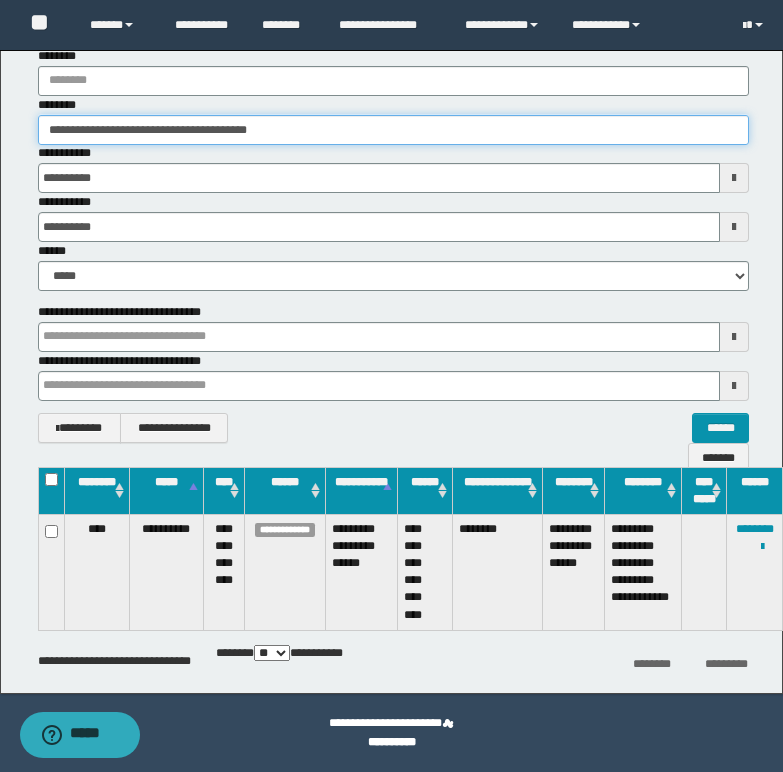 type on "********" 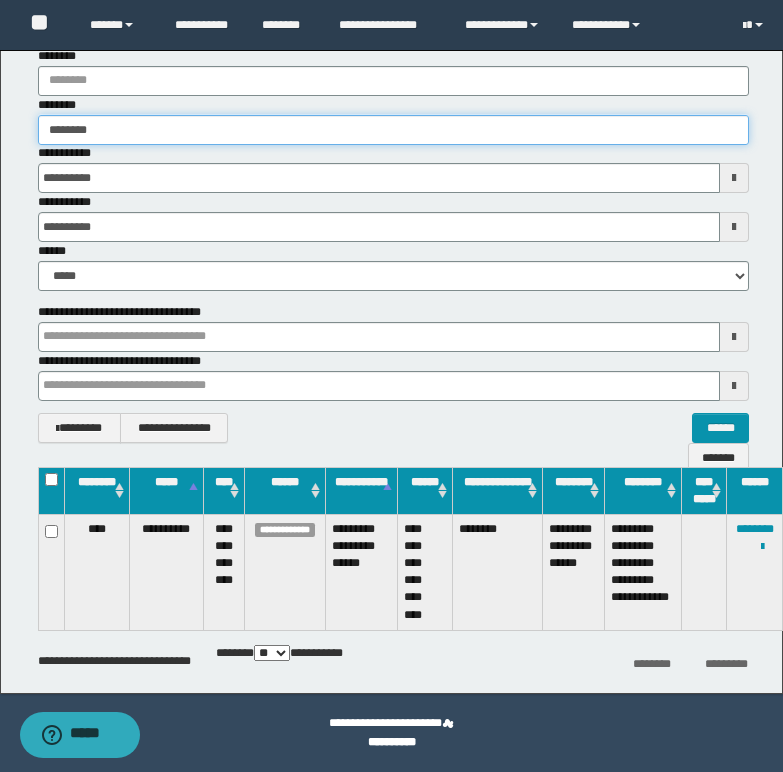 type on "********" 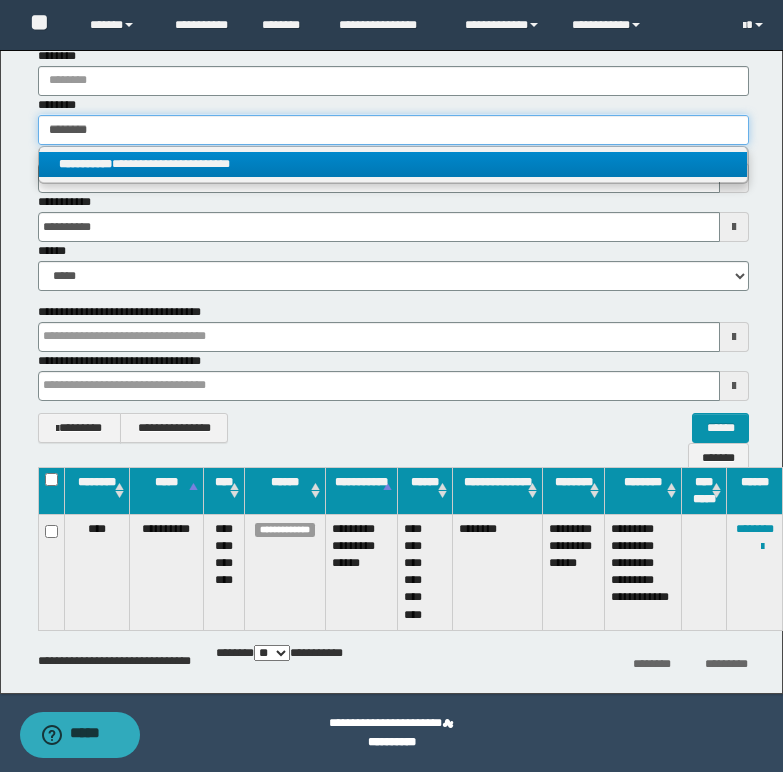 type on "********" 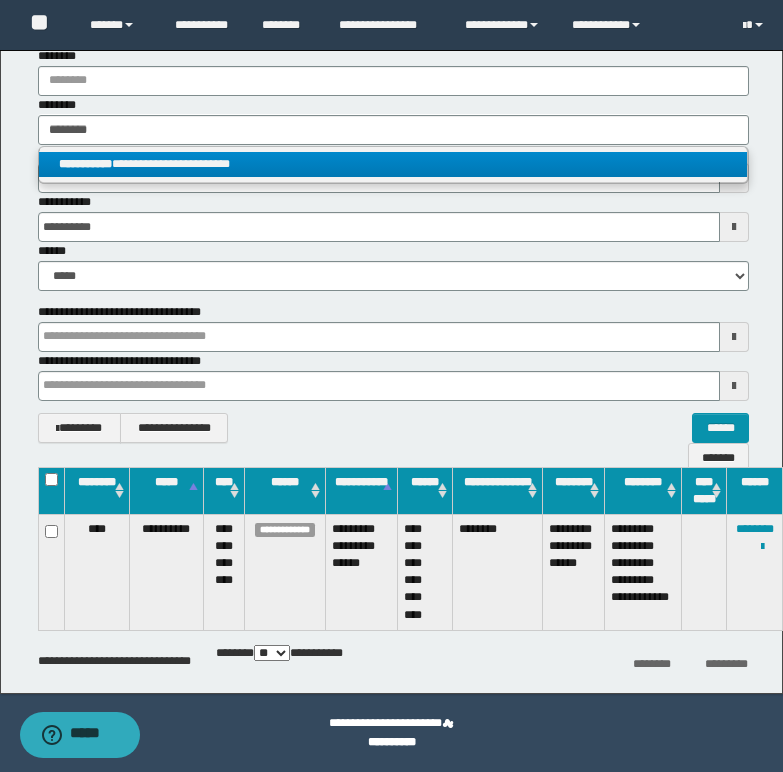 click on "**********" at bounding box center (393, 164) 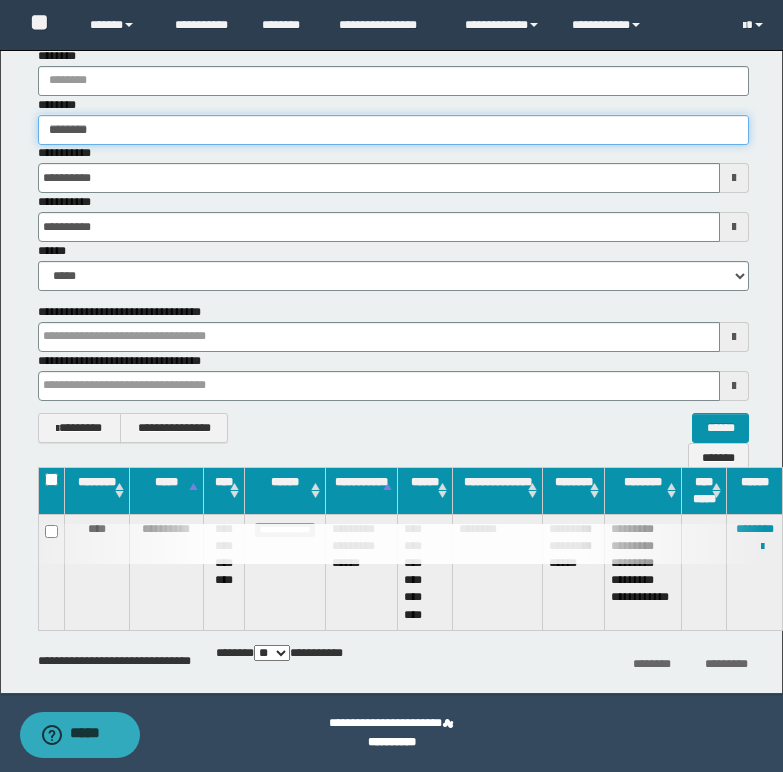 type 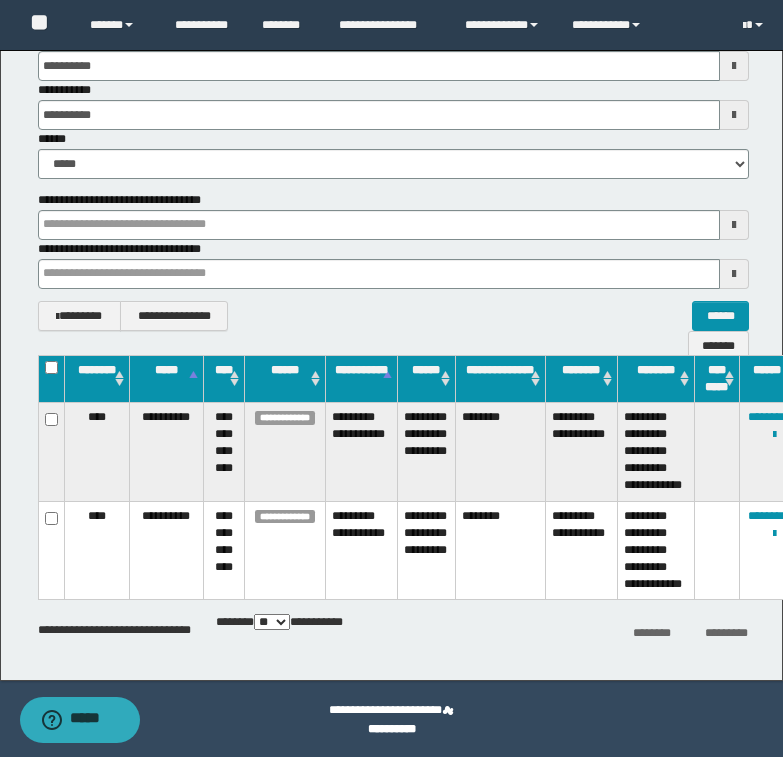 scroll, scrollTop: 248, scrollLeft: 0, axis: vertical 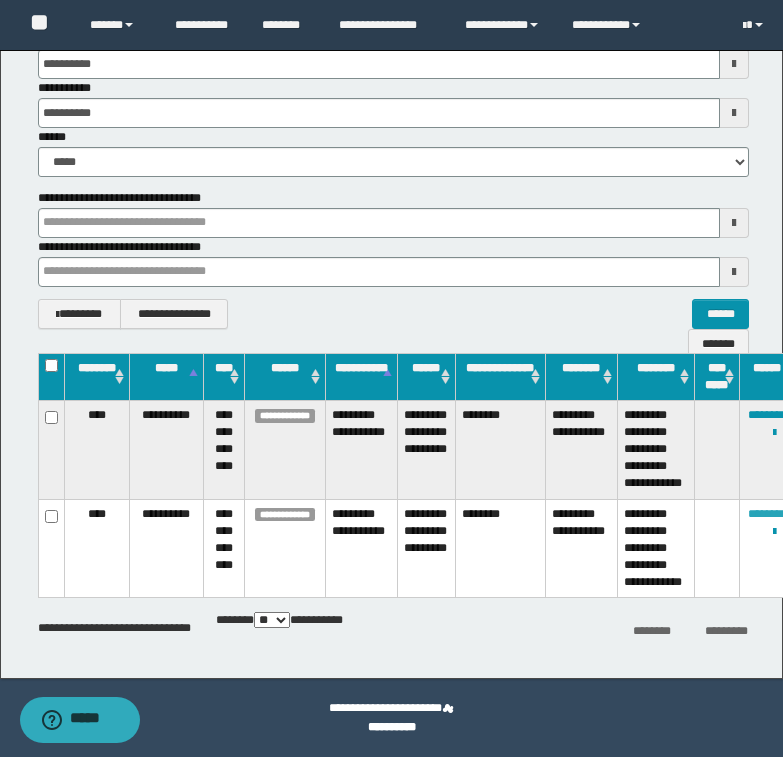 click on "********" at bounding box center [767, 514] 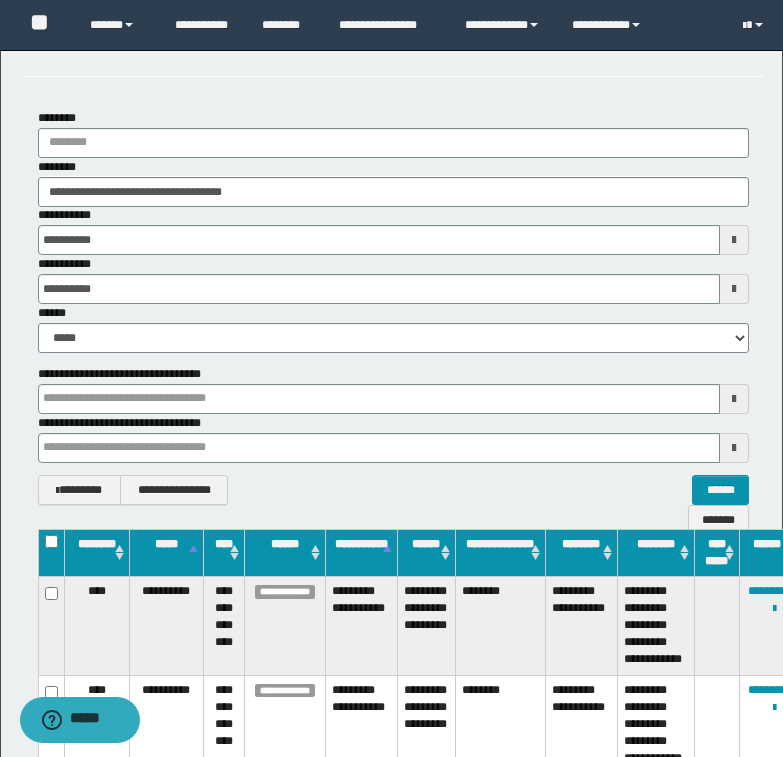 scroll, scrollTop: 48, scrollLeft: 0, axis: vertical 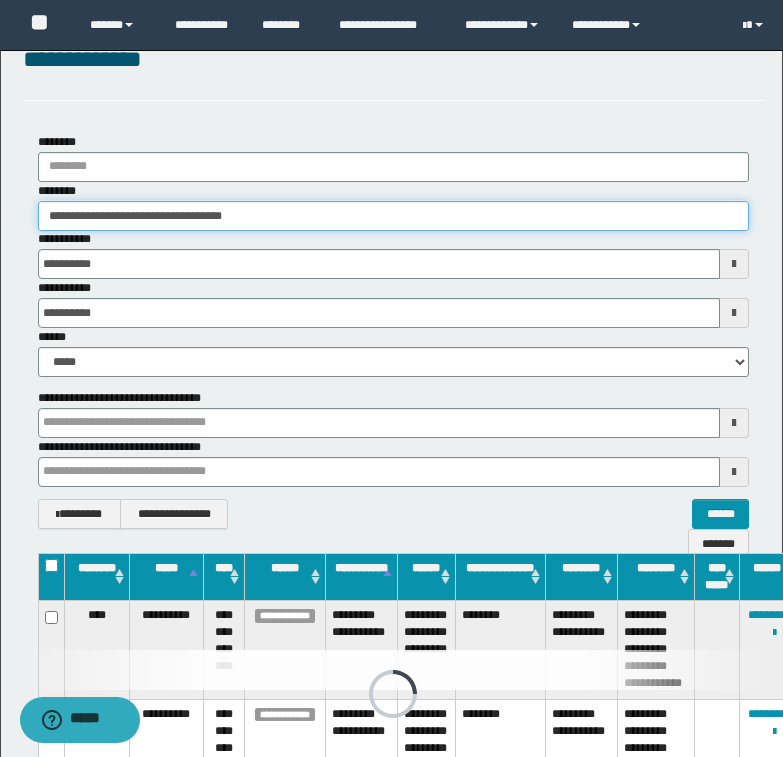 drag, startPoint x: 50, startPoint y: 219, endPoint x: 368, endPoint y: 227, distance: 318.10062 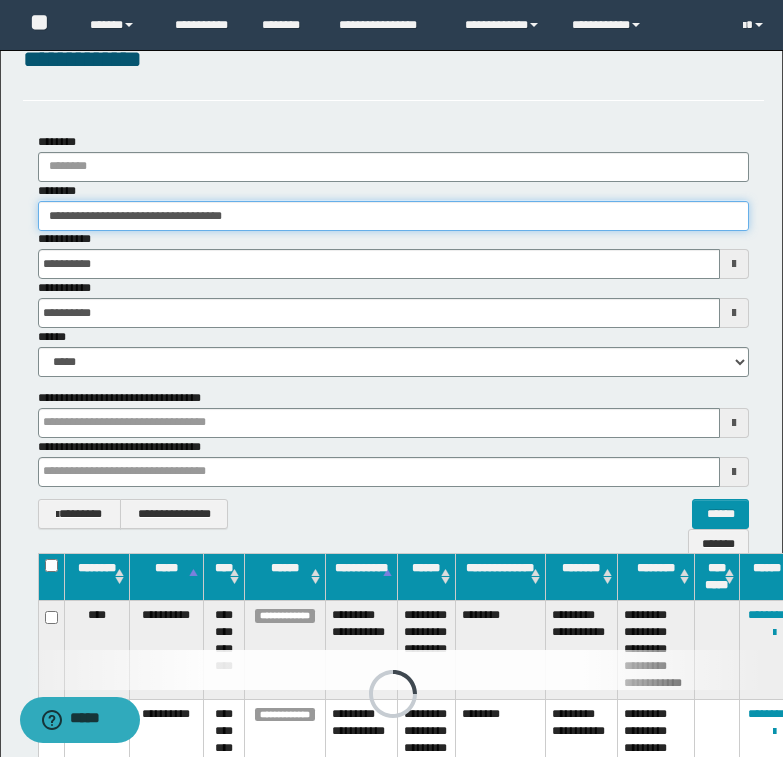 click on "**********" at bounding box center [393, 216] 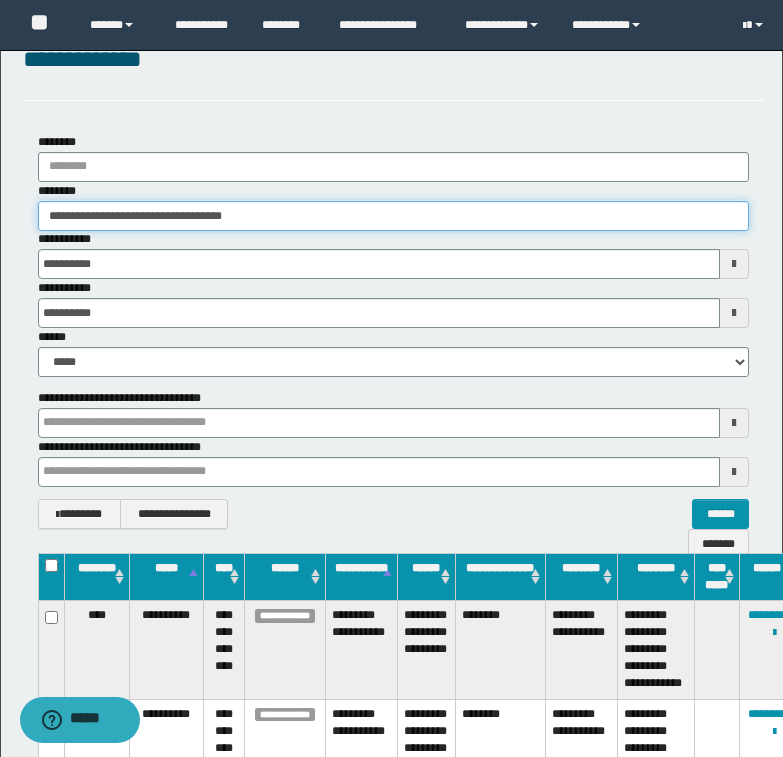 paste 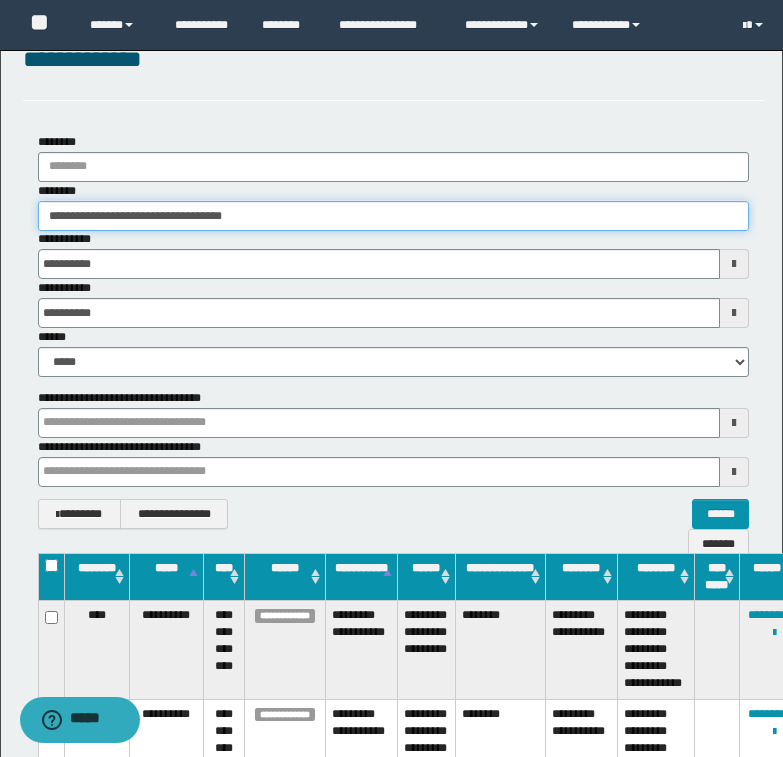 type on "*******" 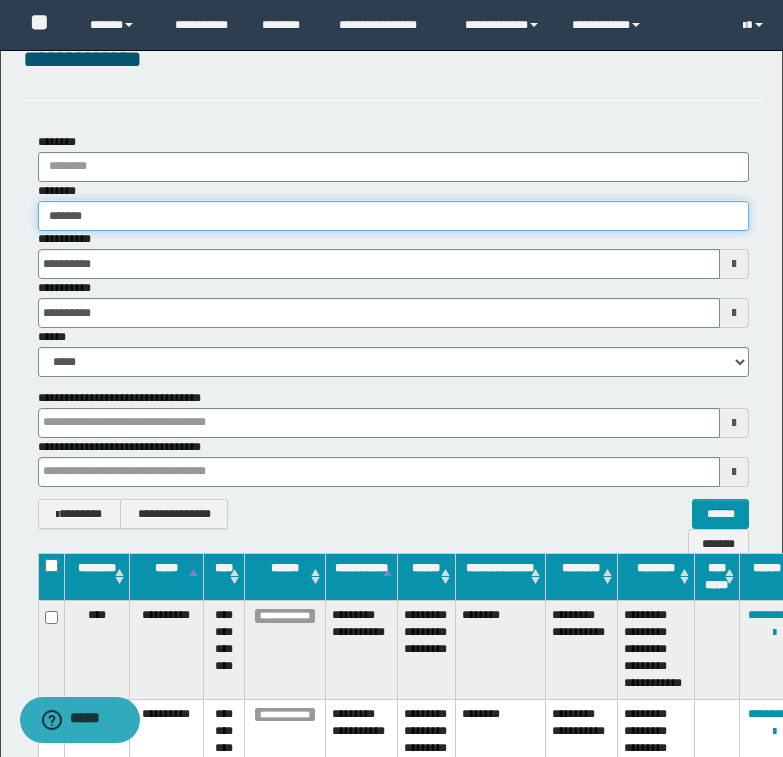 type on "*******" 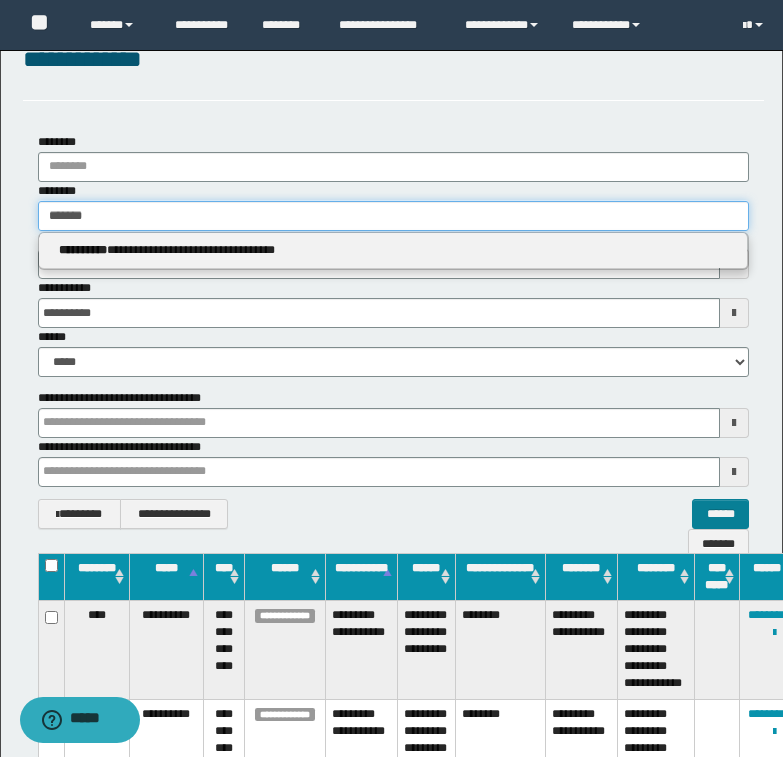 type on "*******" 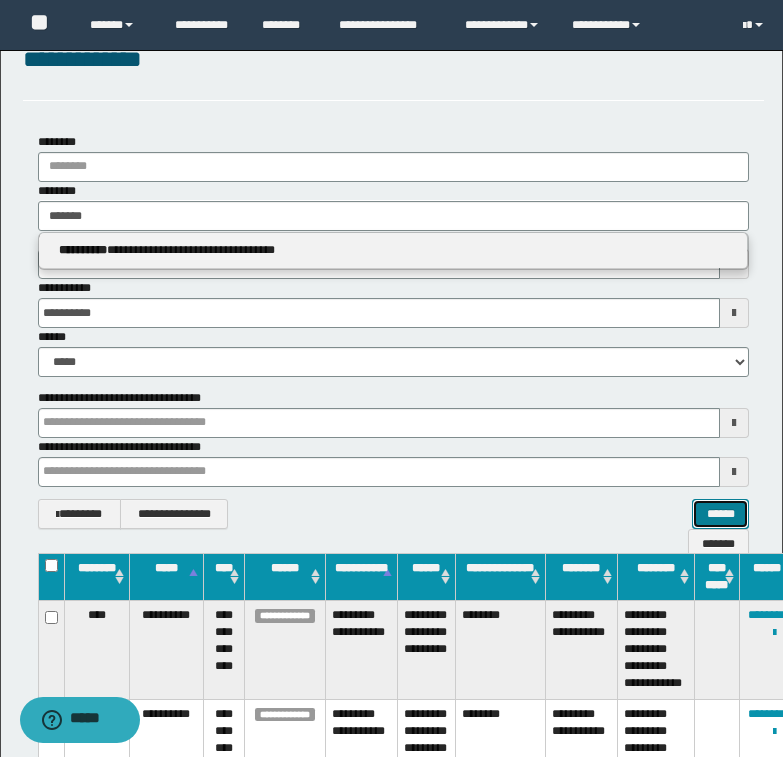 click on "******" at bounding box center (720, 514) 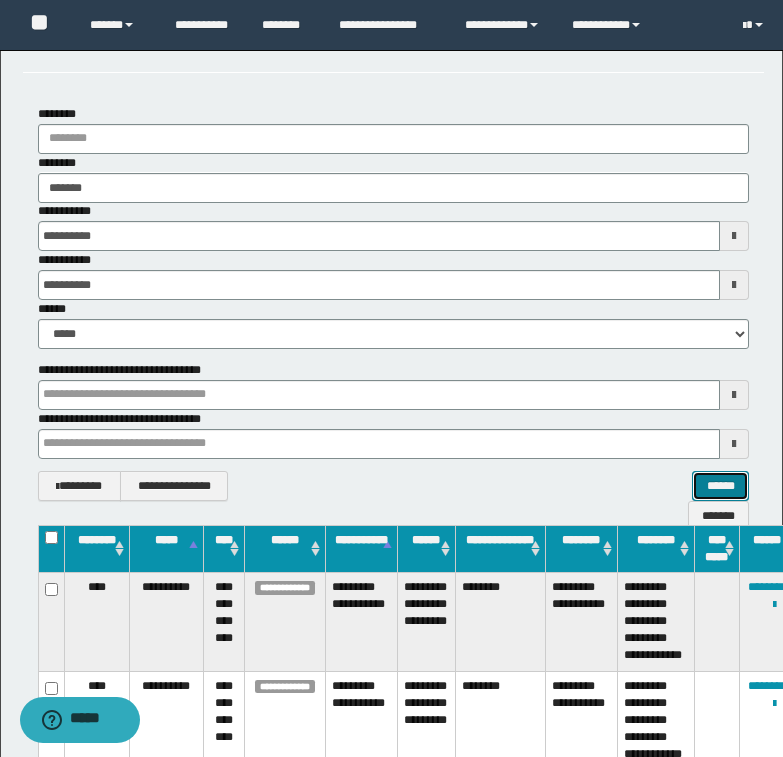 scroll, scrollTop: 48, scrollLeft: 0, axis: vertical 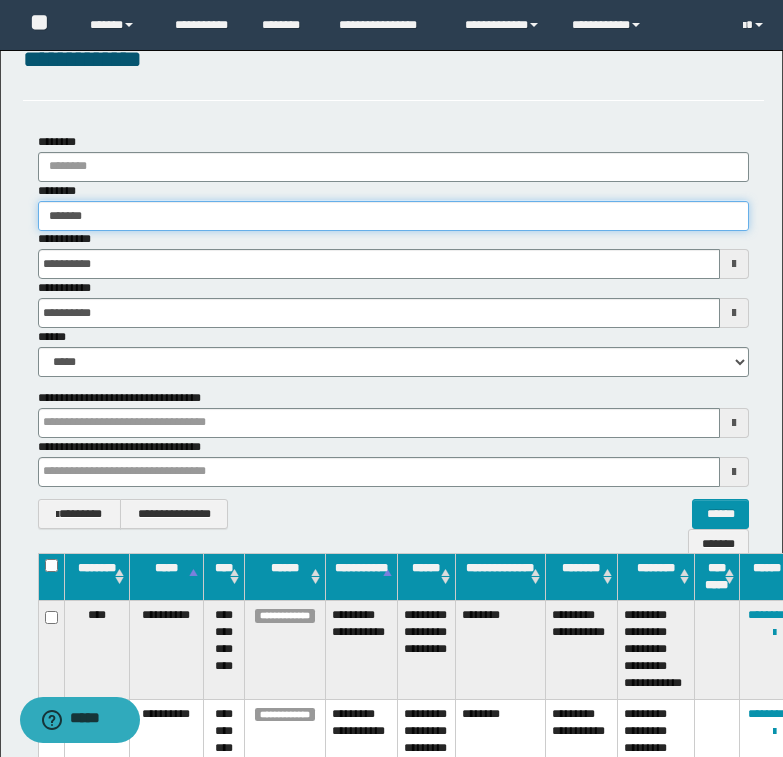 type on "*******" 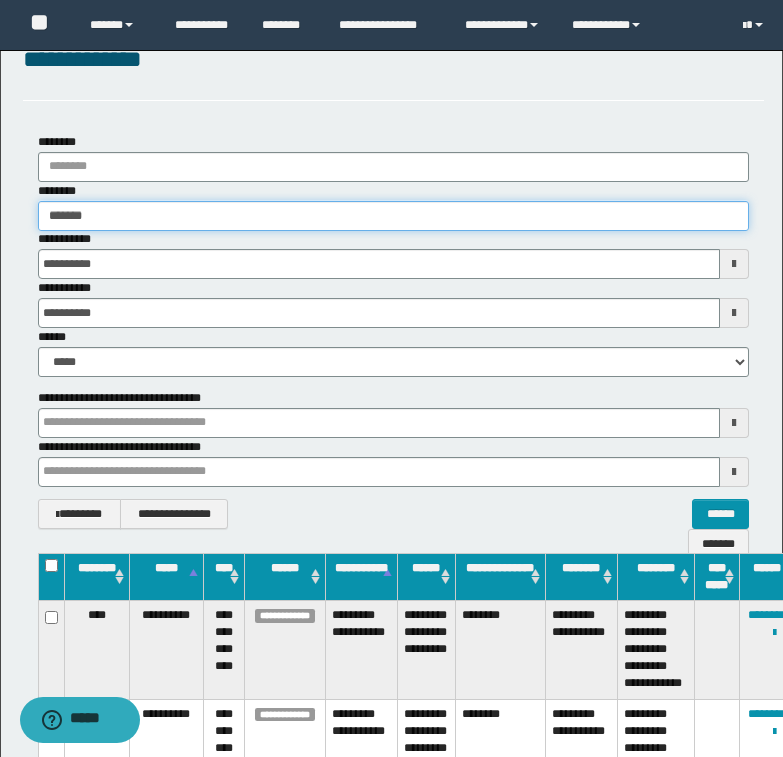 click on "*******" at bounding box center [393, 216] 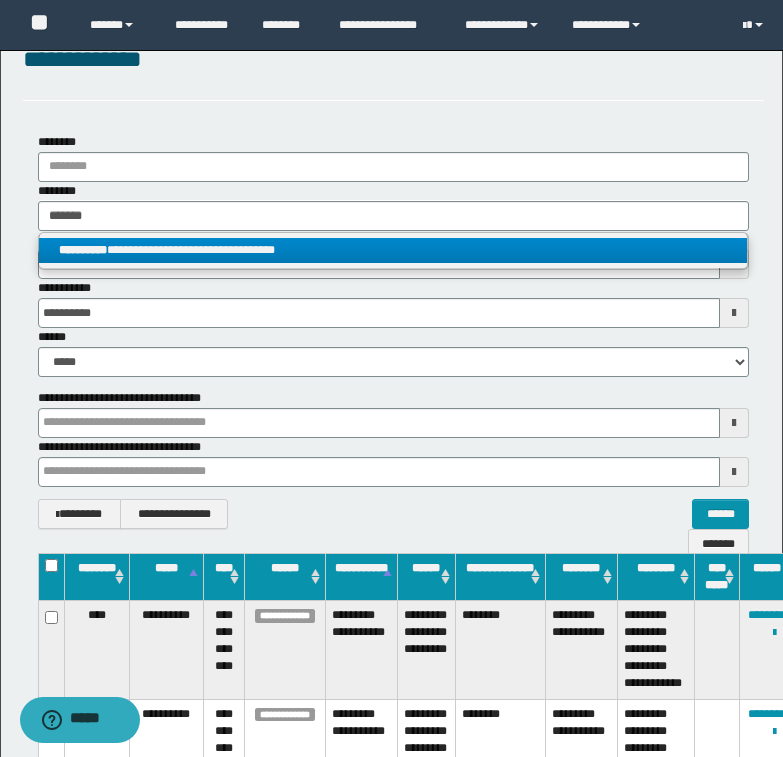 click on "**********" at bounding box center [393, 250] 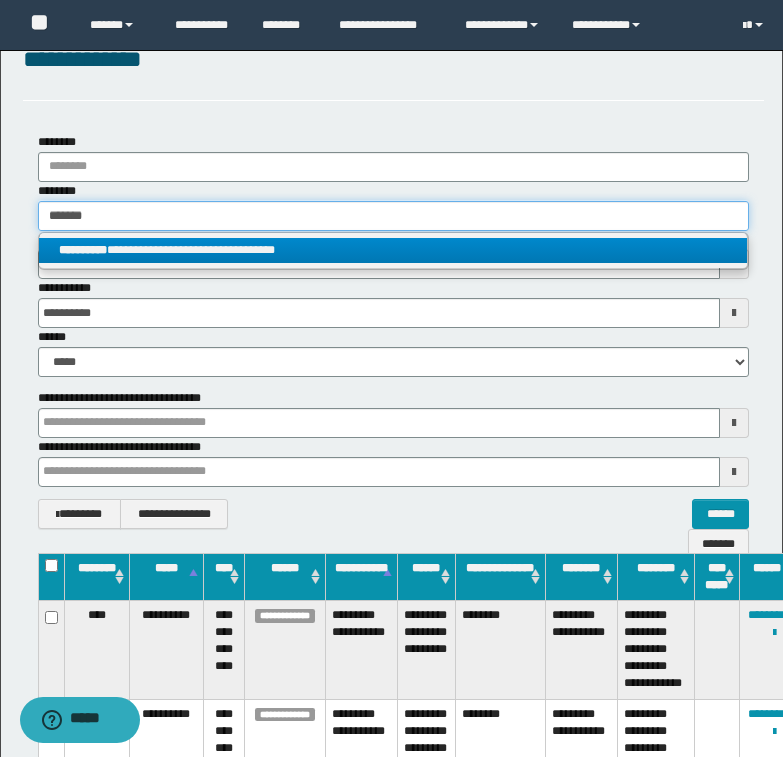 type 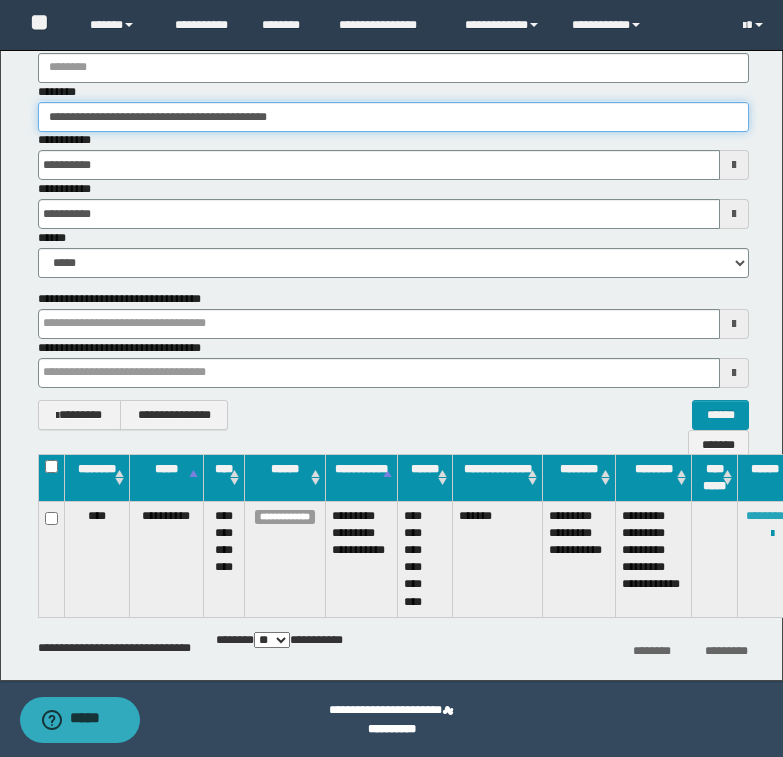 scroll, scrollTop: 148, scrollLeft: 0, axis: vertical 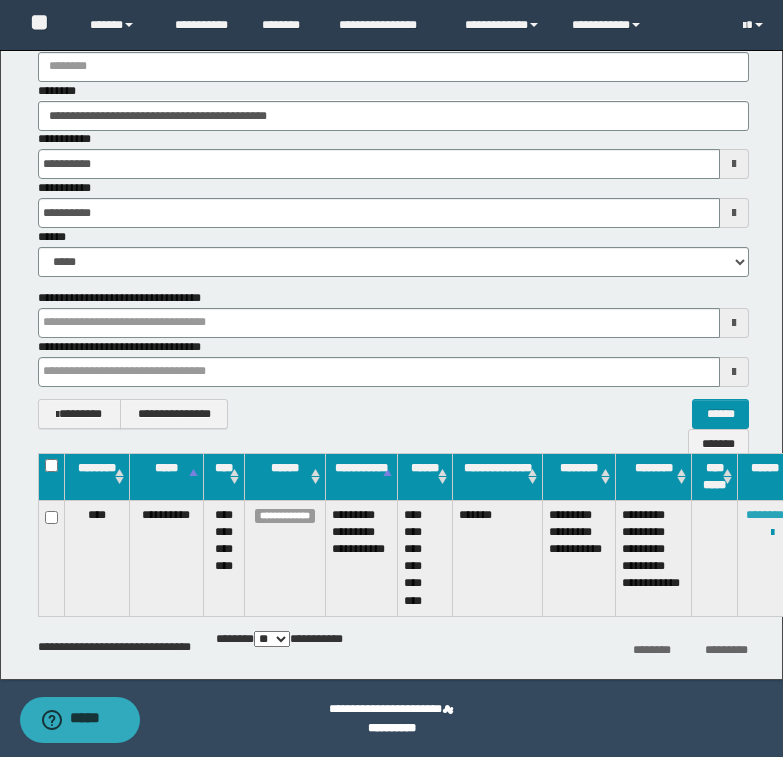 click on "********" at bounding box center [765, 515] 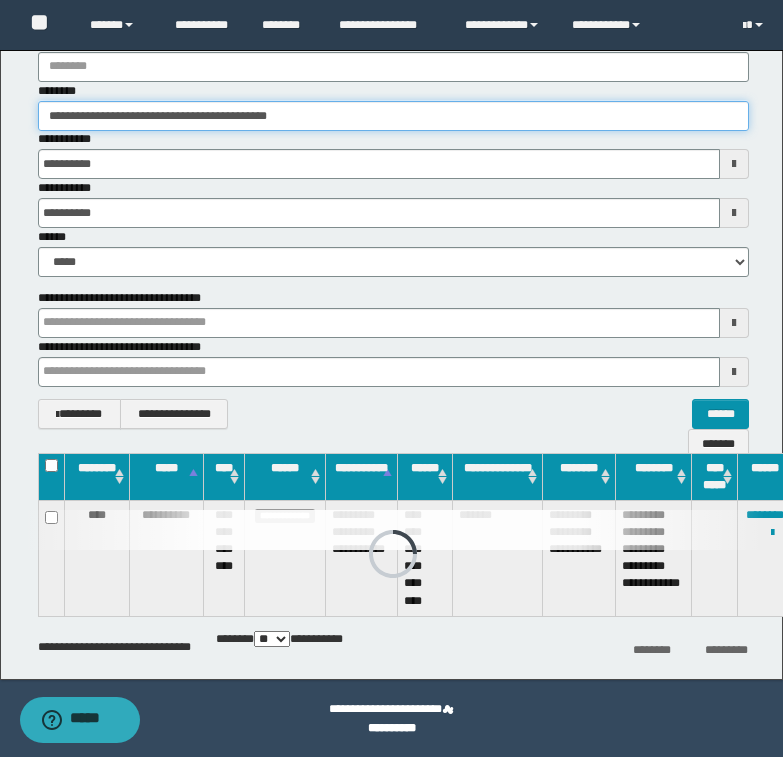 drag, startPoint x: 49, startPoint y: 109, endPoint x: 359, endPoint y: 93, distance: 310.41263 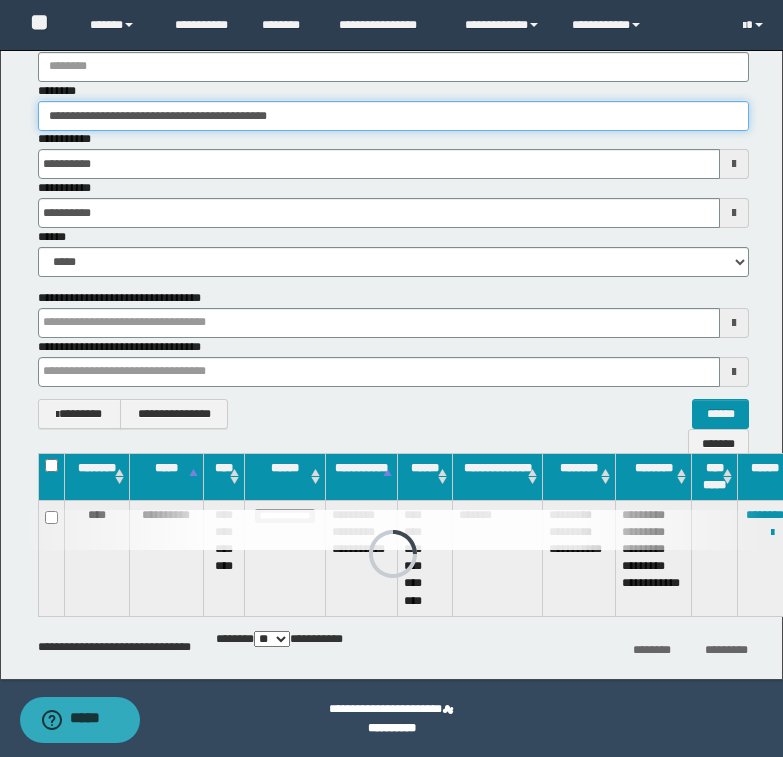 click on "**********" at bounding box center [393, 106] 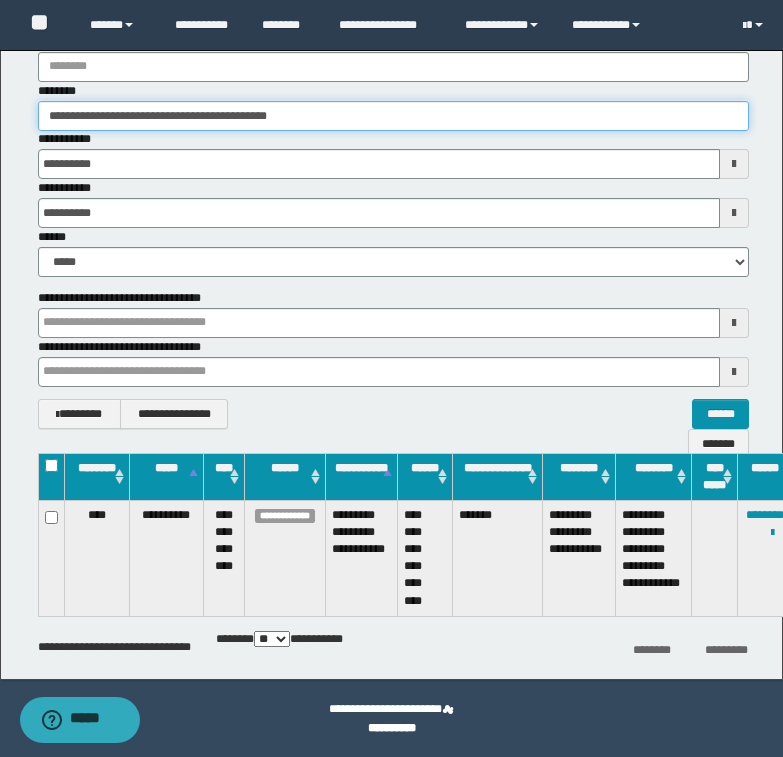 paste 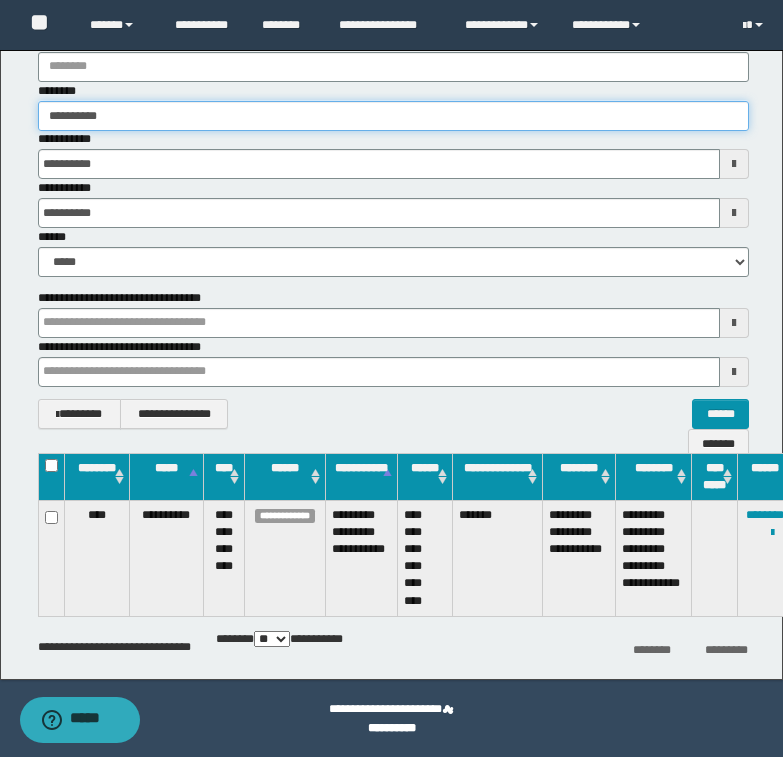 type on "**********" 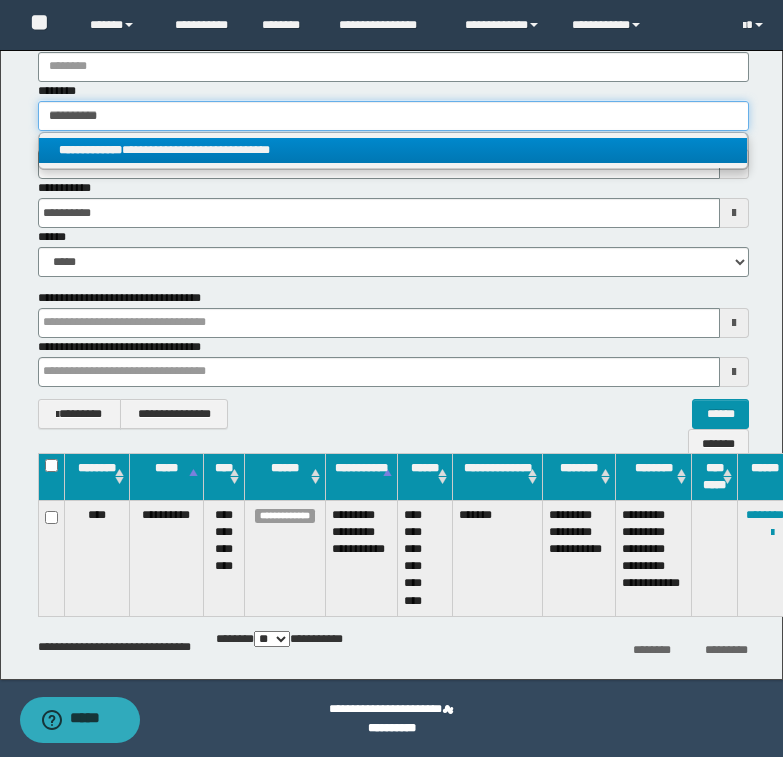 type on "**********" 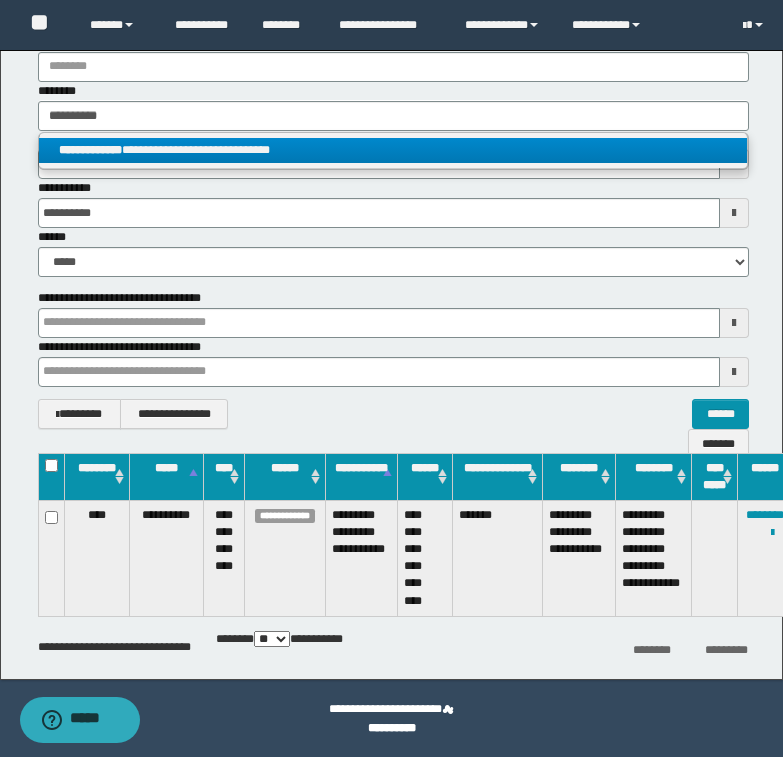 click on "**********" at bounding box center (393, 150) 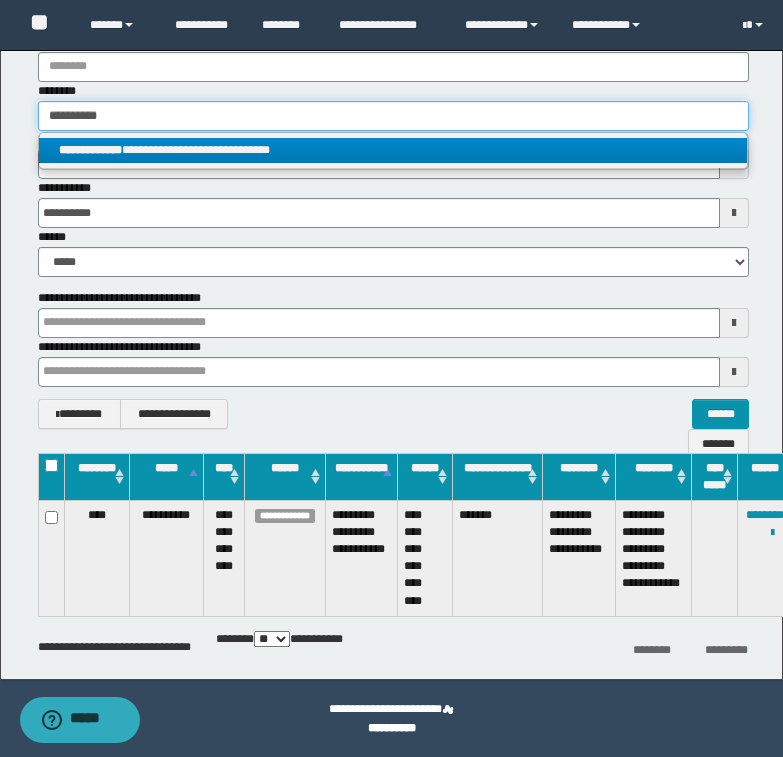 type 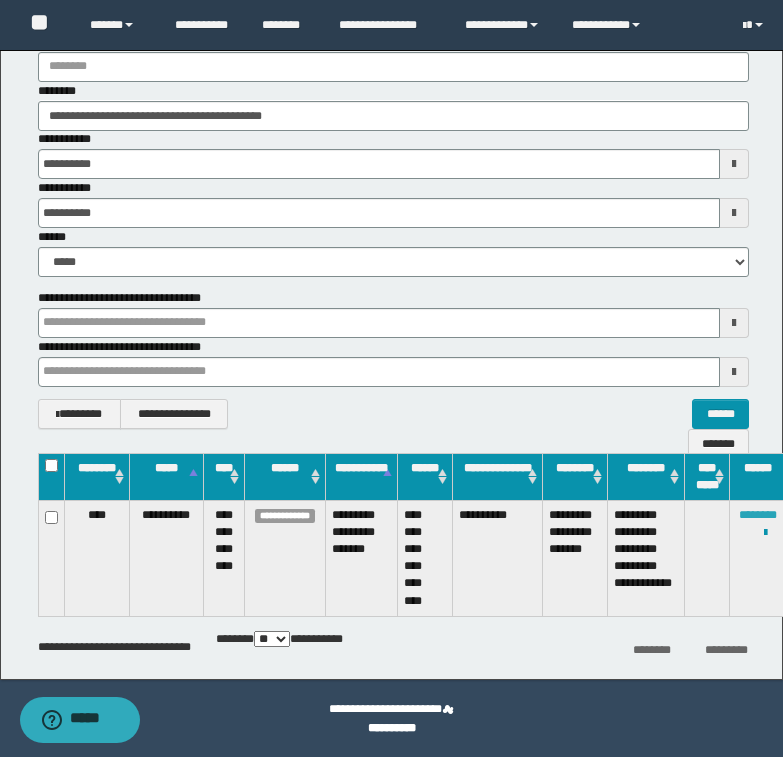 click on "********" at bounding box center (758, 515) 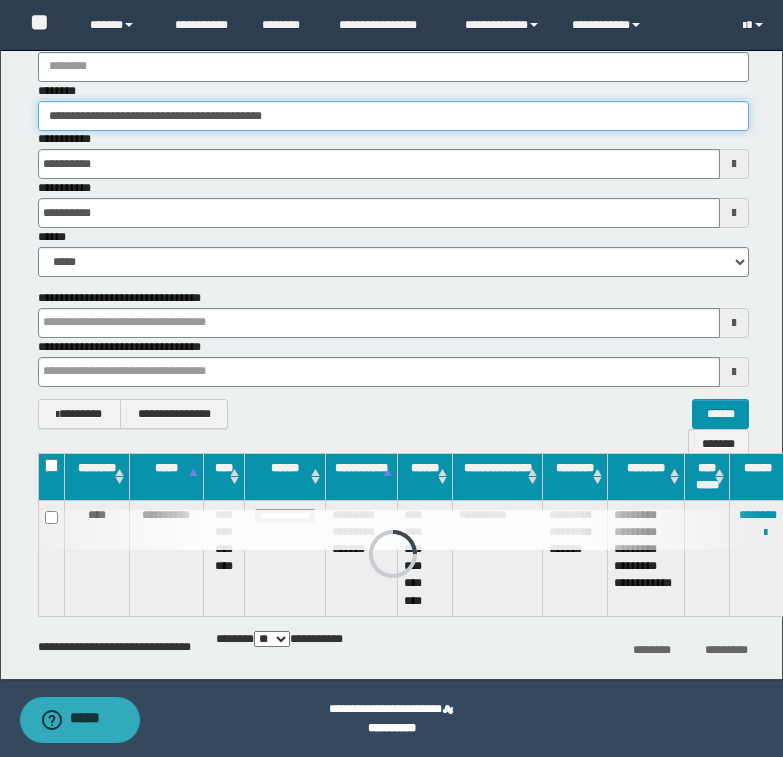 click on "**********" at bounding box center (393, 116) 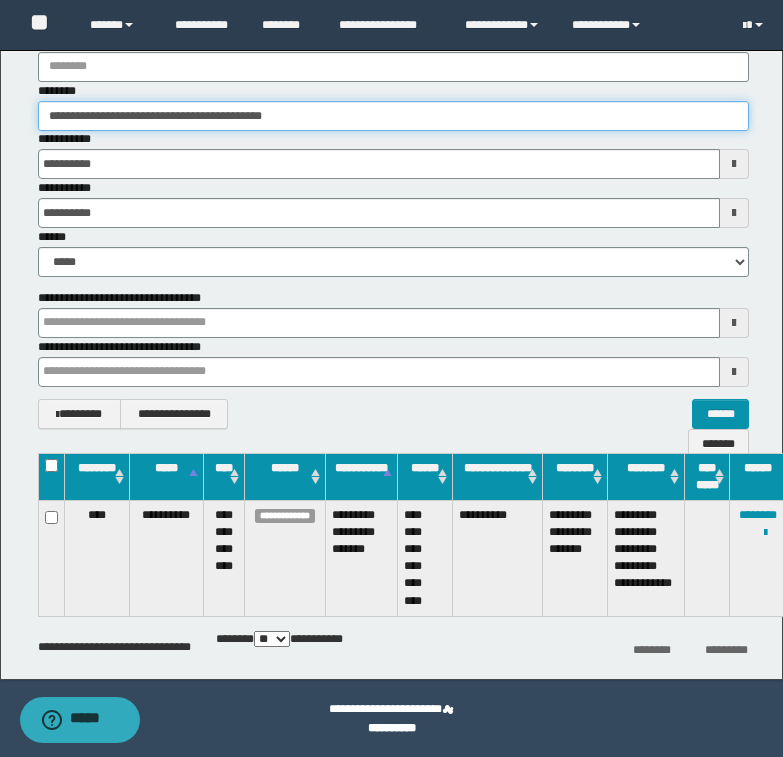 drag, startPoint x: 44, startPoint y: 116, endPoint x: 306, endPoint y: 102, distance: 262.37378 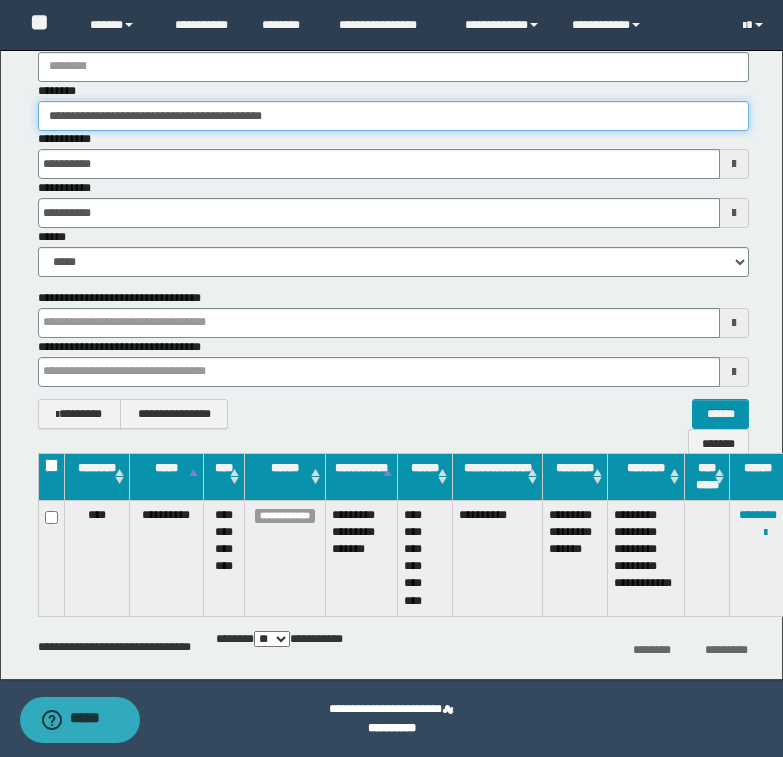 click on "**********" at bounding box center [393, 116] 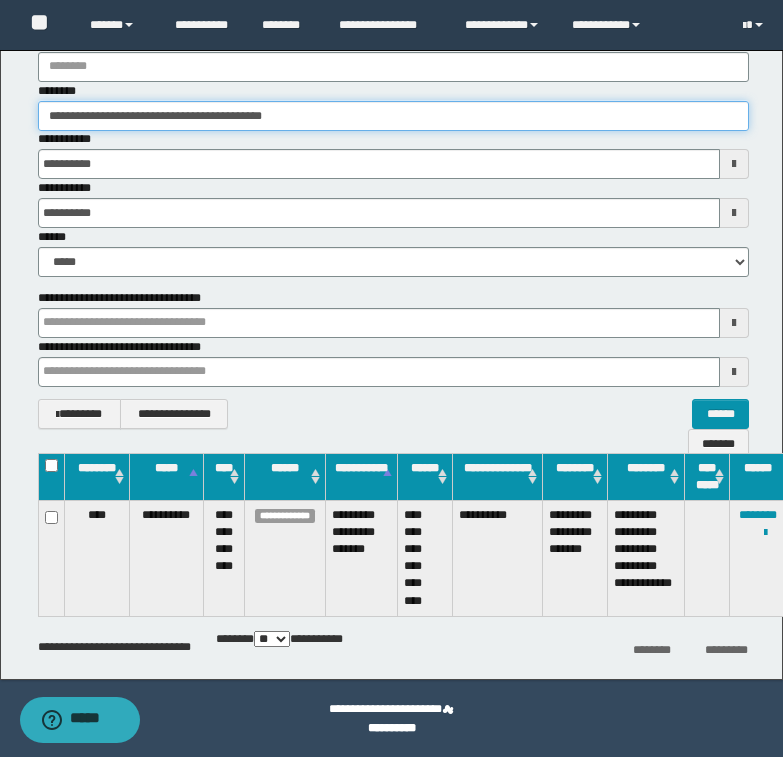 paste 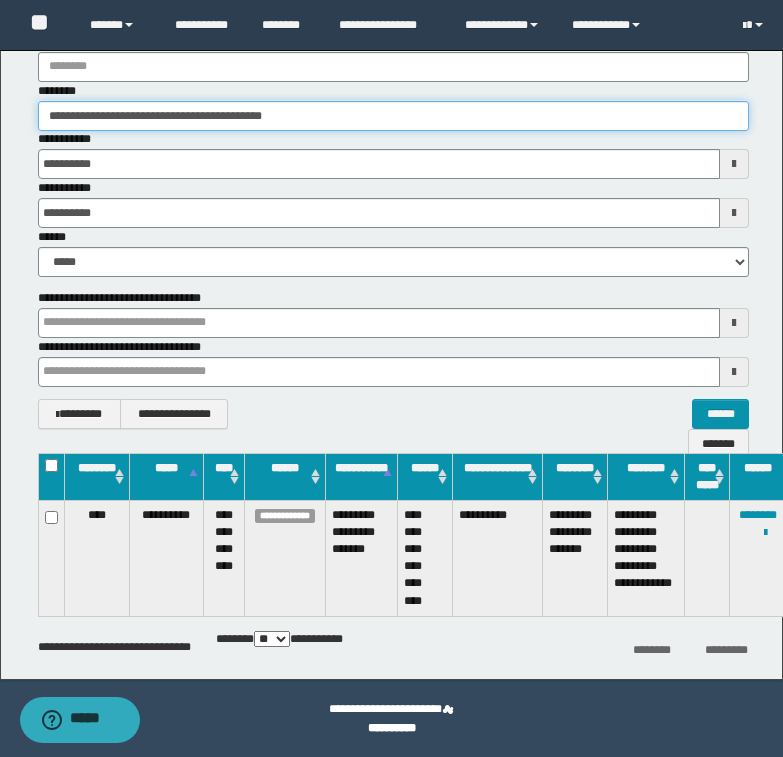 type on "*******" 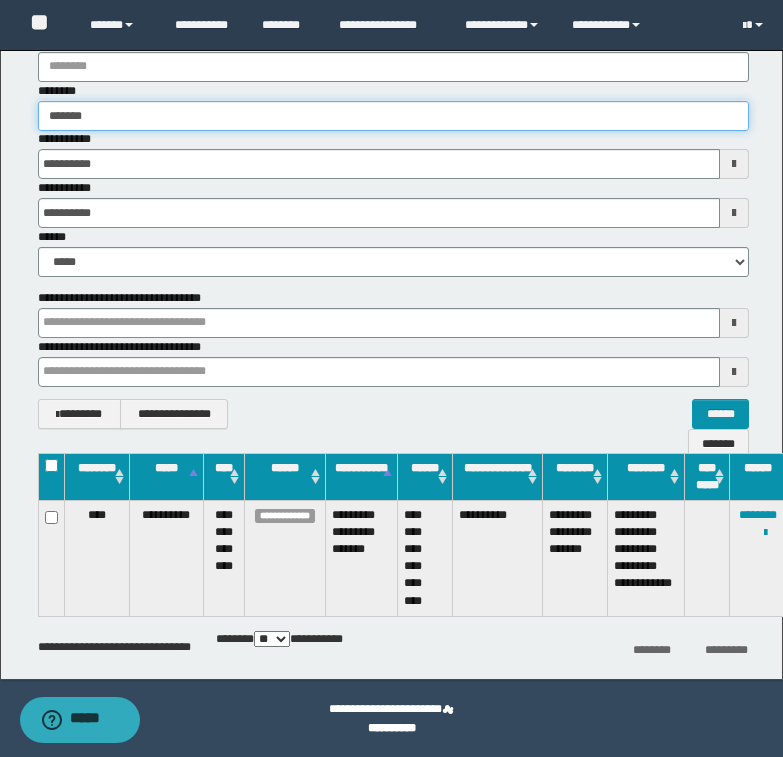 type on "*******" 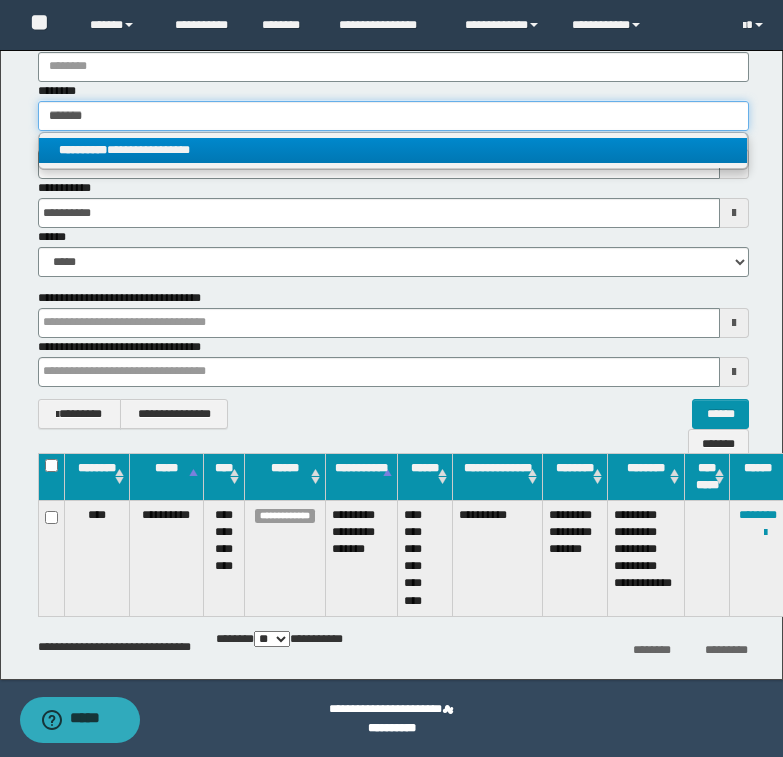 type on "*******" 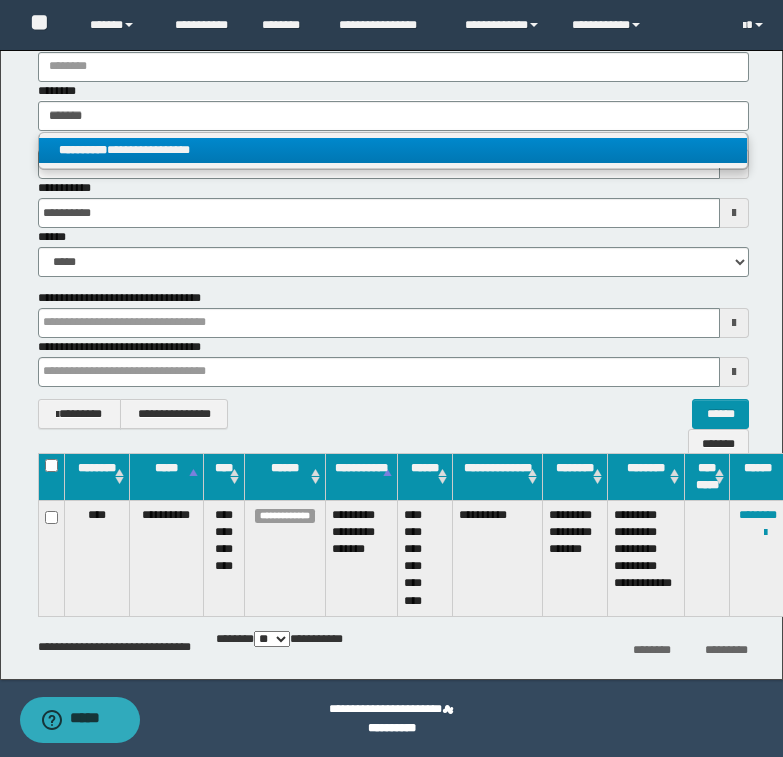 click on "**********" at bounding box center (393, 150) 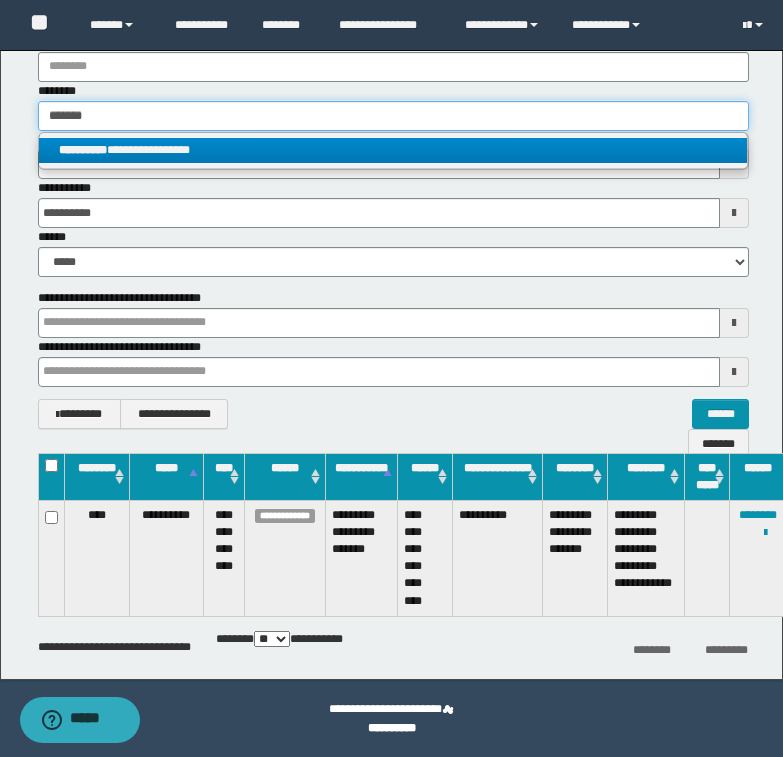 type 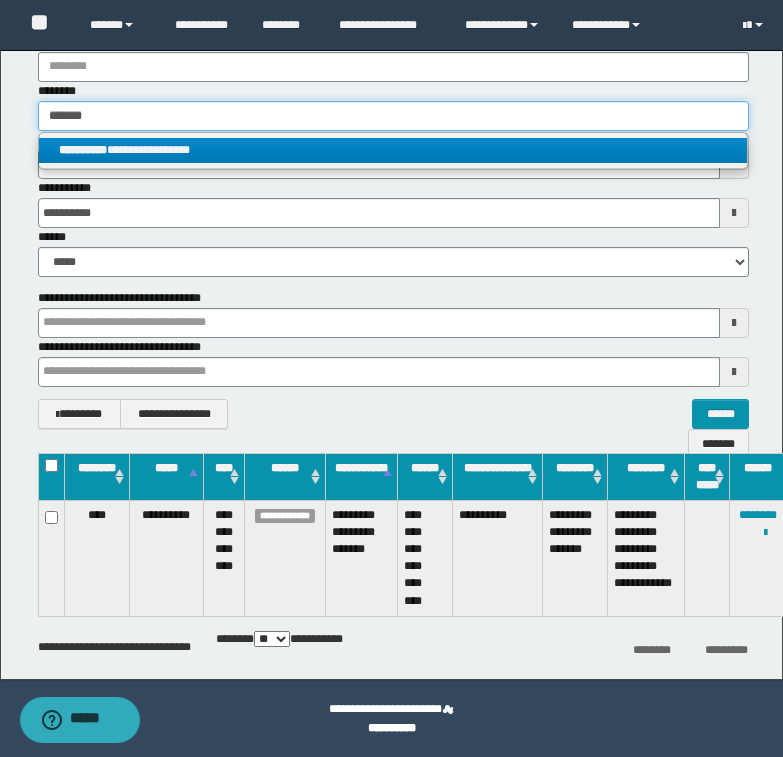 type on "**********" 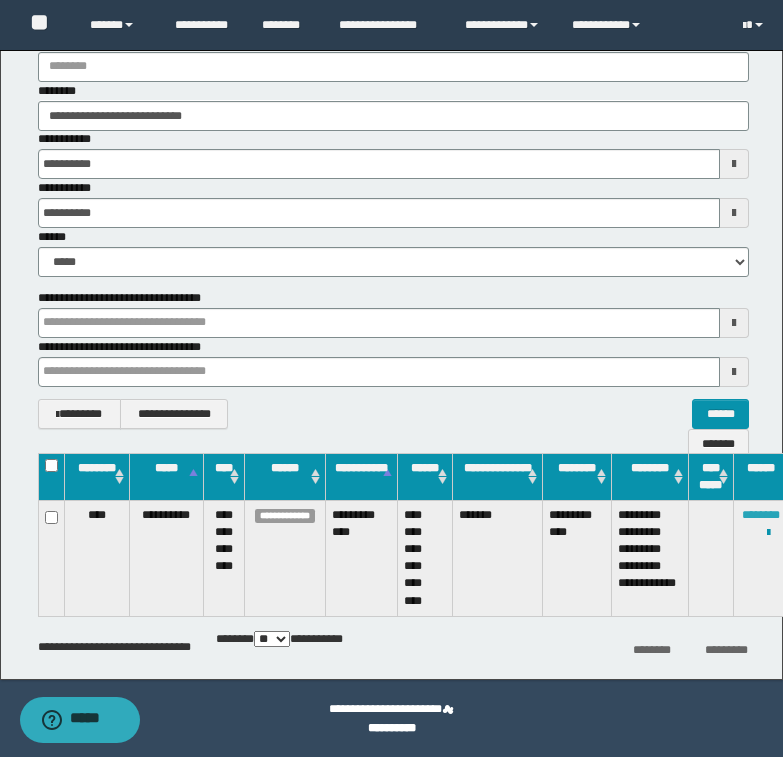 click on "********" at bounding box center [761, 515] 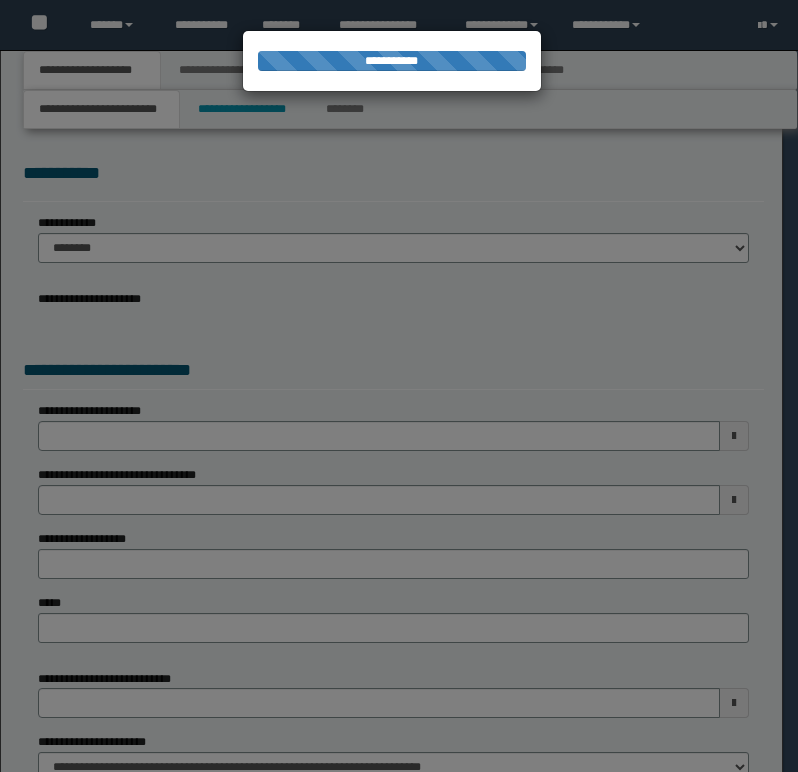 scroll, scrollTop: 0, scrollLeft: 0, axis: both 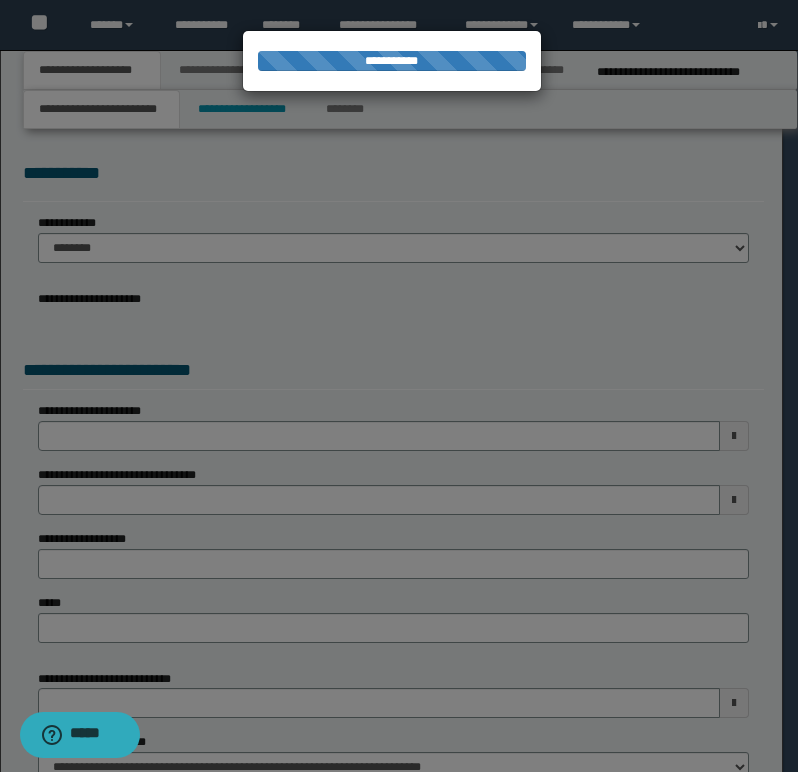 select on "*" 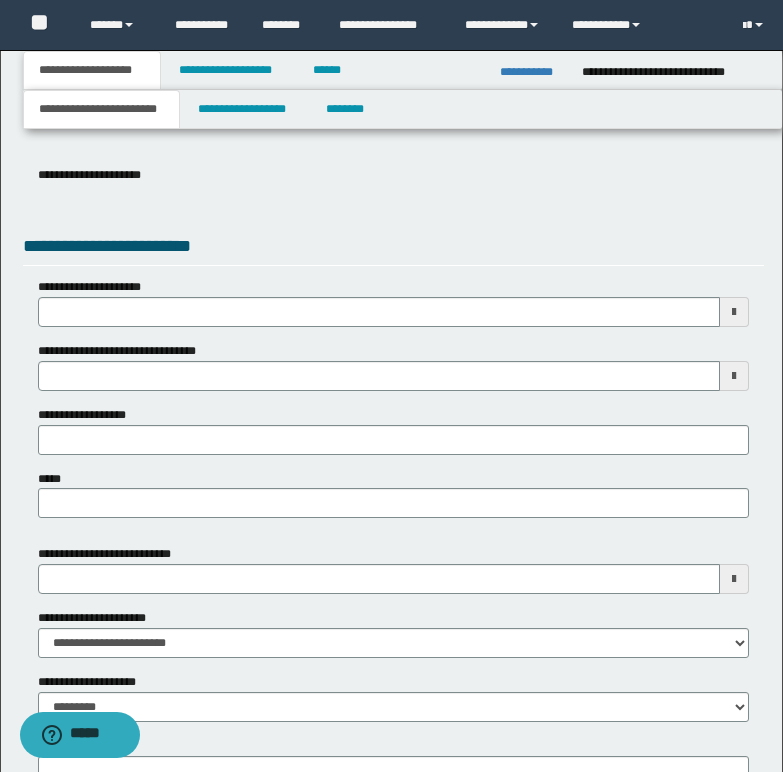 scroll, scrollTop: 800, scrollLeft: 0, axis: vertical 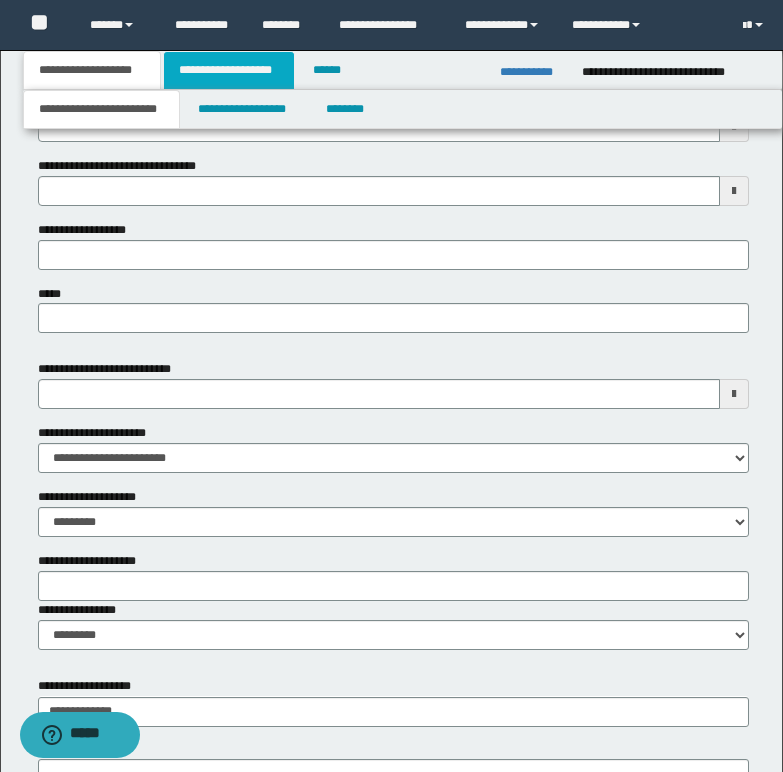 click on "**********" at bounding box center [229, 70] 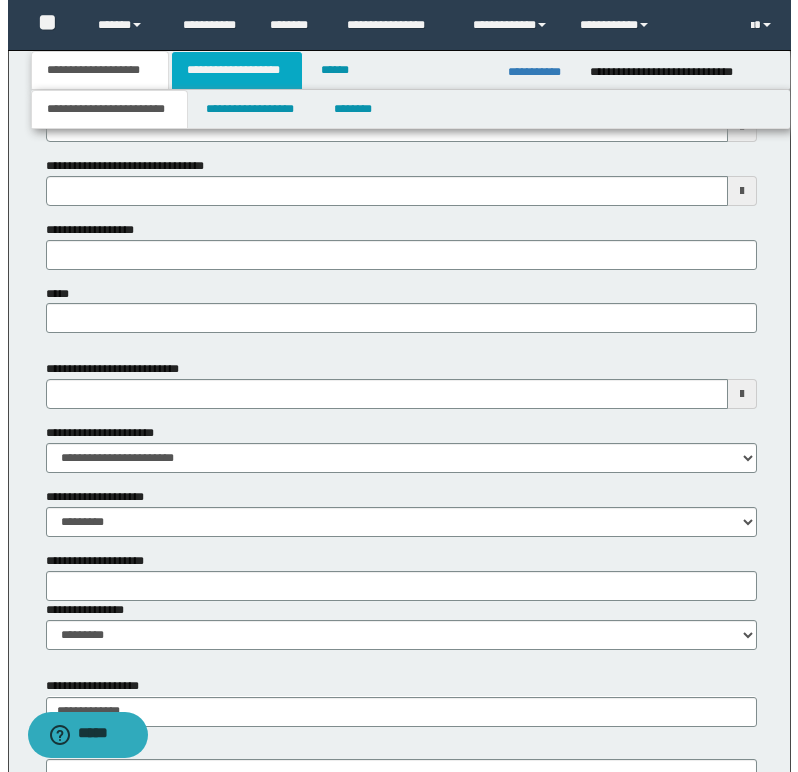 scroll, scrollTop: 0, scrollLeft: 0, axis: both 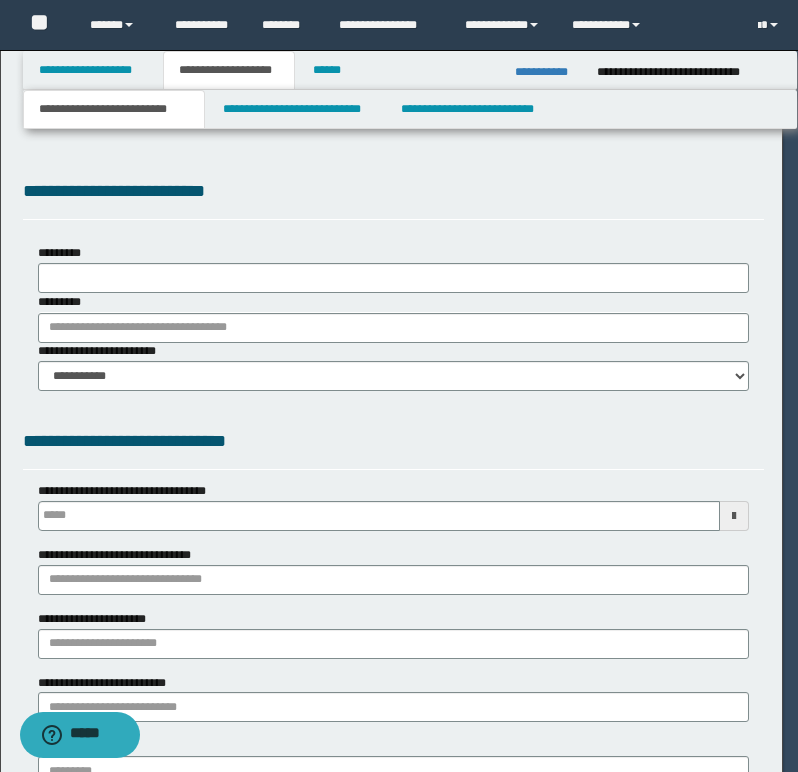 type on "**********" 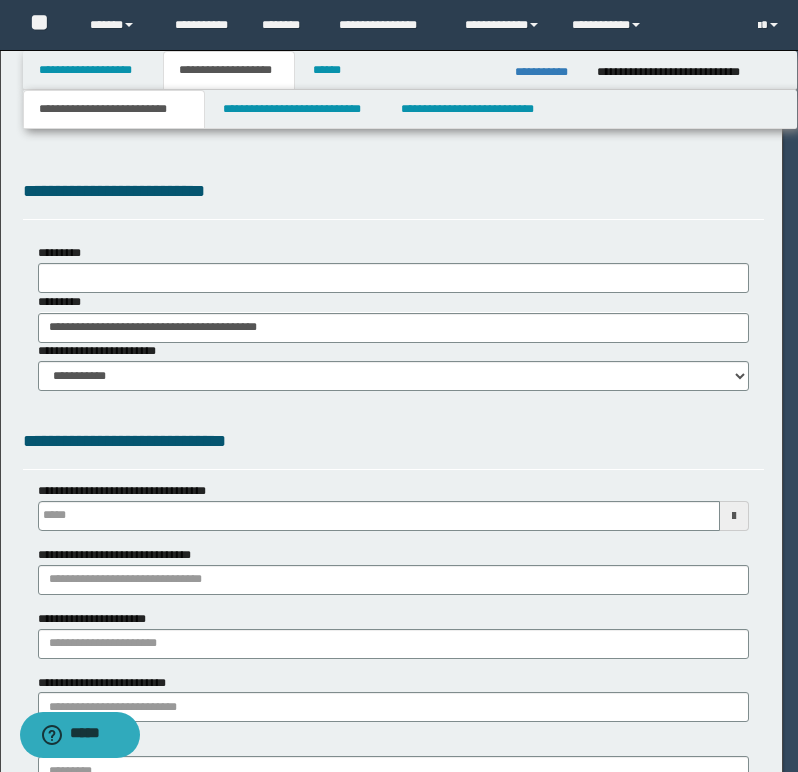 type 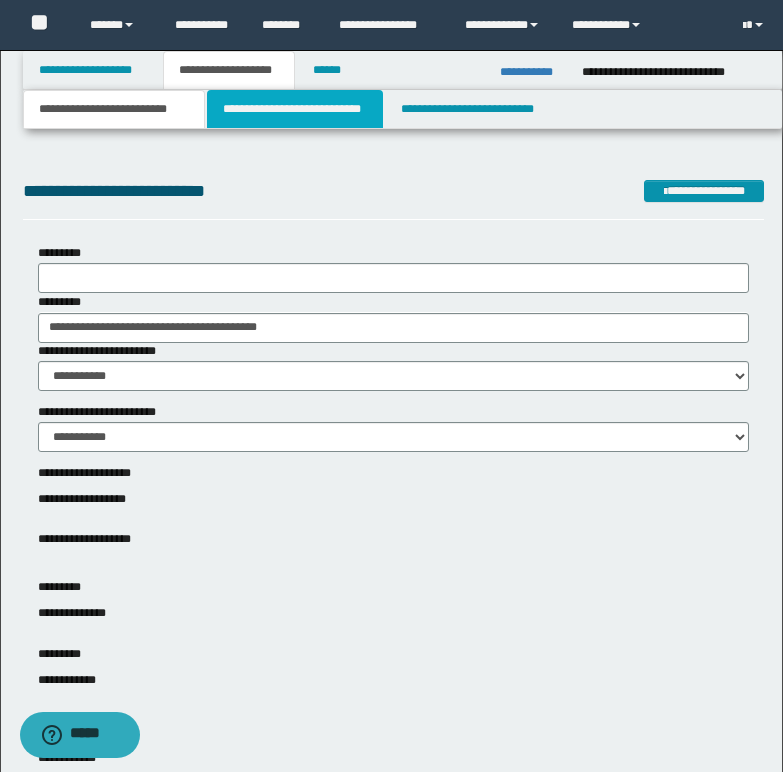 click on "**********" at bounding box center (295, 109) 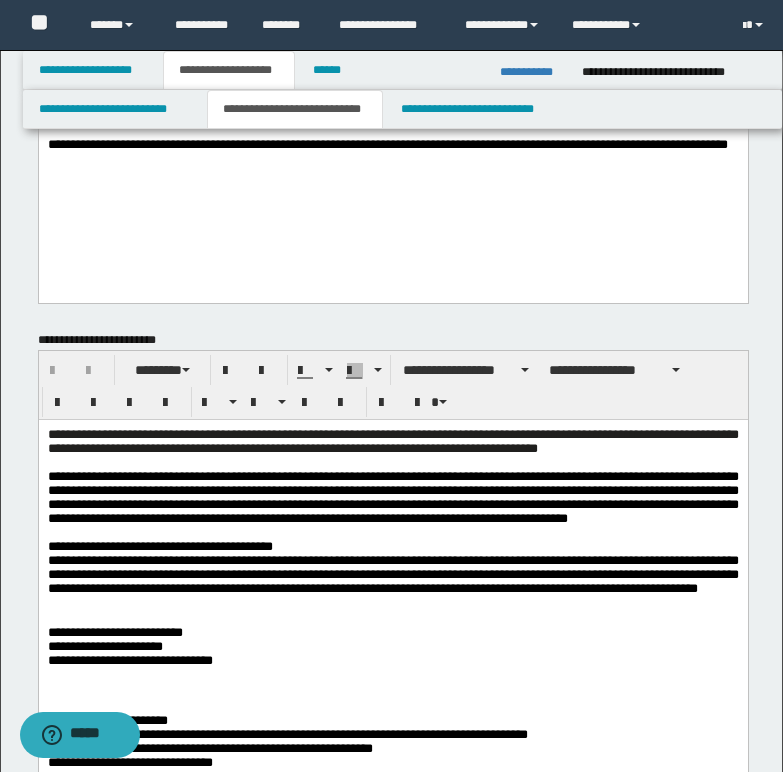 scroll, scrollTop: 300, scrollLeft: 0, axis: vertical 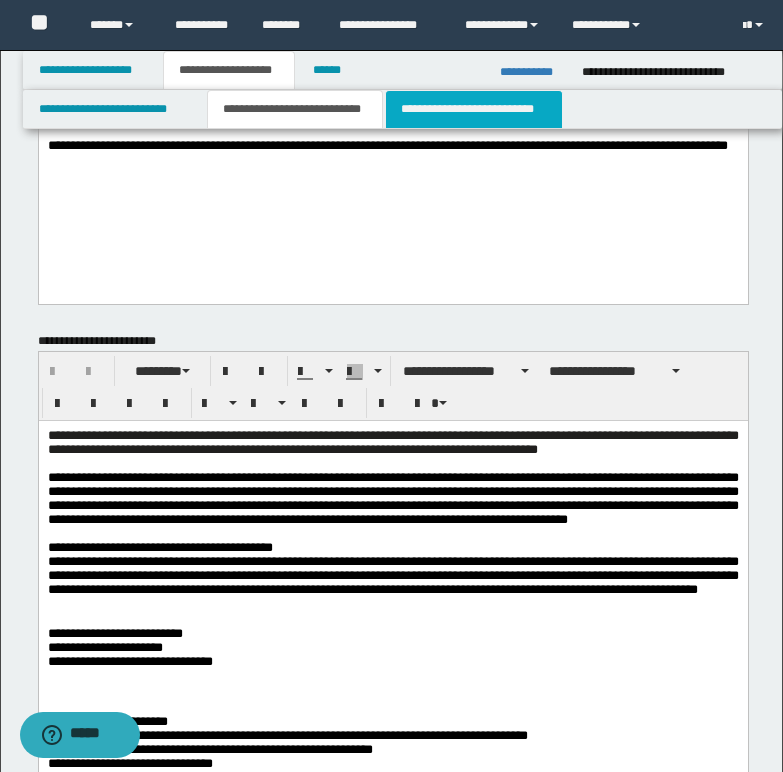 click on "**********" at bounding box center (474, 109) 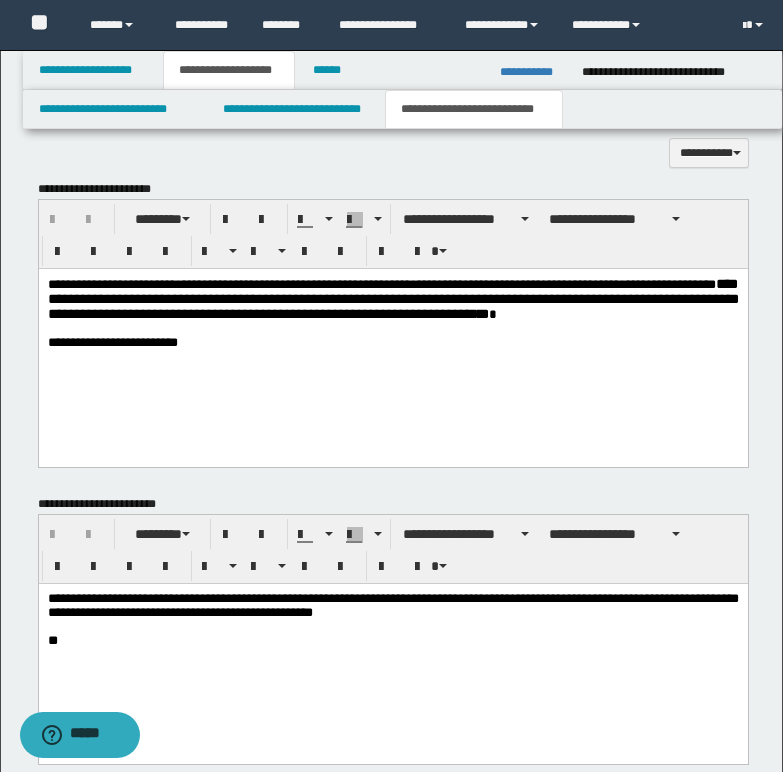 scroll, scrollTop: 900, scrollLeft: 0, axis: vertical 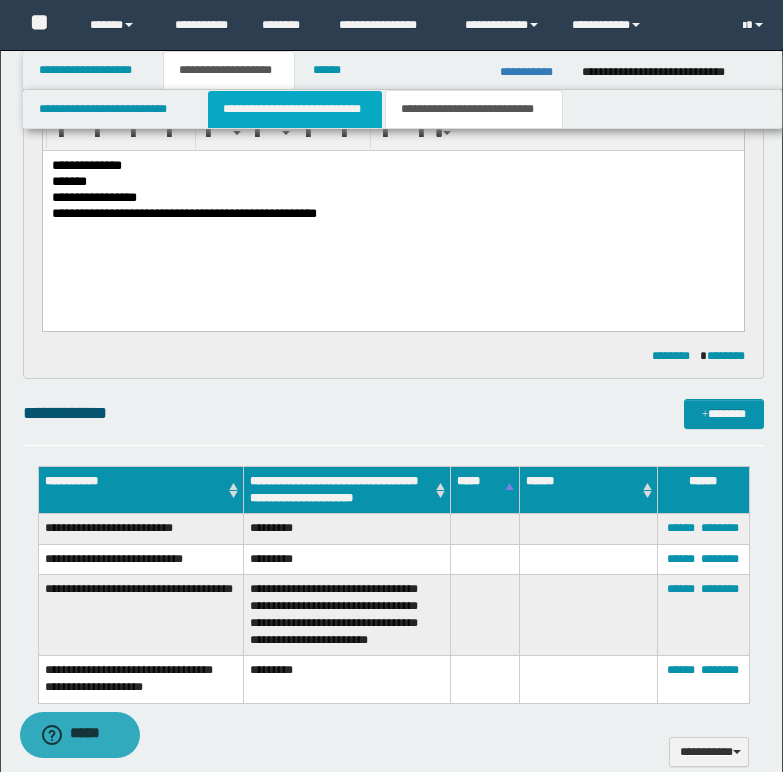 click on "**********" at bounding box center (295, 109) 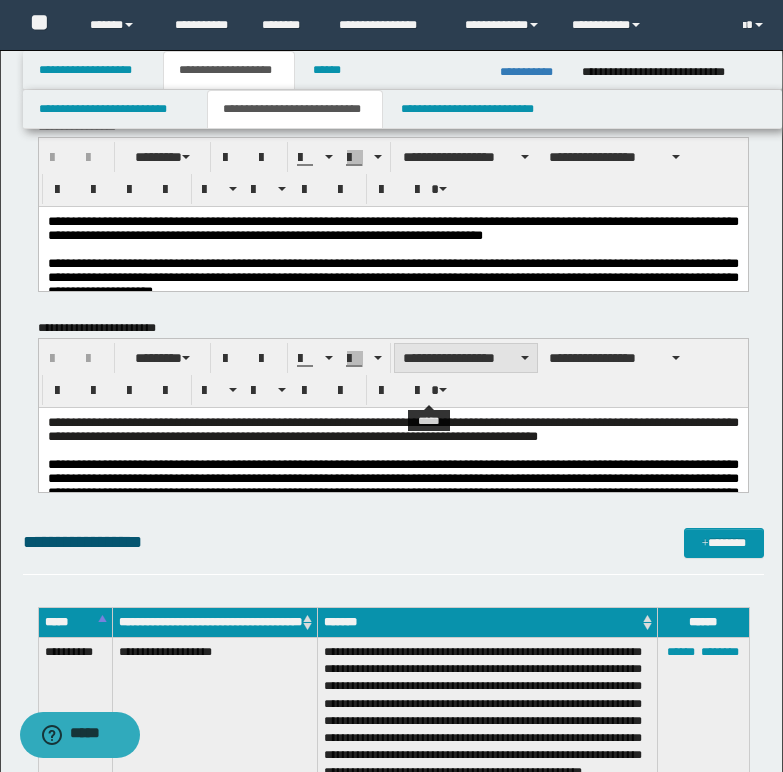 scroll, scrollTop: 0, scrollLeft: 0, axis: both 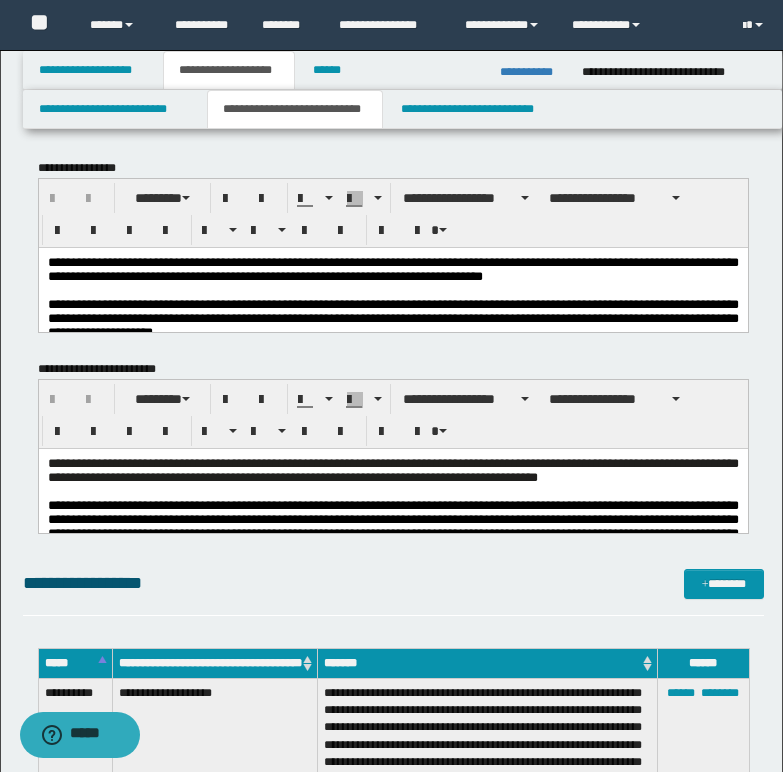 click on "**********" at bounding box center [392, 269] 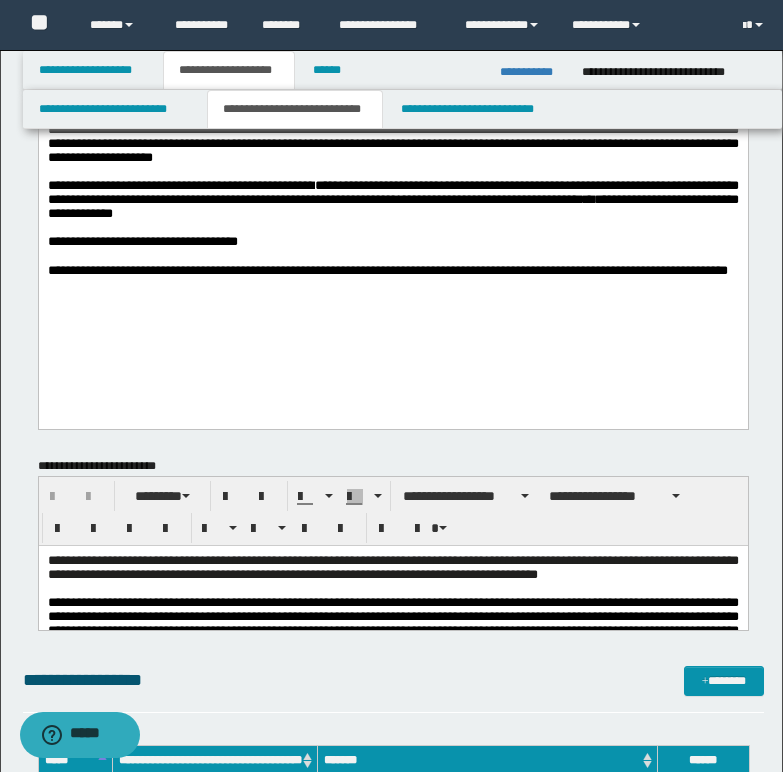 scroll, scrollTop: 300, scrollLeft: 0, axis: vertical 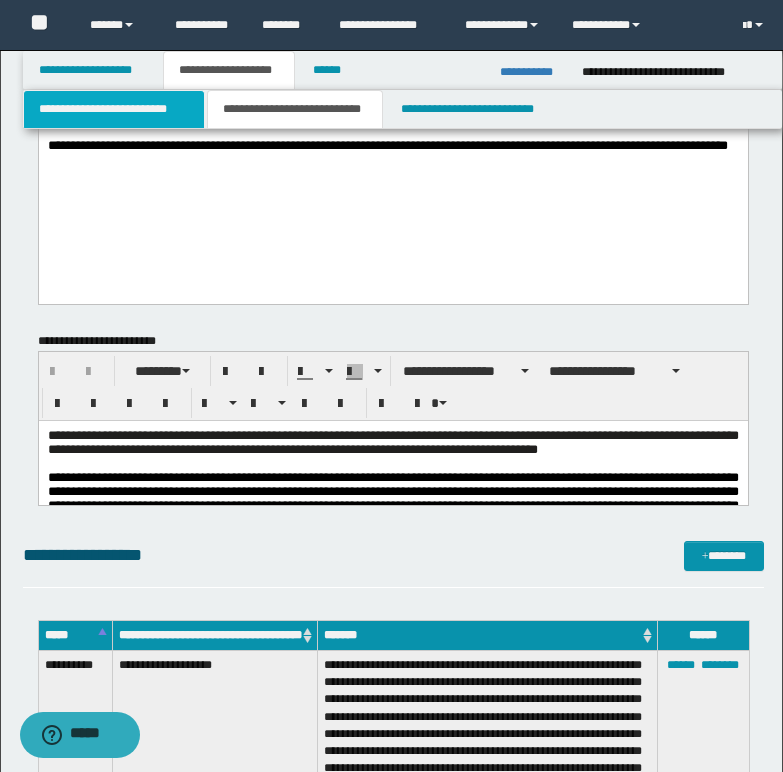 click on "**********" at bounding box center [114, 109] 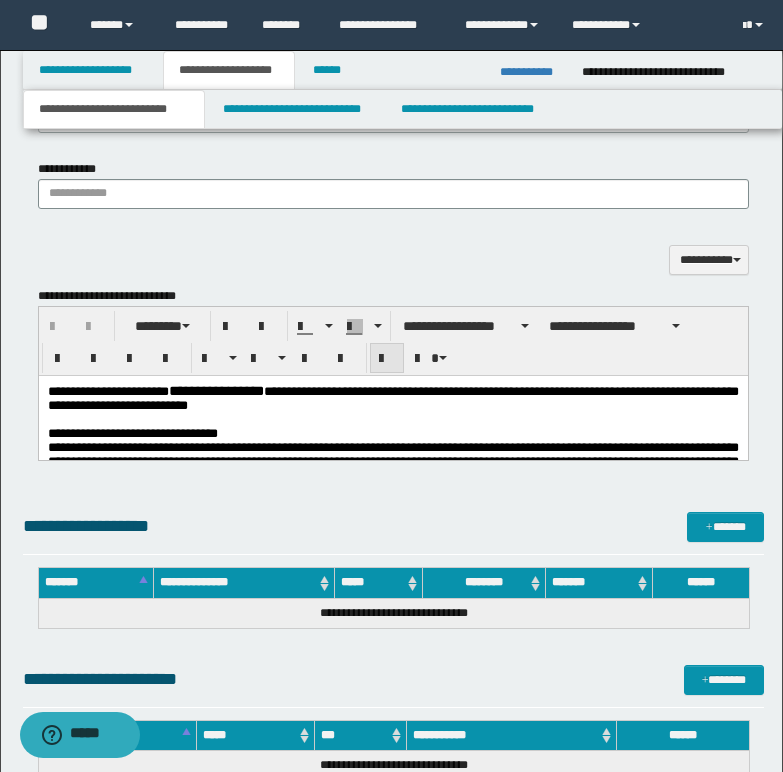scroll, scrollTop: 1700, scrollLeft: 0, axis: vertical 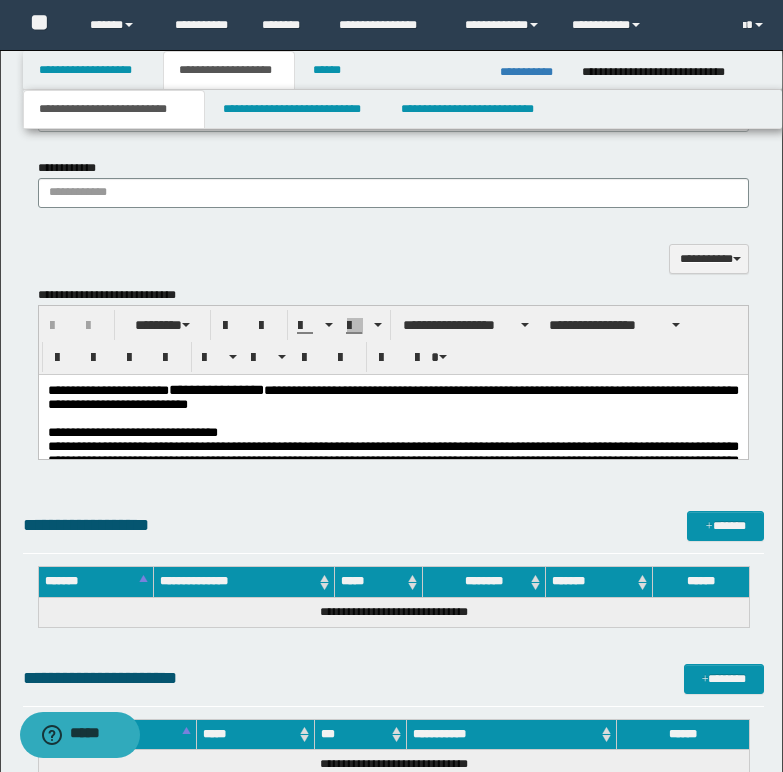 click on "**********" at bounding box center [392, 397] 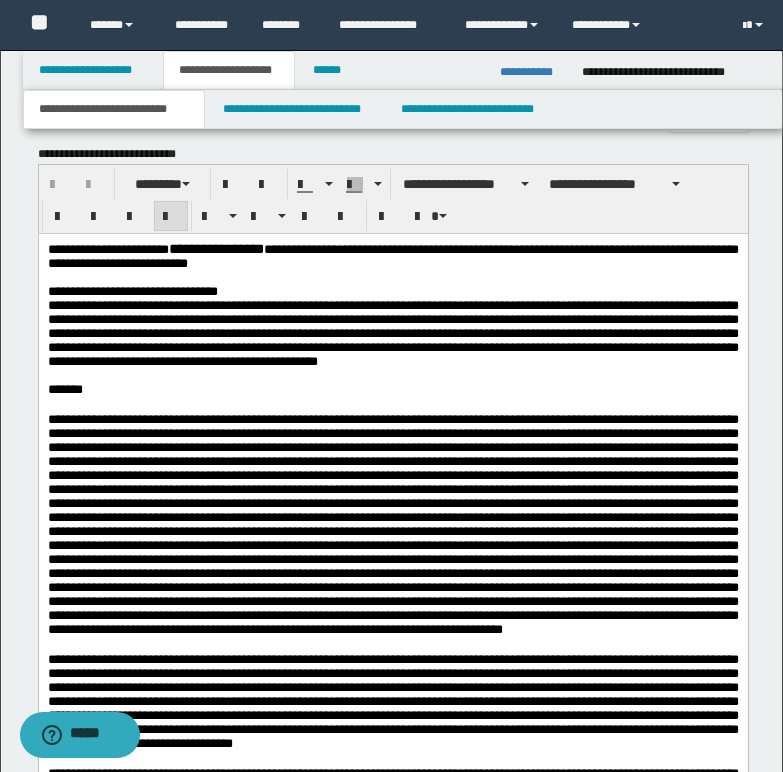scroll, scrollTop: 1800, scrollLeft: 0, axis: vertical 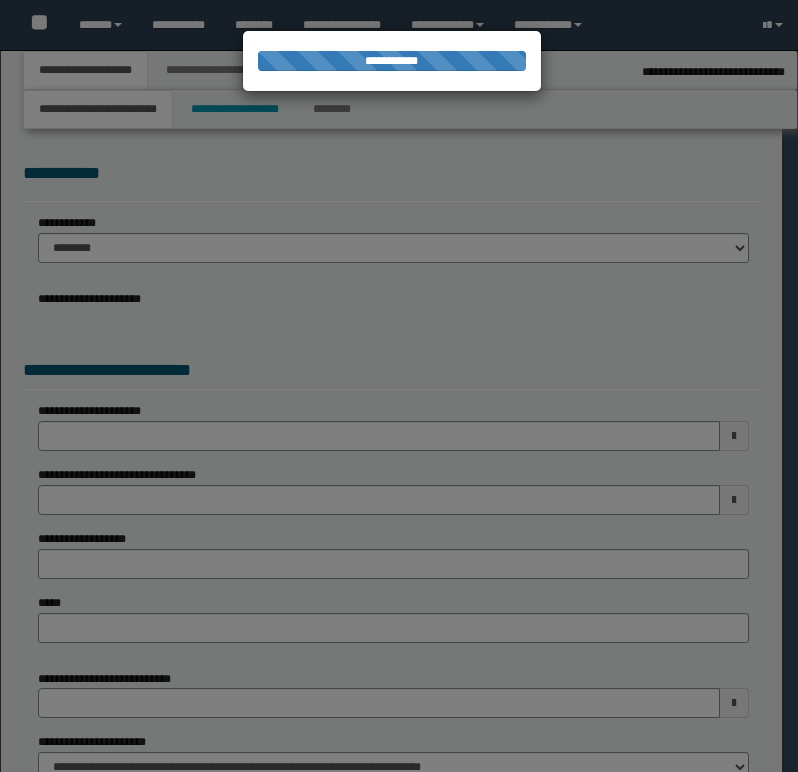 select on "*" 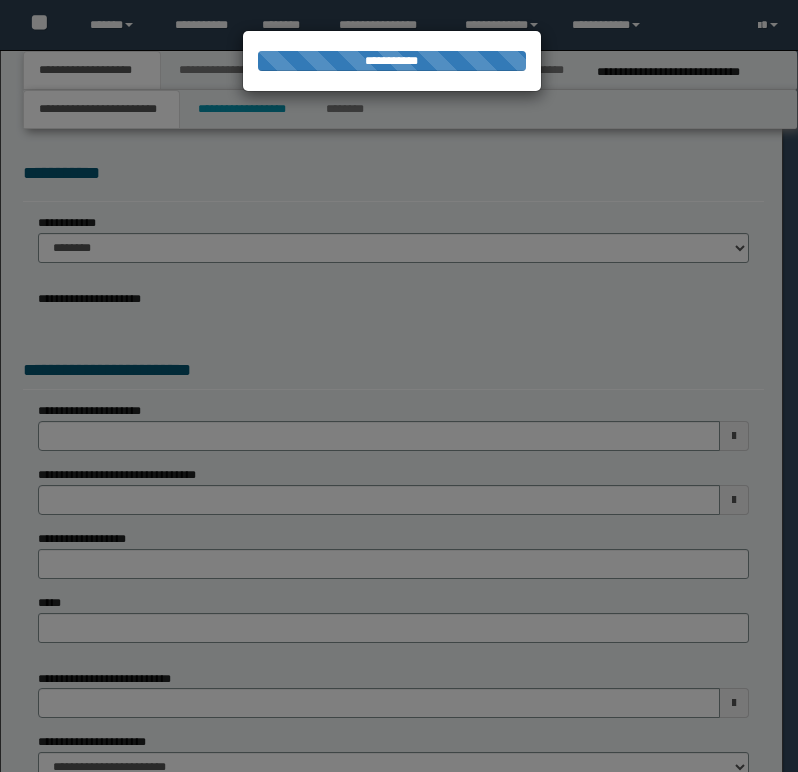 scroll, scrollTop: 0, scrollLeft: 0, axis: both 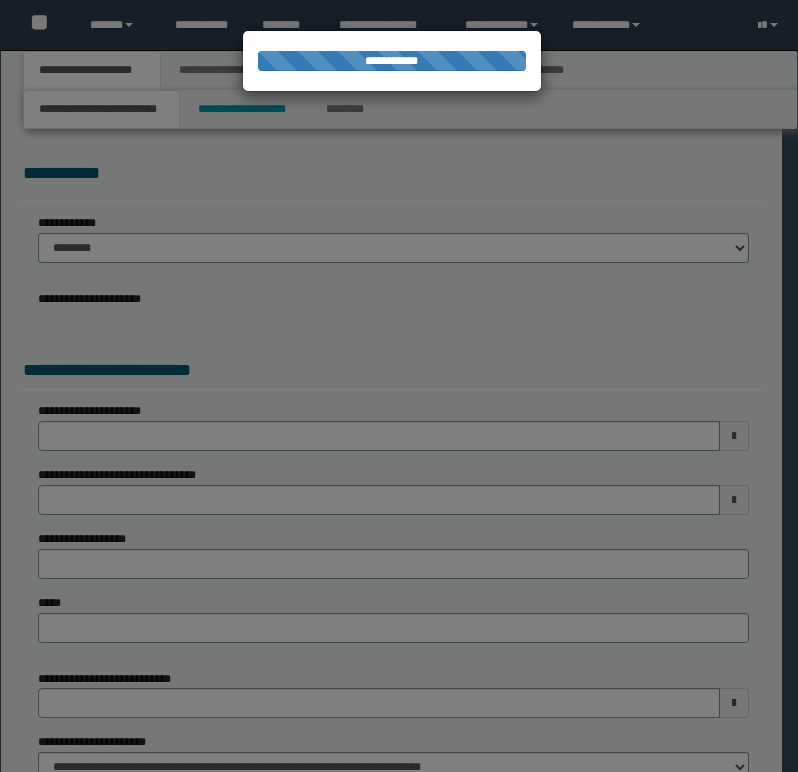 select on "*" 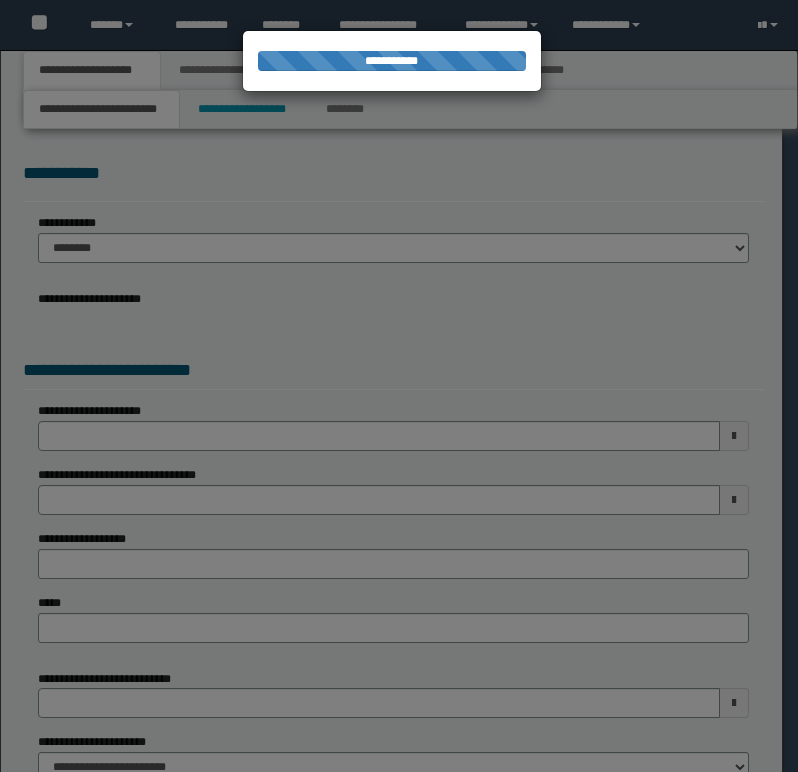 scroll, scrollTop: 0, scrollLeft: 0, axis: both 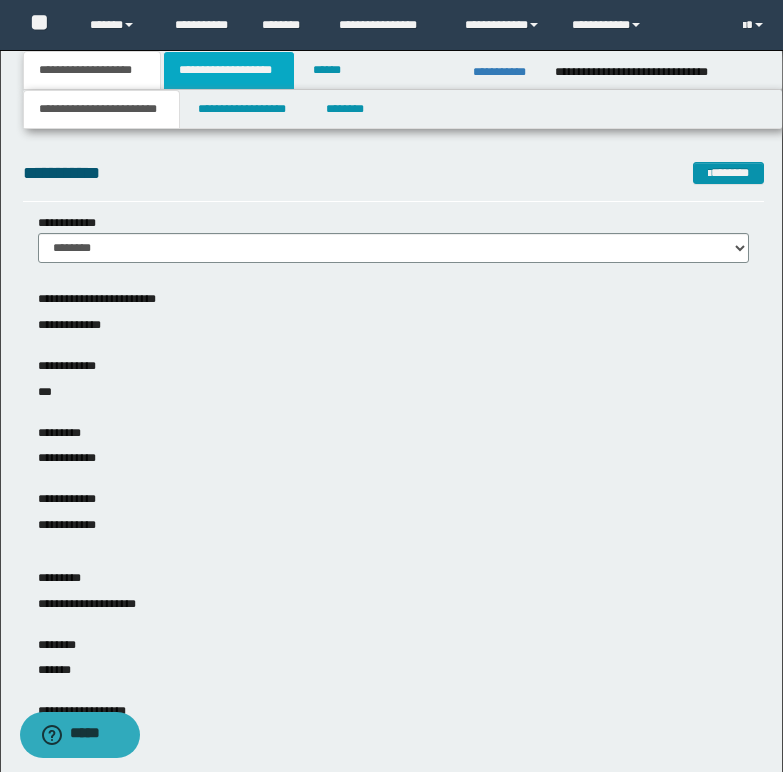 click on "**********" at bounding box center [229, 70] 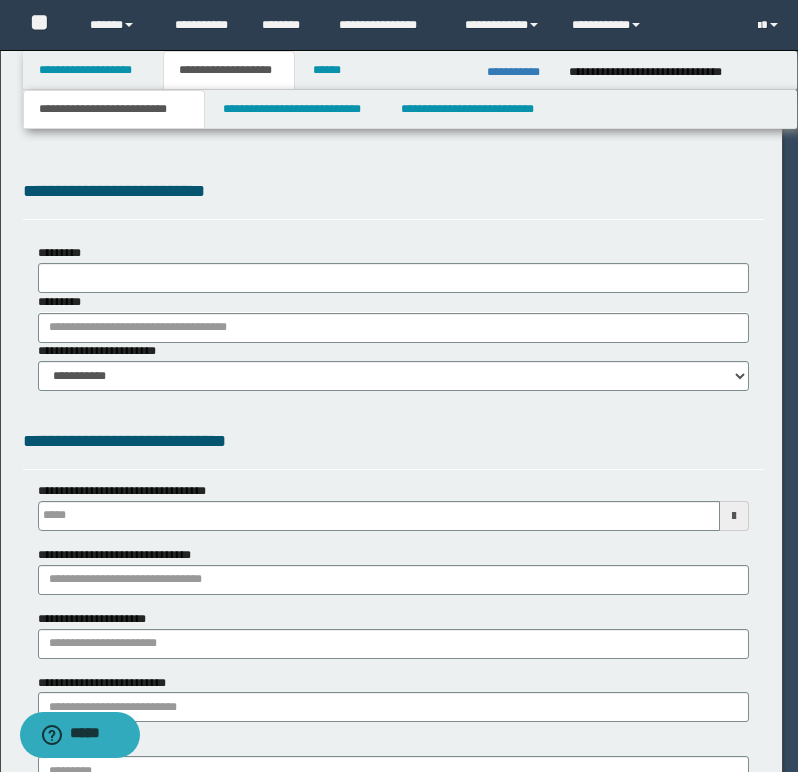 type 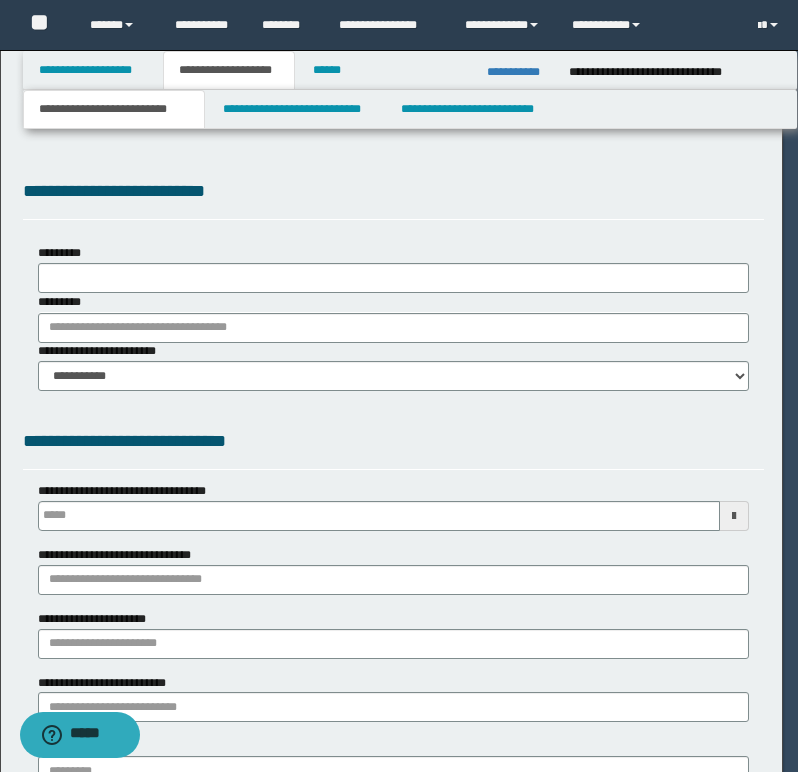 scroll, scrollTop: 0, scrollLeft: 0, axis: both 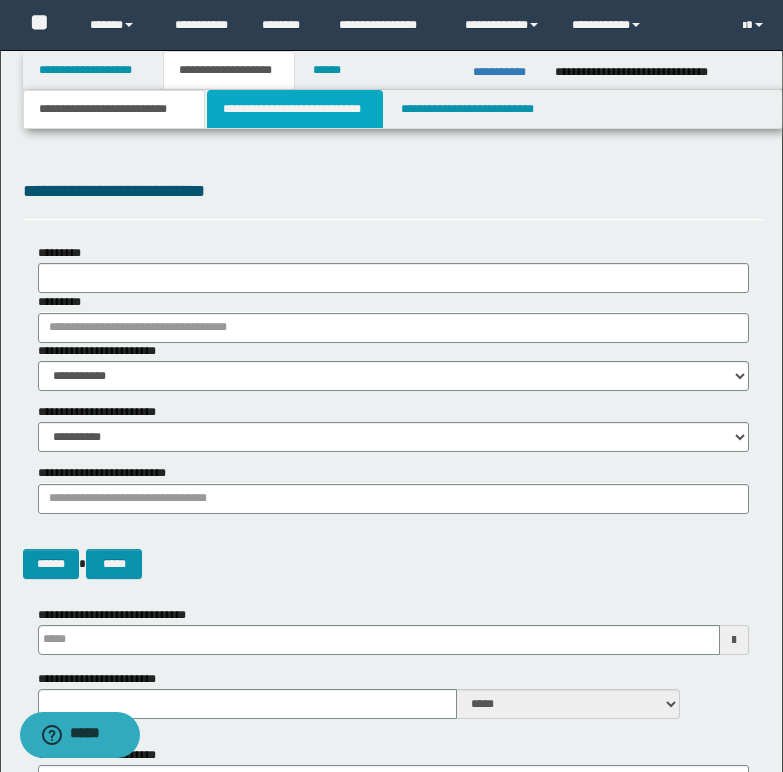 click on "**********" at bounding box center (295, 109) 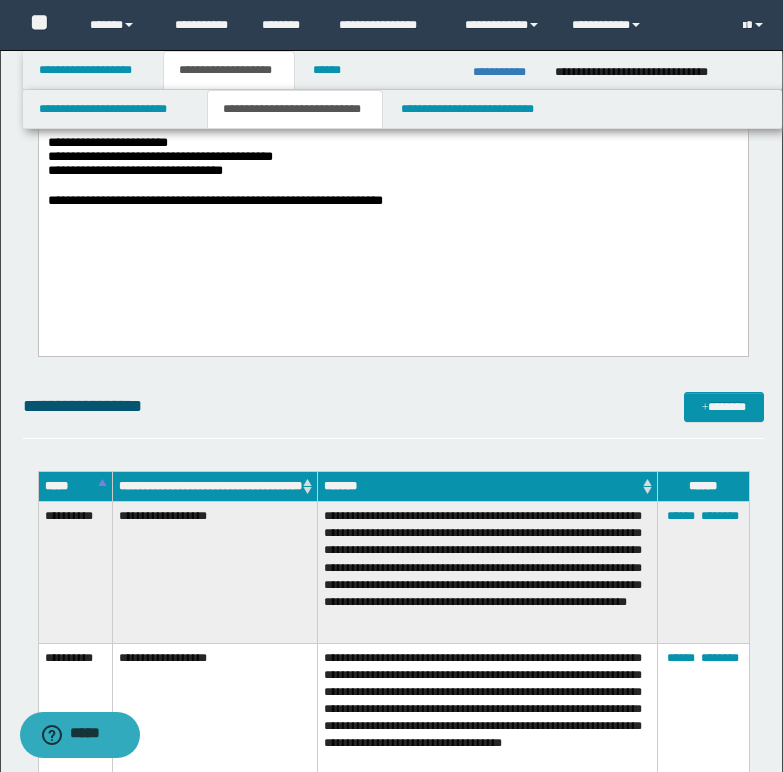 scroll, scrollTop: 800, scrollLeft: 0, axis: vertical 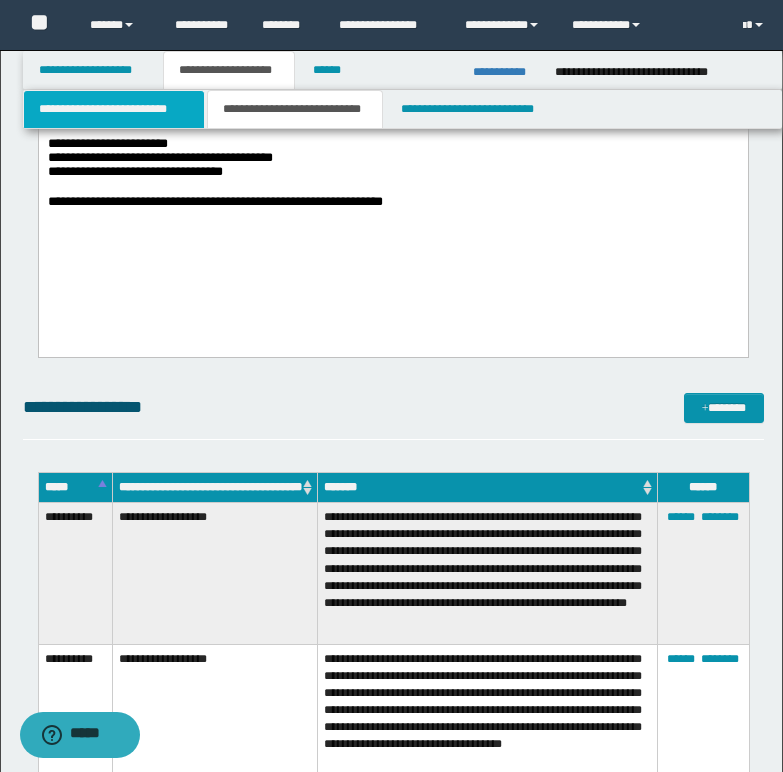 click on "**********" at bounding box center [114, 109] 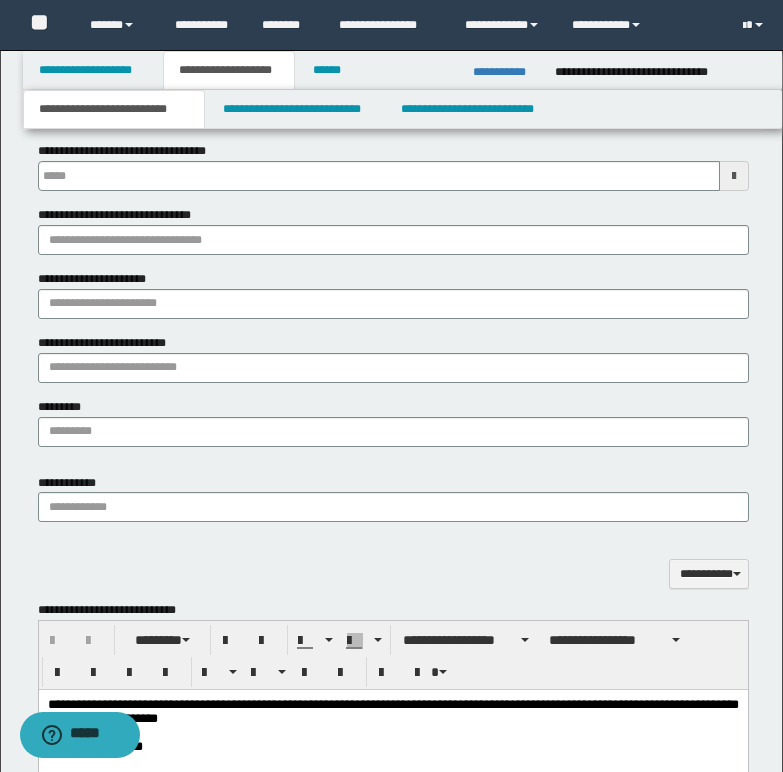 scroll, scrollTop: 900, scrollLeft: 0, axis: vertical 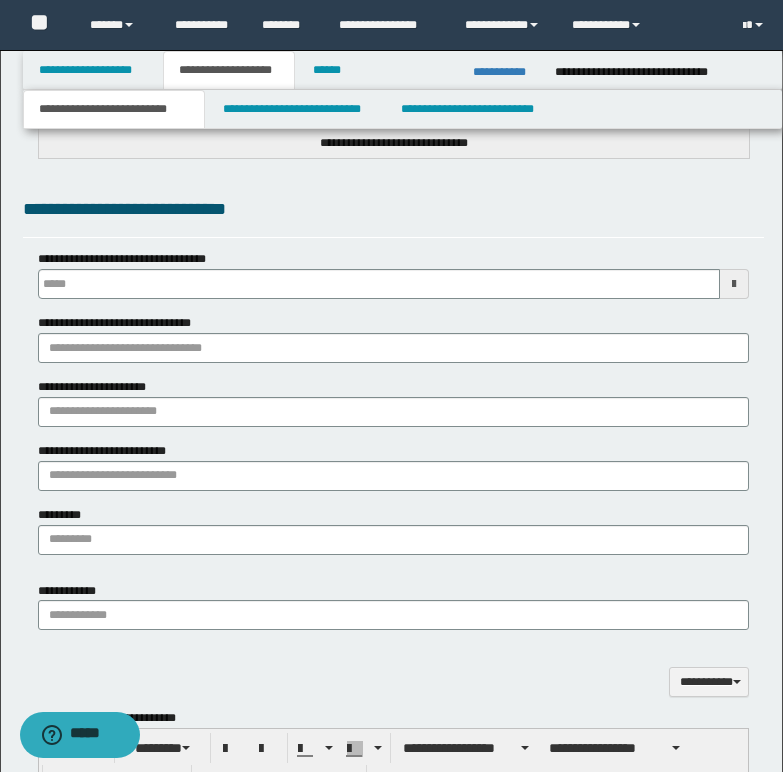 type 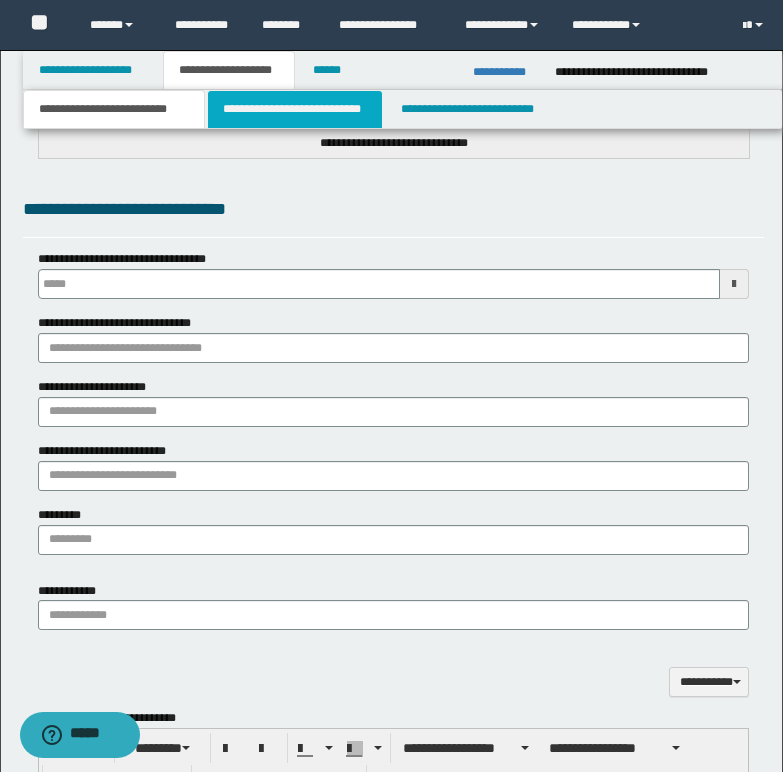 click on "**********" at bounding box center (295, 109) 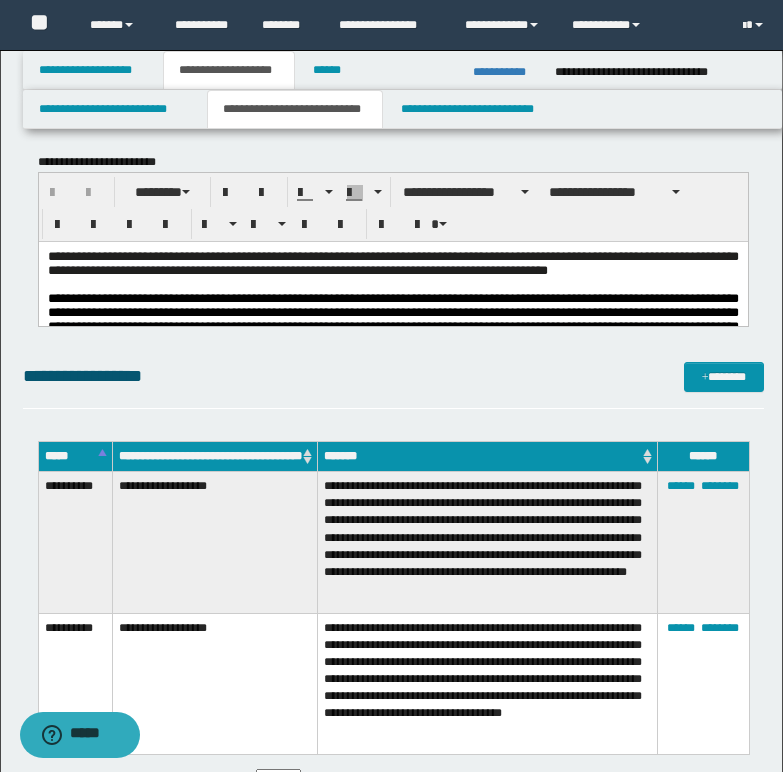 scroll, scrollTop: 0, scrollLeft: 0, axis: both 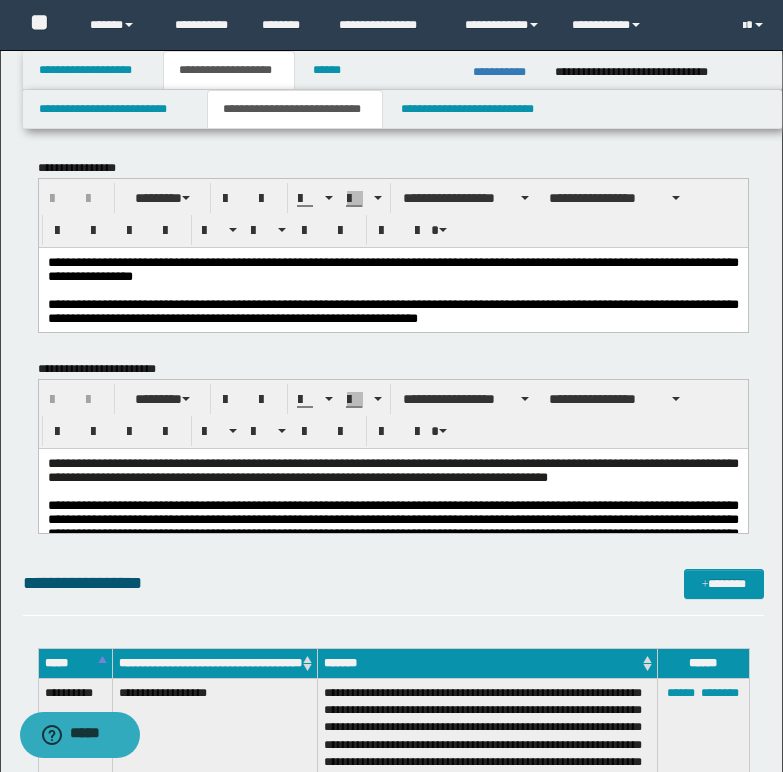 click on "**********" at bounding box center (392, 269) 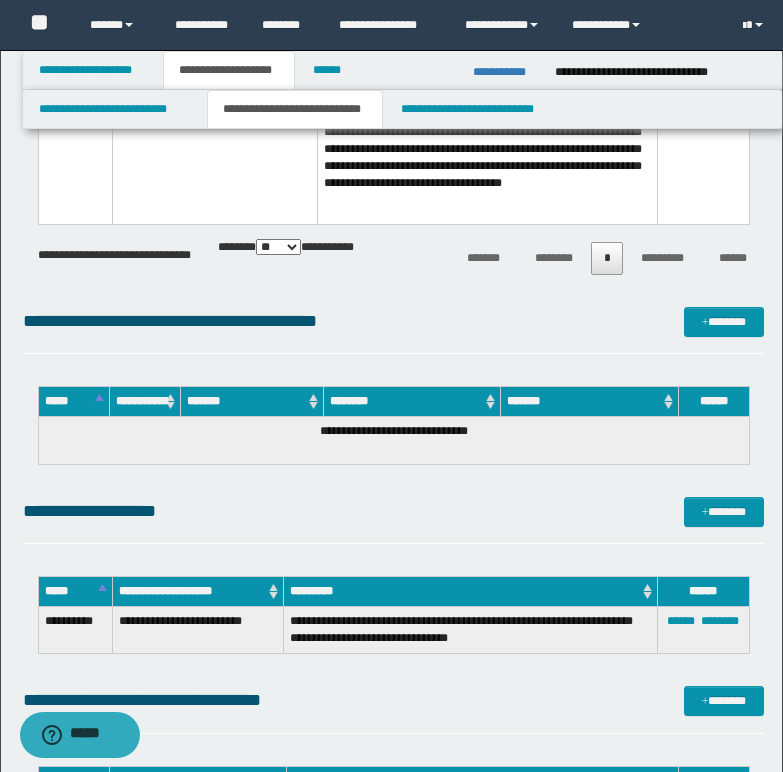 scroll, scrollTop: 1100, scrollLeft: 0, axis: vertical 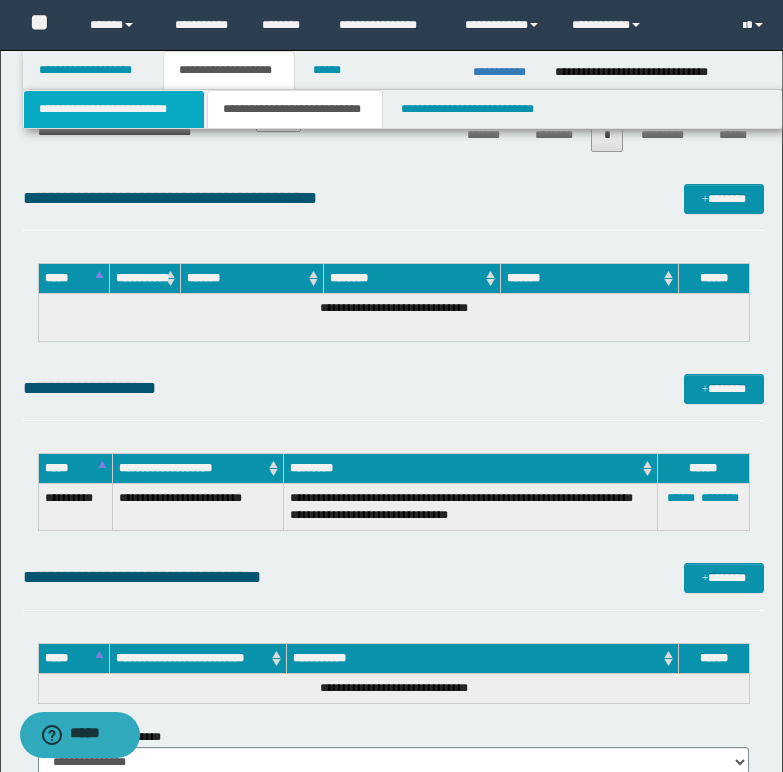 click on "**********" at bounding box center (114, 109) 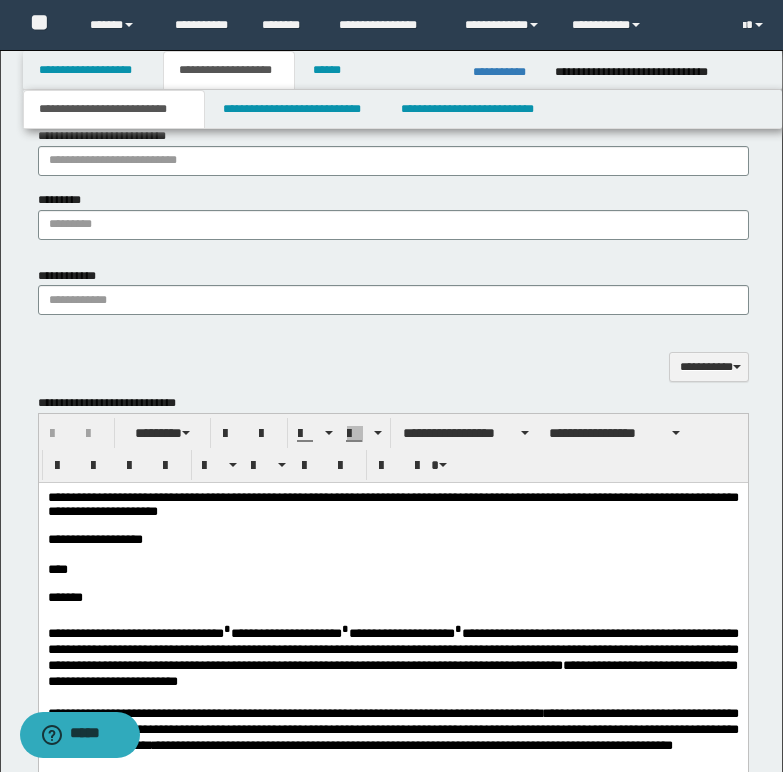 scroll, scrollTop: 1300, scrollLeft: 0, axis: vertical 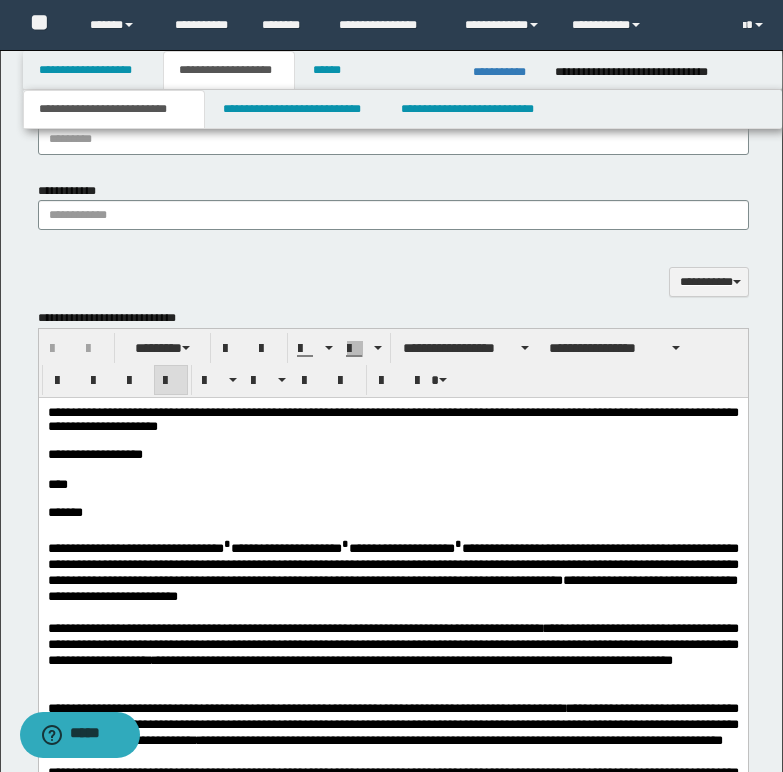 paste 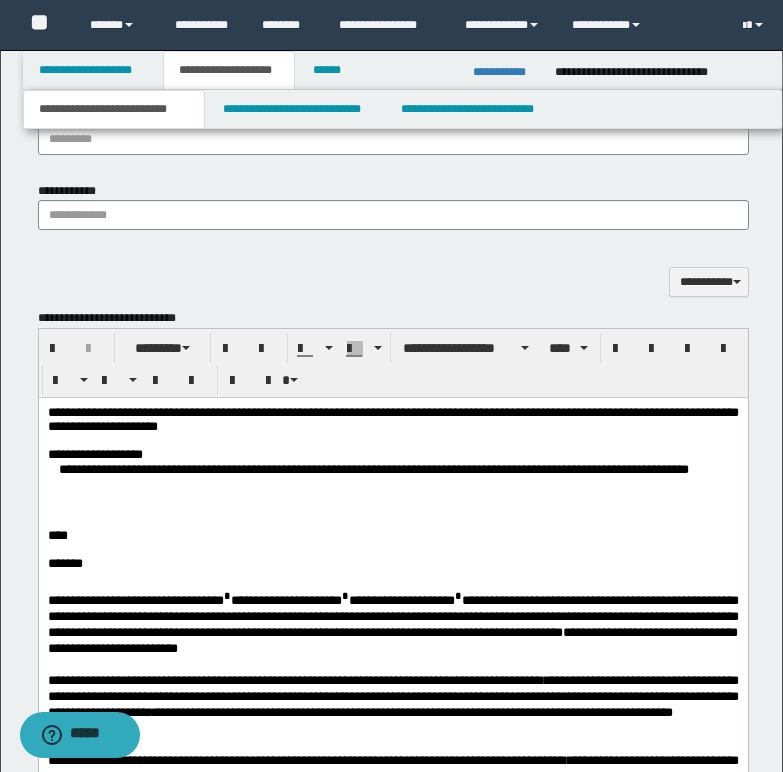 click on "**********" at bounding box center (392, 454) 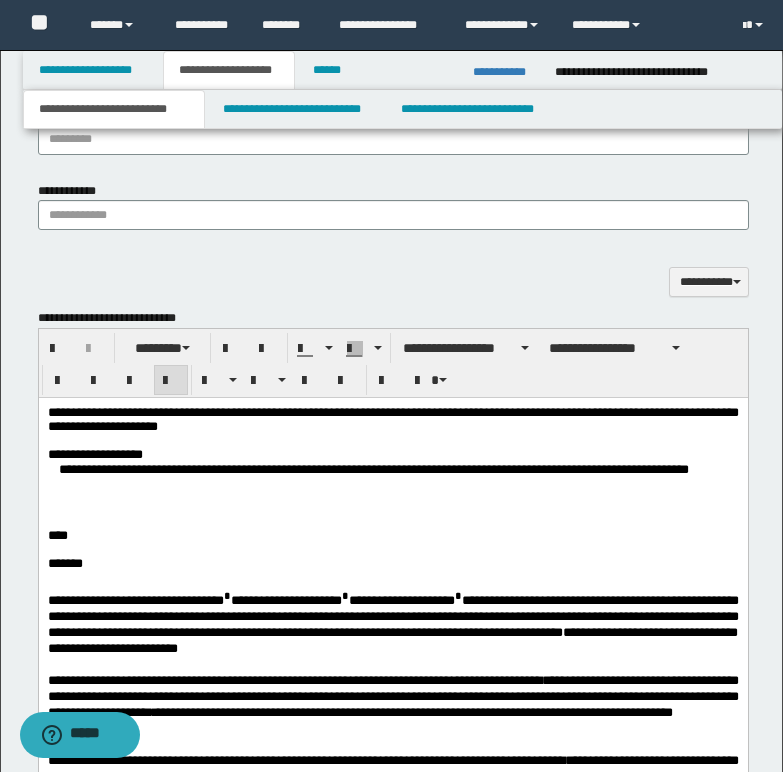 type 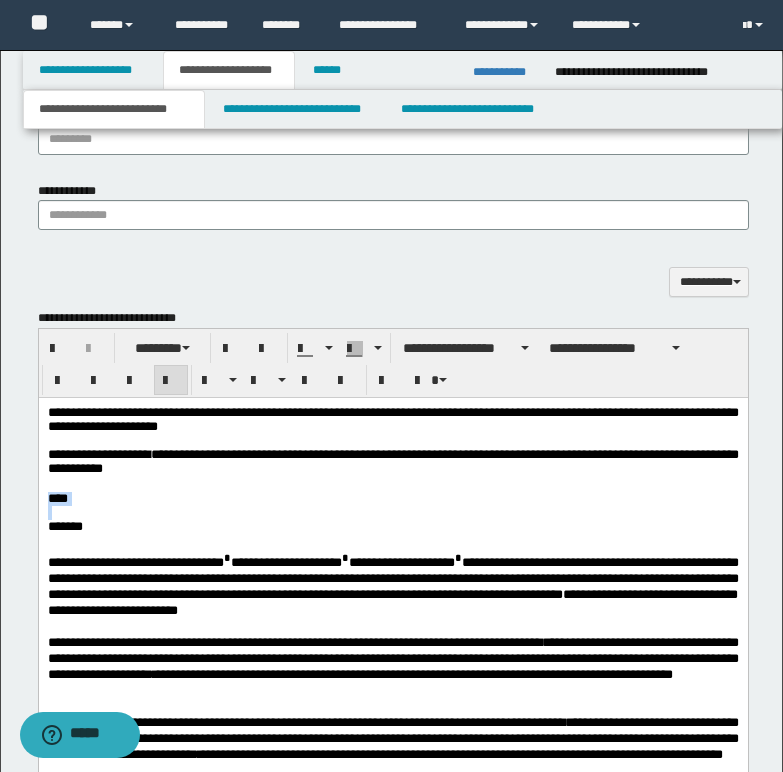 drag, startPoint x: 49, startPoint y: 501, endPoint x: 122, endPoint y: 525, distance: 76.843994 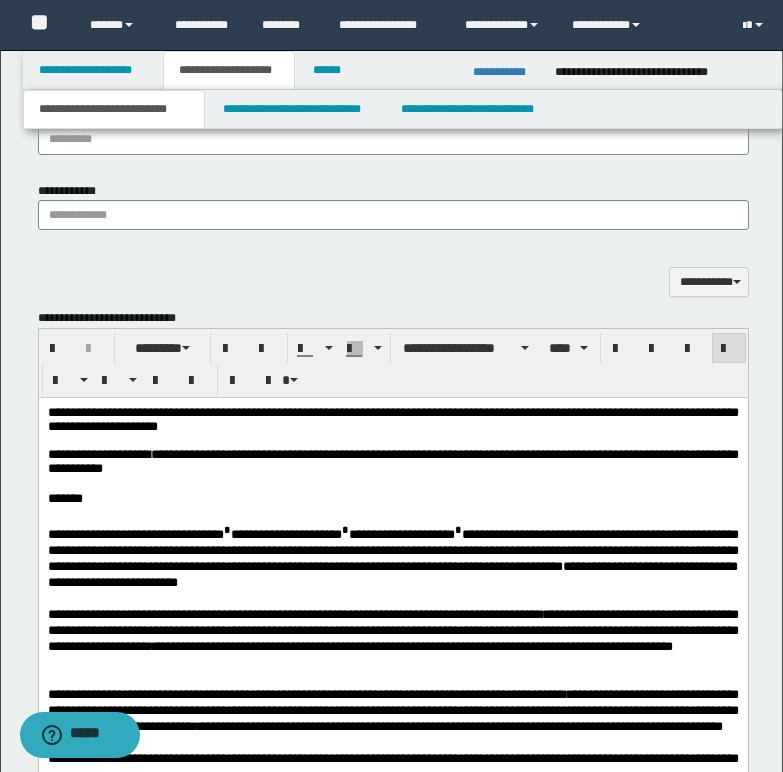 click on "**********" at bounding box center (392, 461) 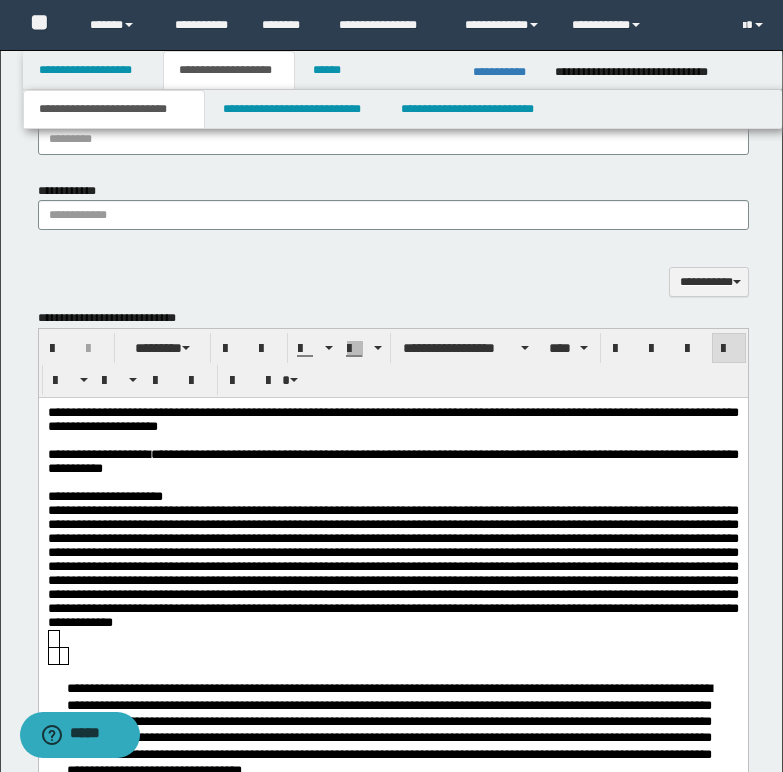 click at bounding box center [392, 566] 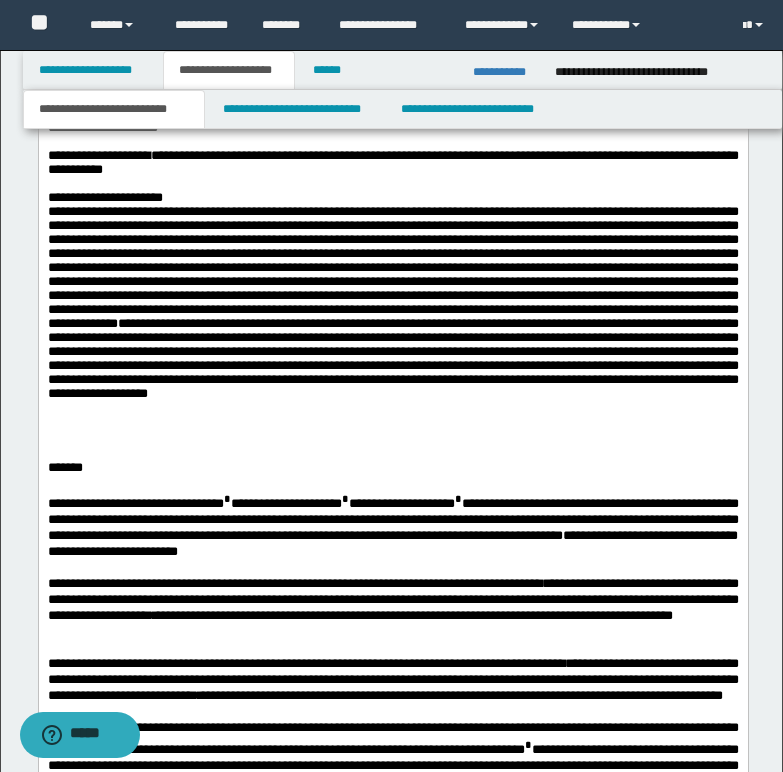 scroll, scrollTop: 1600, scrollLeft: 0, axis: vertical 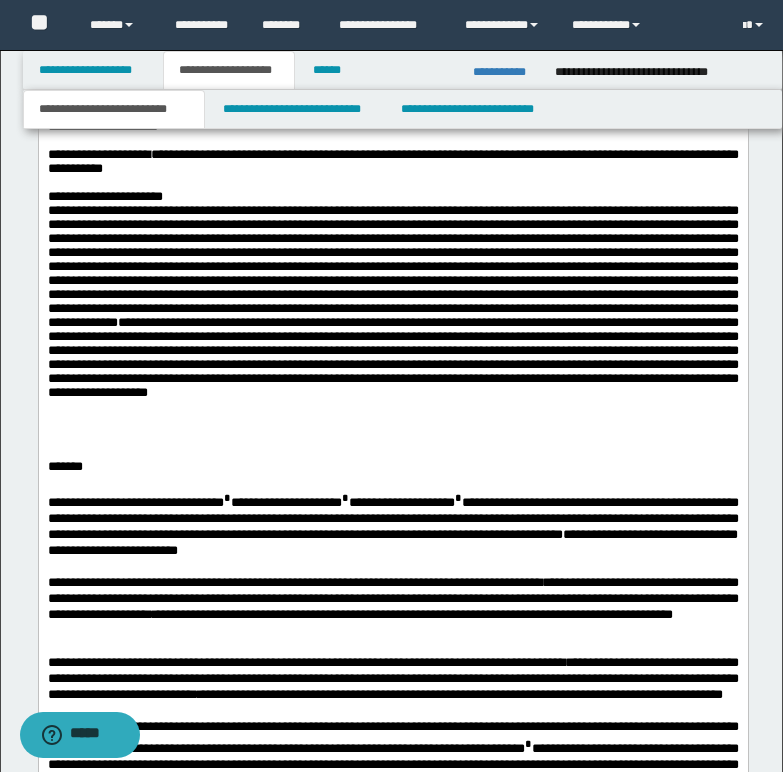 click on "**********" at bounding box center (392, 356) 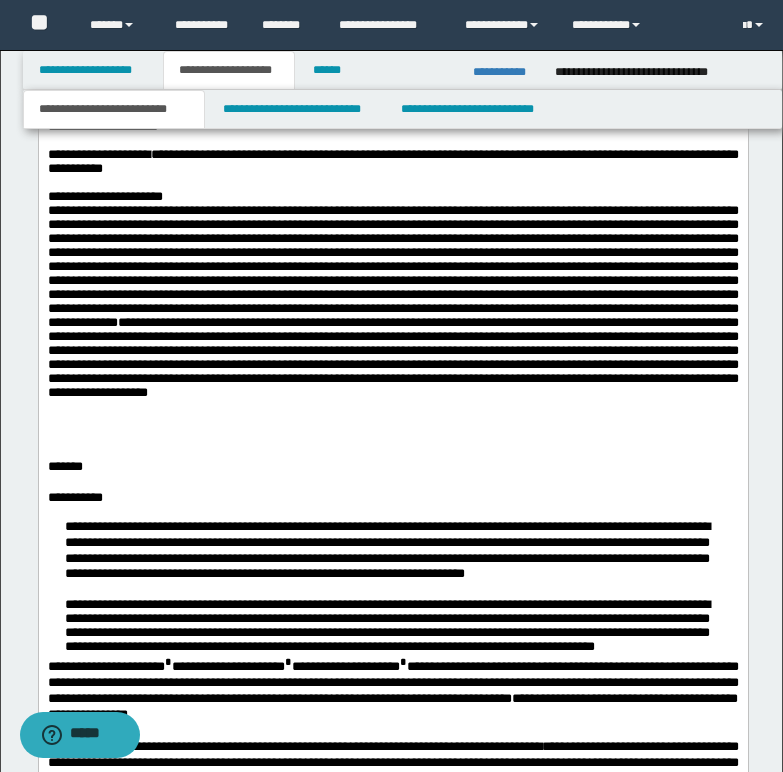 click on "**********" at bounding box center [392, 497] 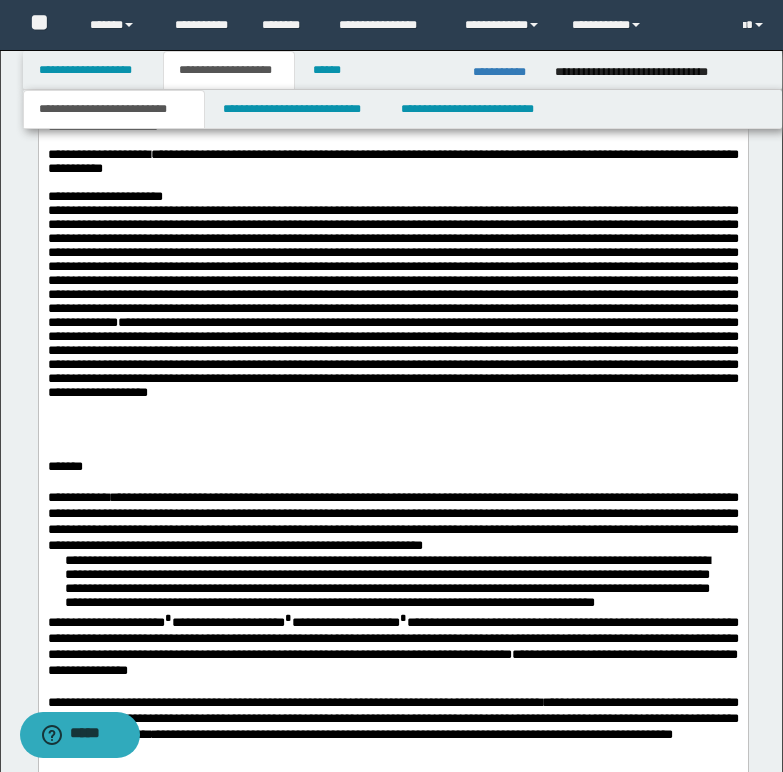 click on "**********" at bounding box center (392, 521) 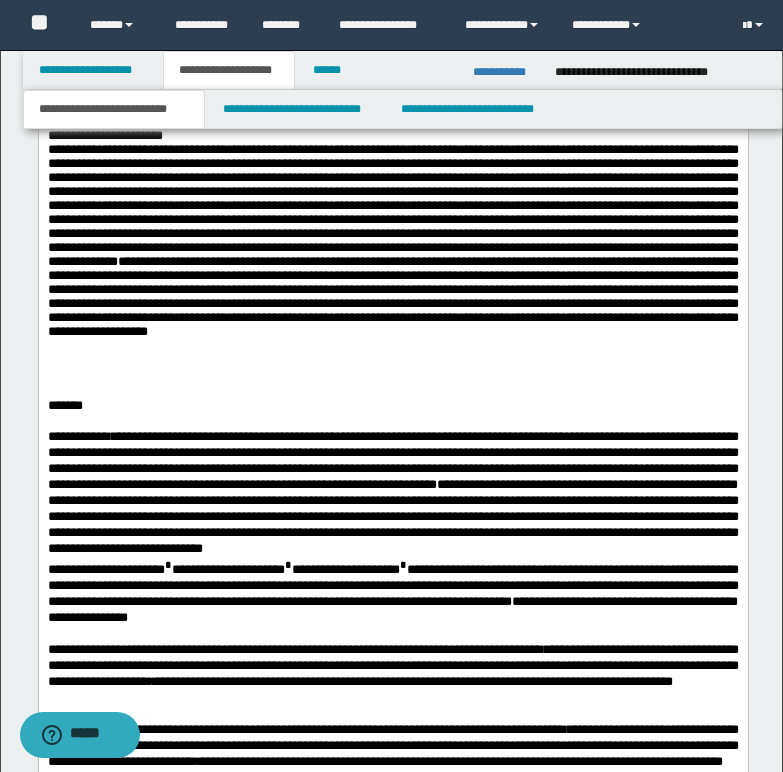 scroll, scrollTop: 1700, scrollLeft: 0, axis: vertical 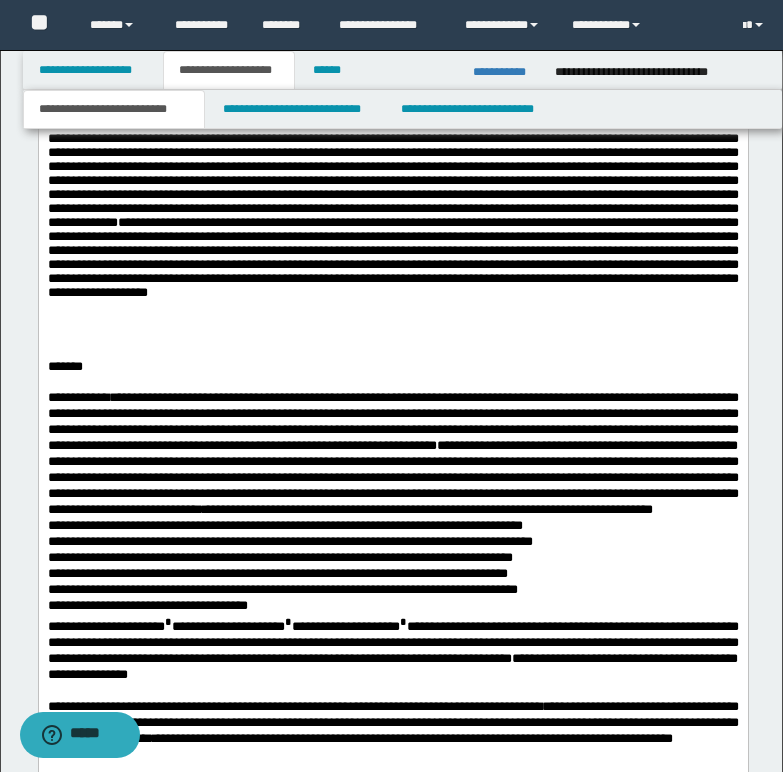 click on "**********" at bounding box center (392, 525) 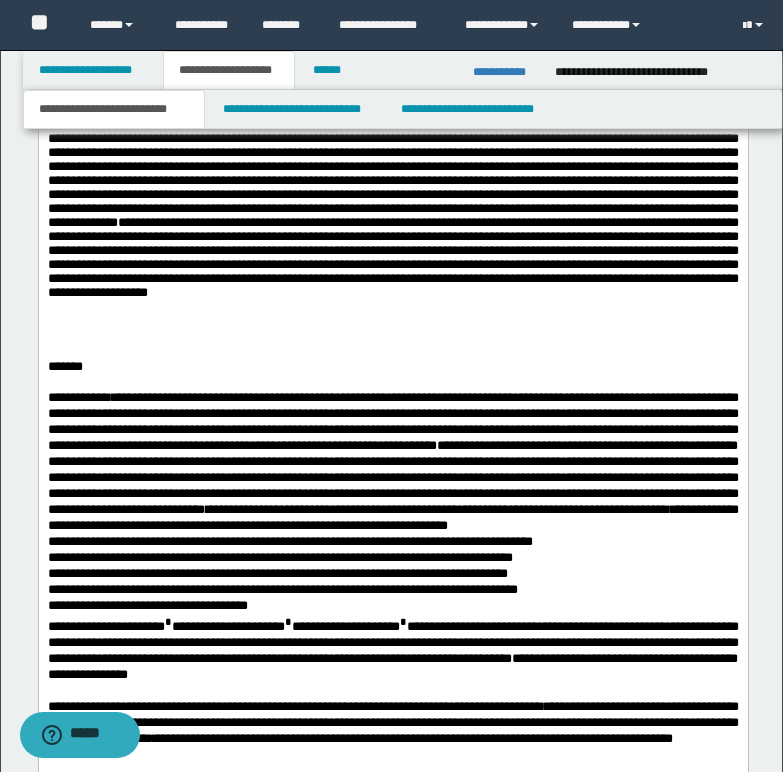 click on "**********" at bounding box center (392, 502) 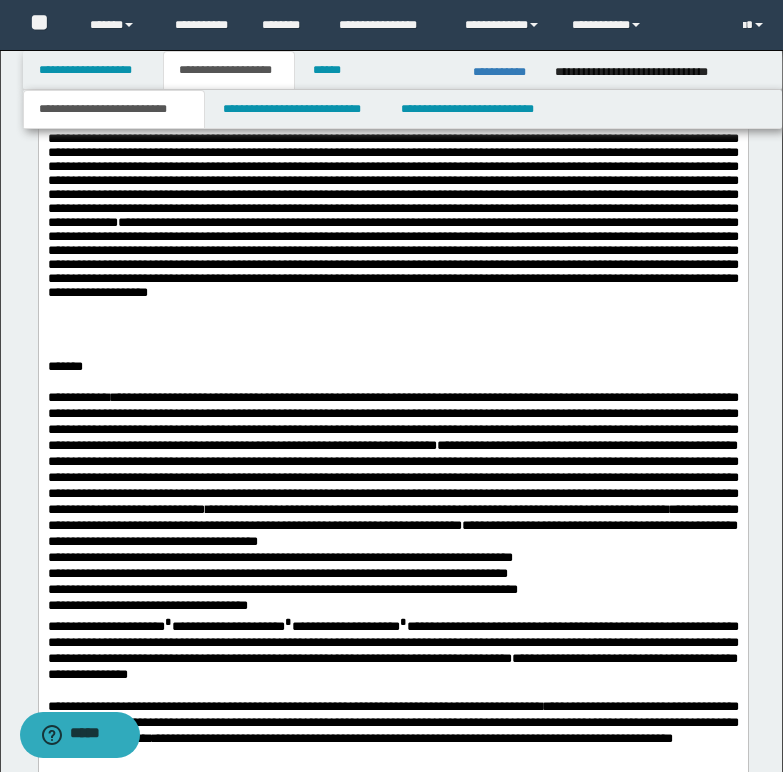 click on "**********" at bounding box center [392, 525] 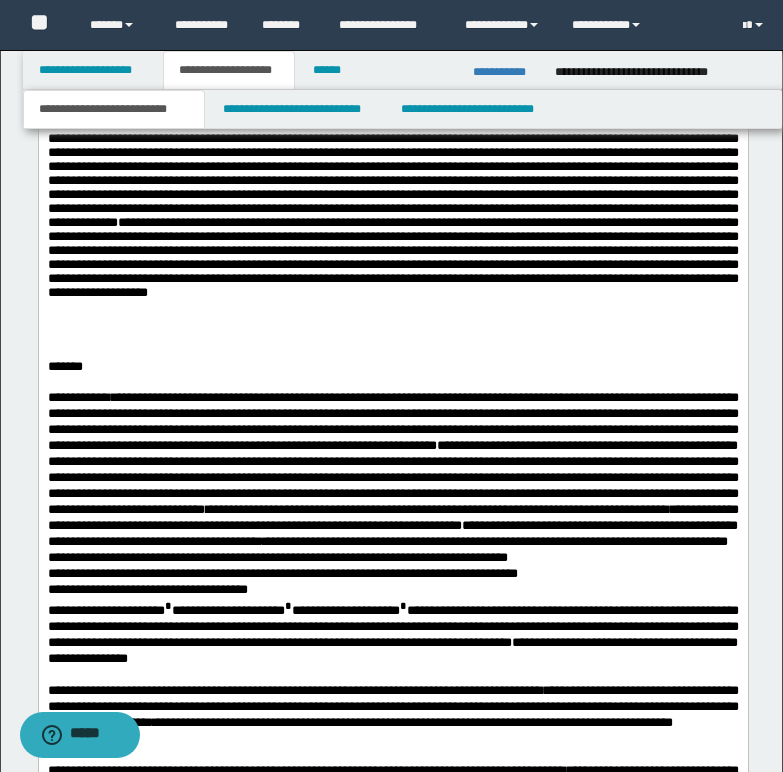click on "**********" at bounding box center [392, 517] 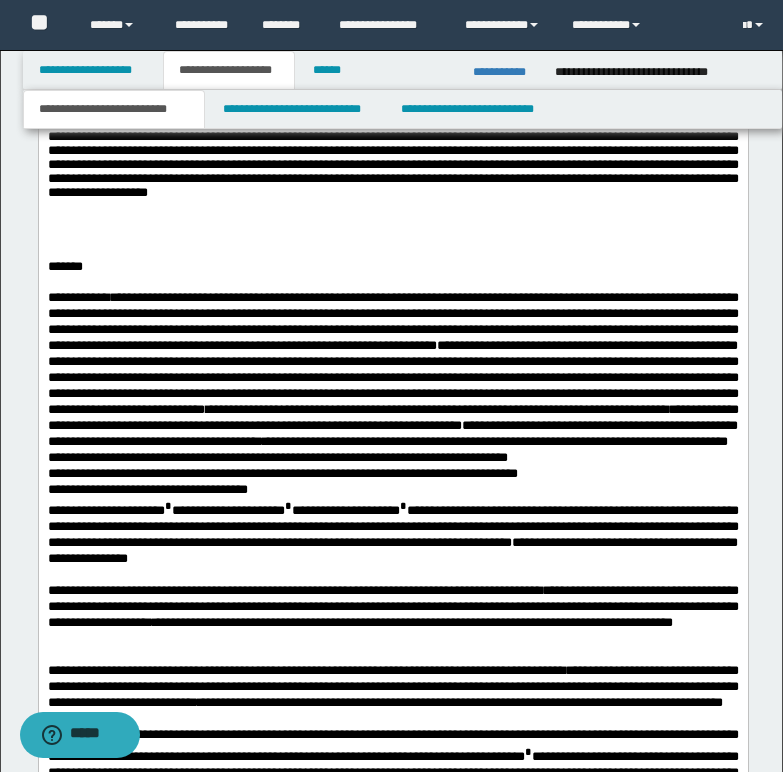 click on "**********" at bounding box center (392, 417) 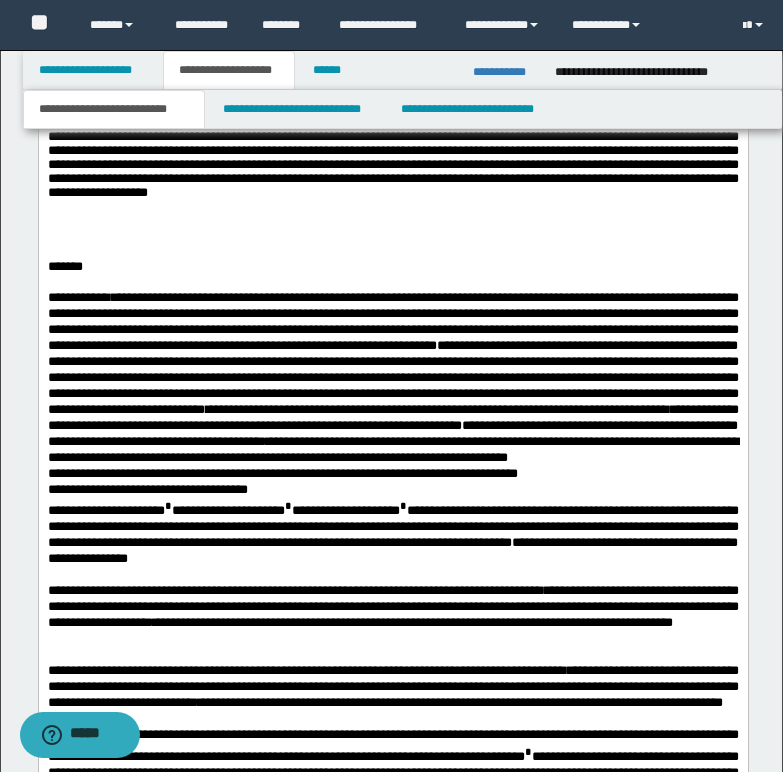 click on "**********" at bounding box center (392, 417) 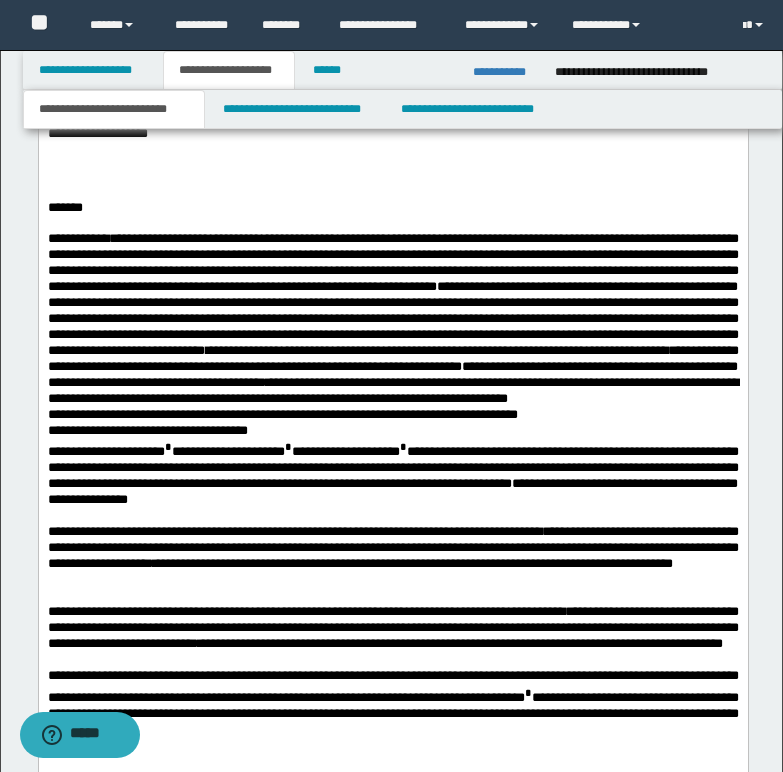 scroll, scrollTop: 1900, scrollLeft: 0, axis: vertical 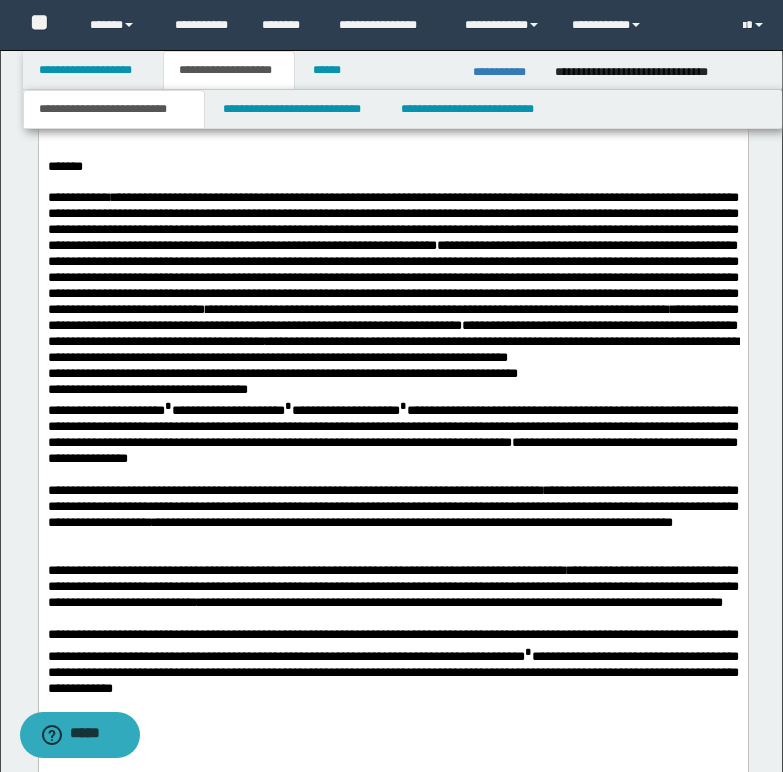 click on "**********" at bounding box center [392, 294] 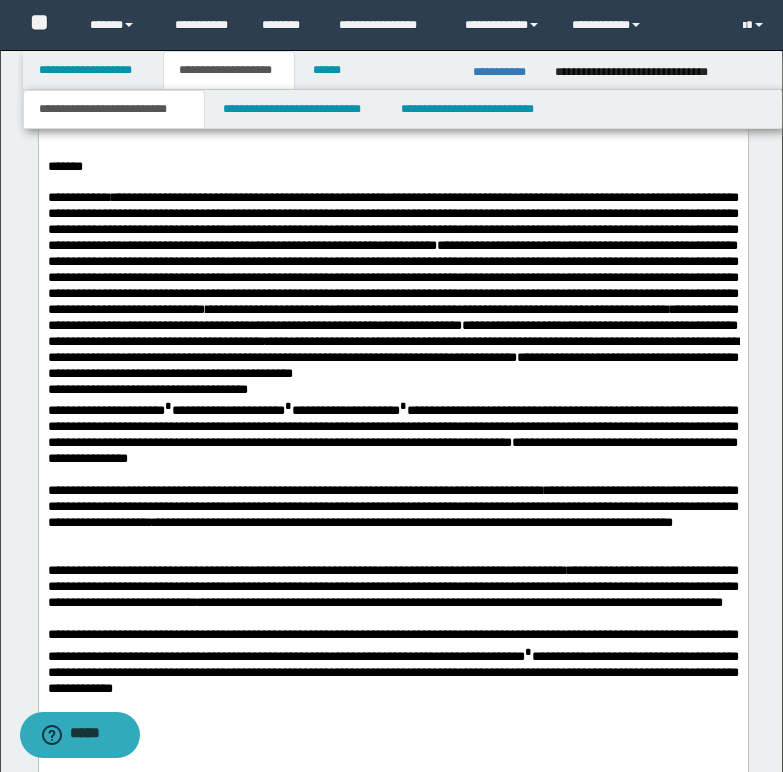 click on "**********" at bounding box center (392, 317) 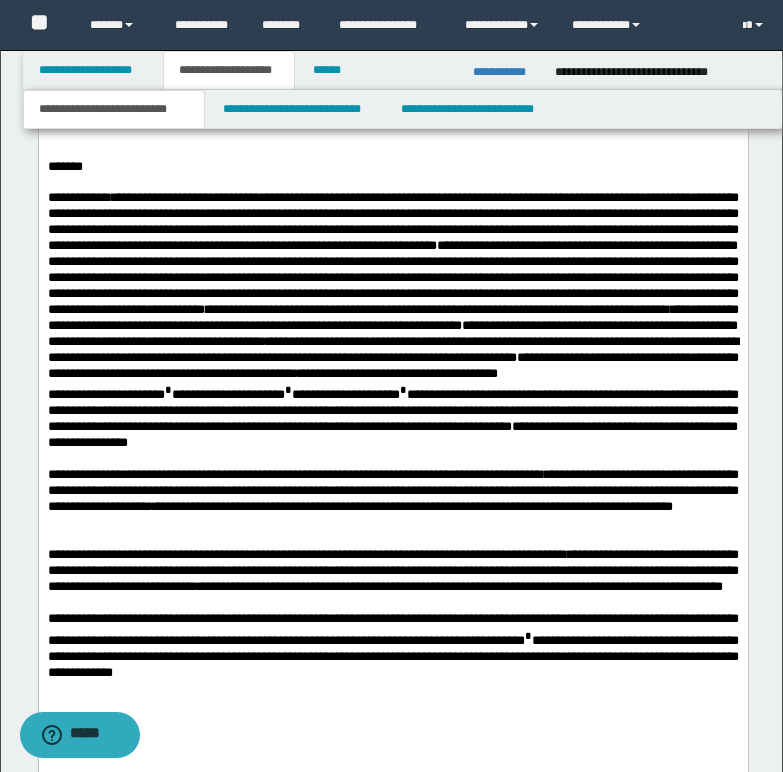 drag, startPoint x: 48, startPoint y: 405, endPoint x: 69, endPoint y: 397, distance: 22.472204 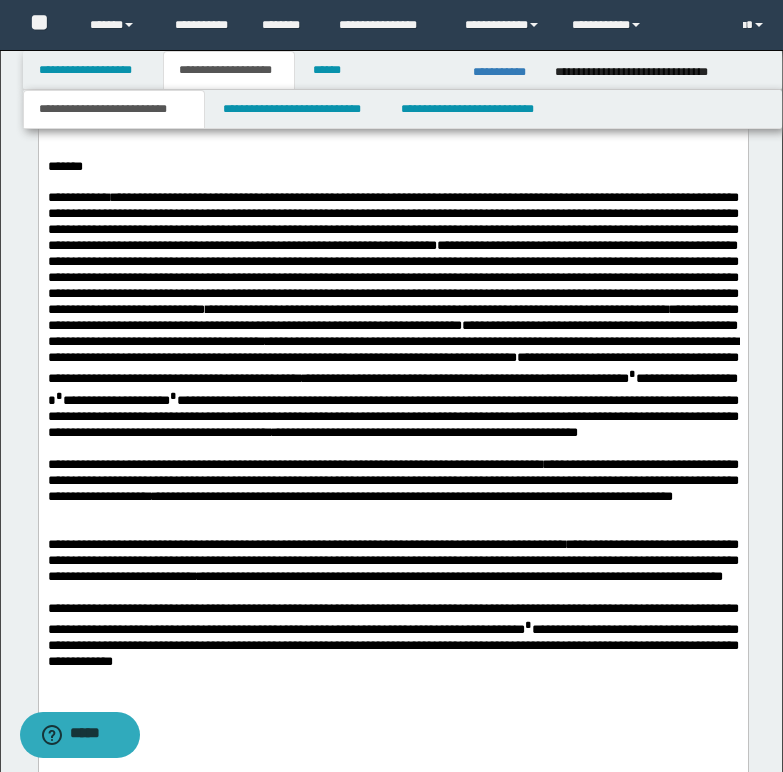 click on "*" at bounding box center [631, 373] 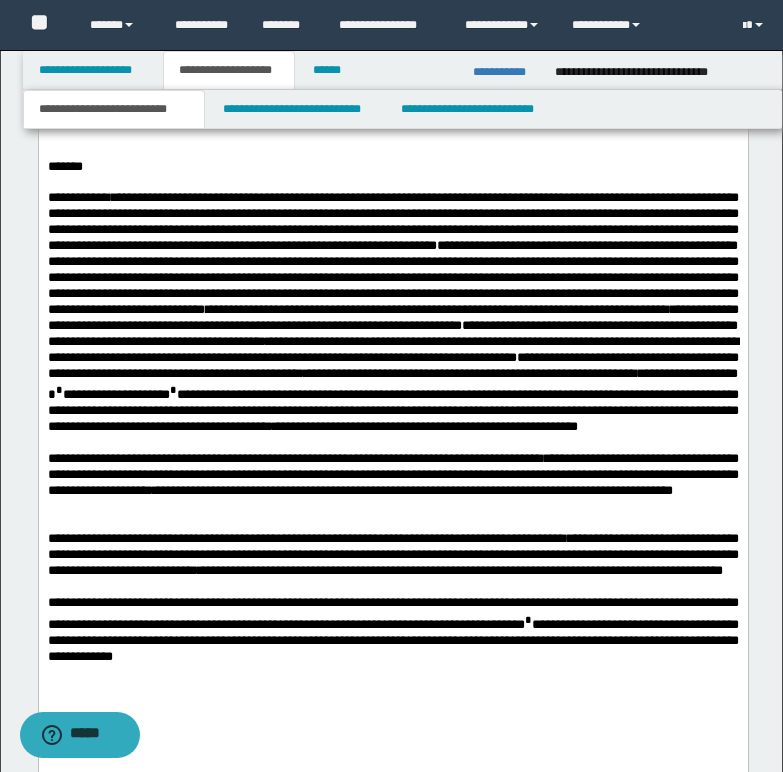 click on "**********" at bounding box center (392, 400) 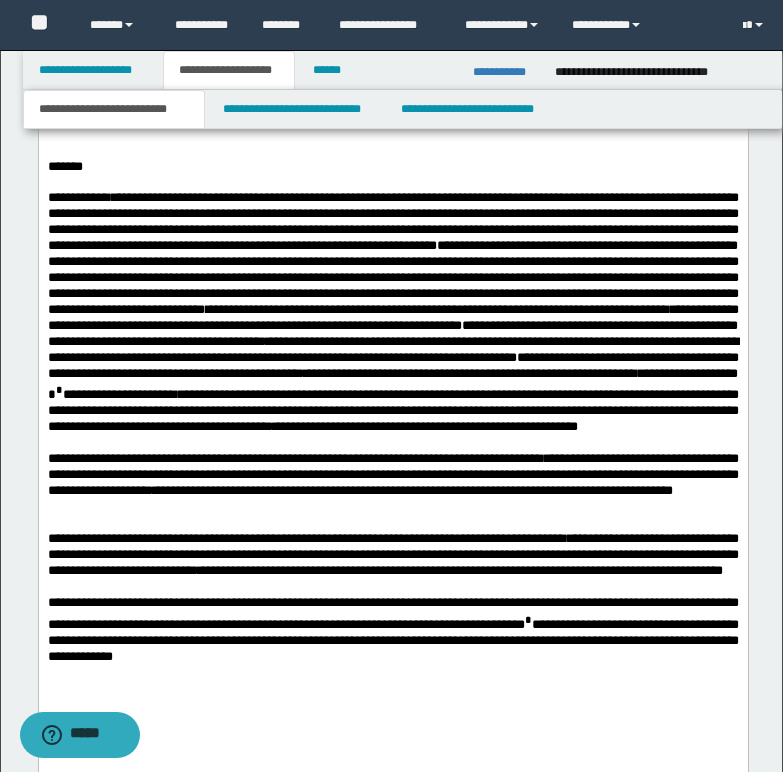 click on "**********" at bounding box center (392, 400) 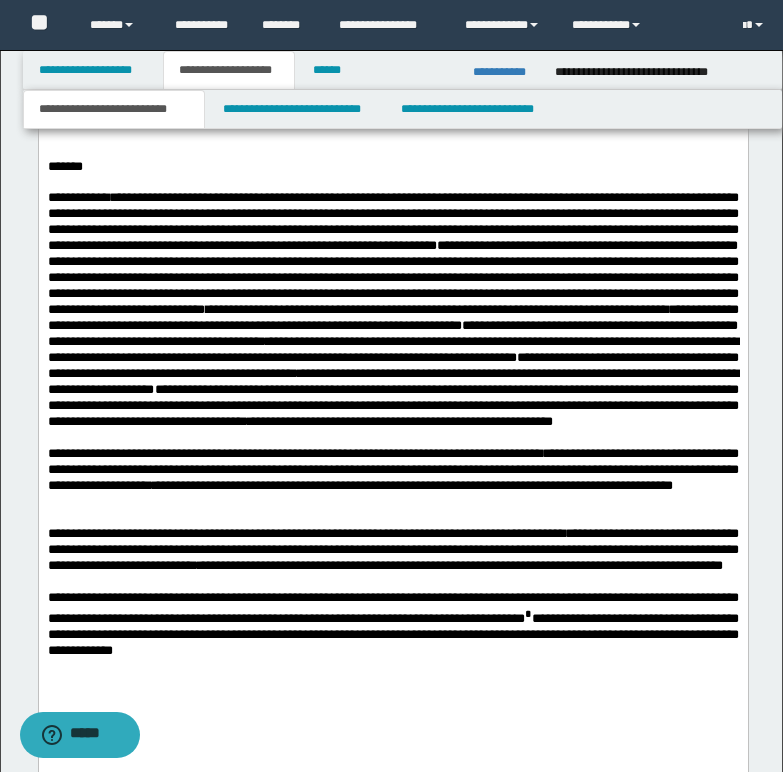 click on "**********" at bounding box center (399, 421) 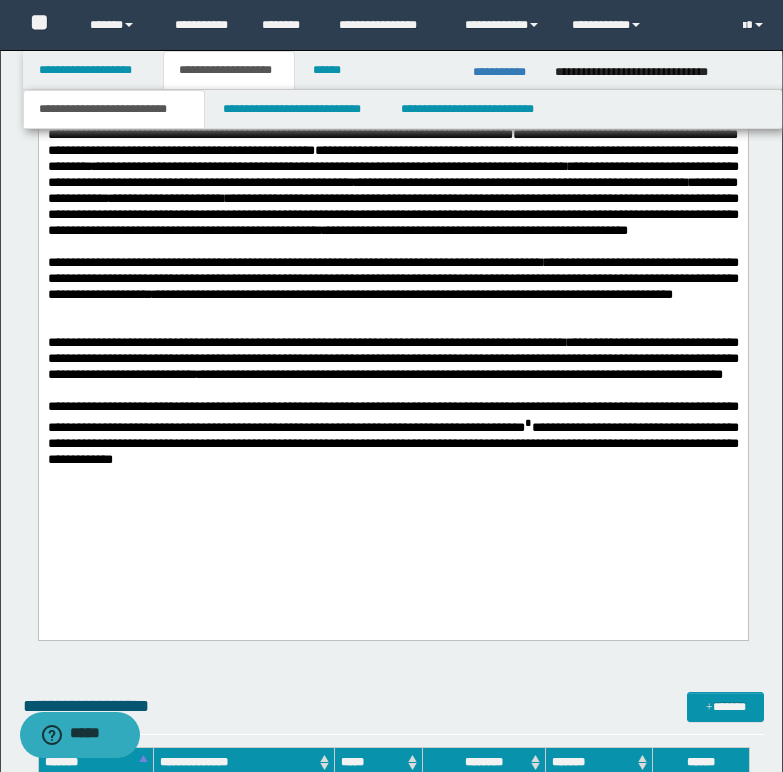 scroll, scrollTop: 2100, scrollLeft: 0, axis: vertical 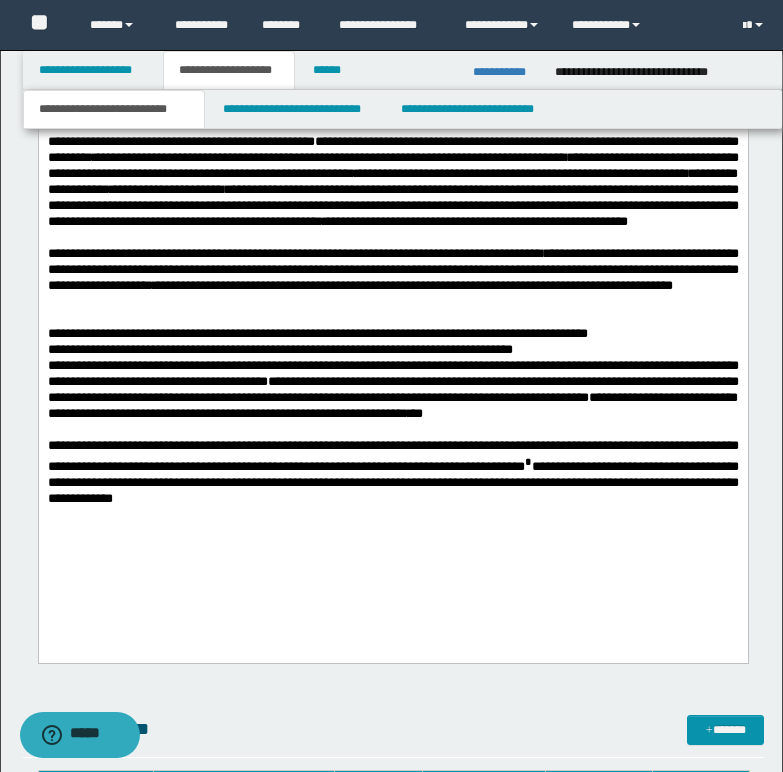 click on "**********" at bounding box center [392, 357] 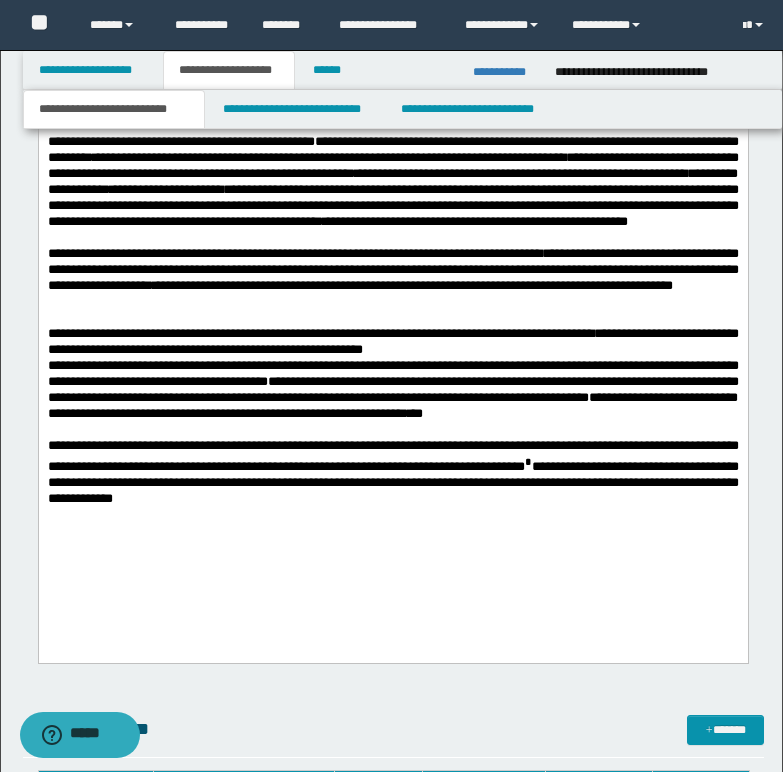 click on "**********" at bounding box center (392, 357) 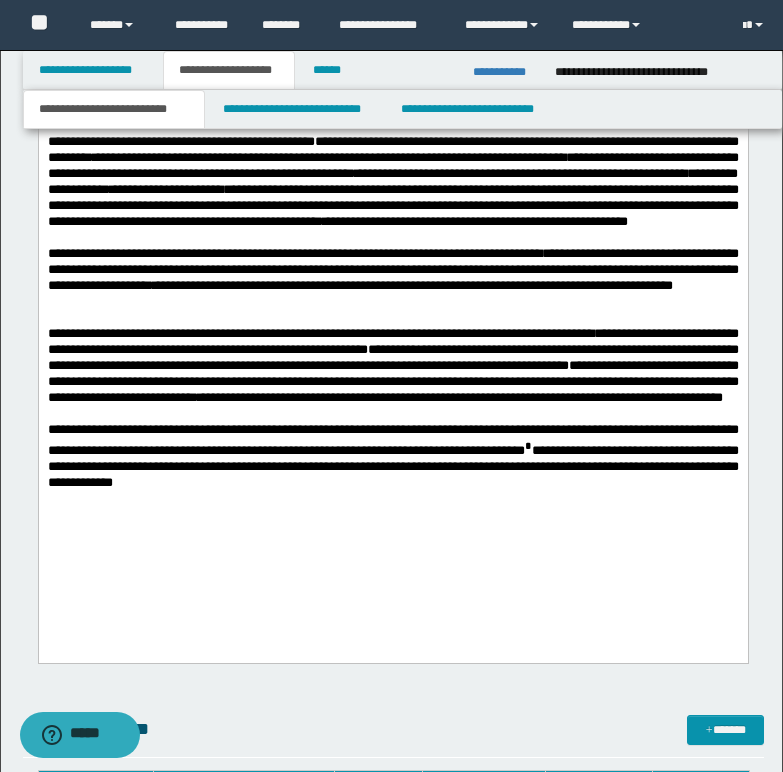 click on "**********" at bounding box center [392, 349] 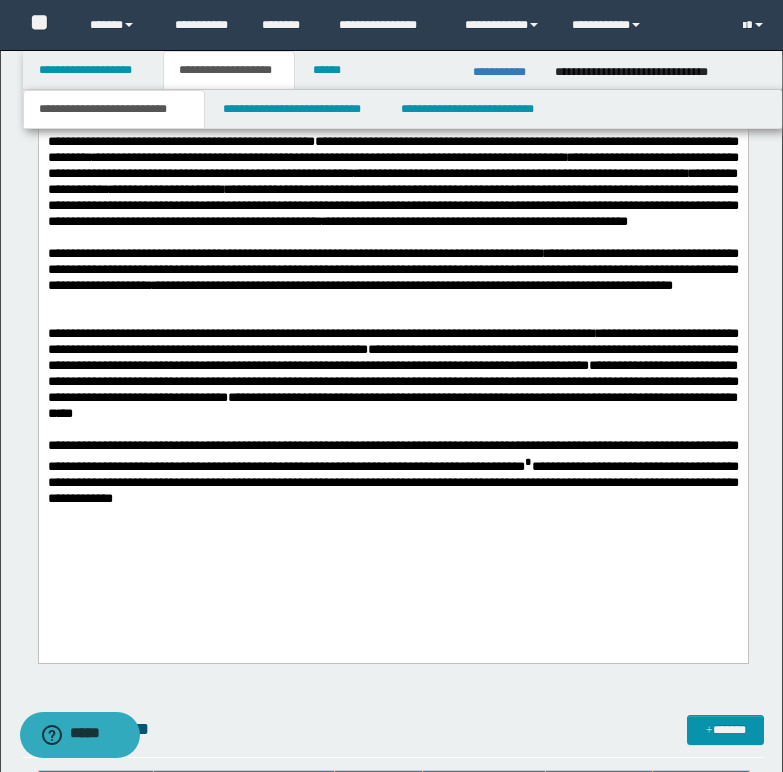 drag, startPoint x: 663, startPoint y: 380, endPoint x: 675, endPoint y: 382, distance: 12.165525 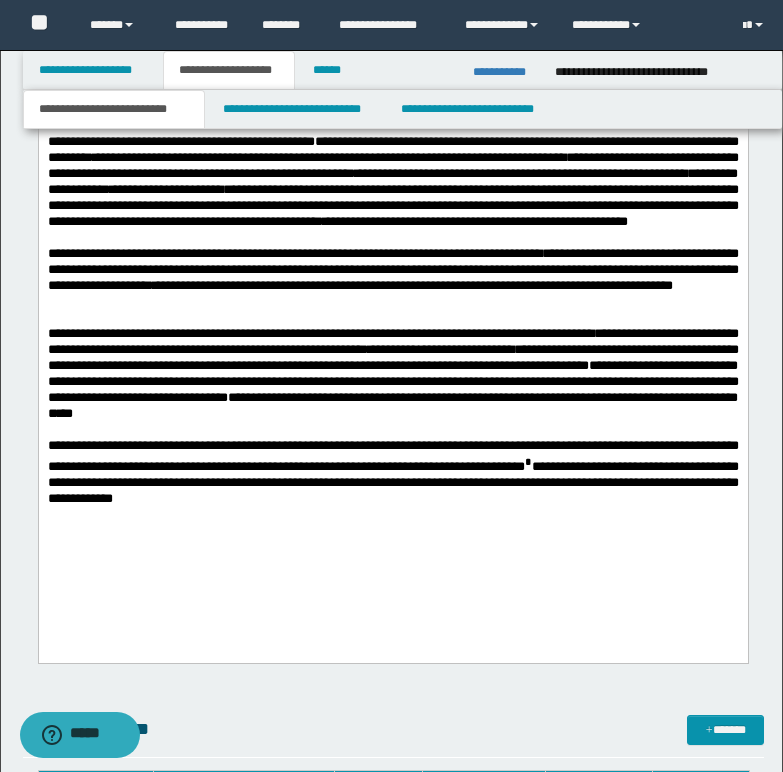 click on "**********" at bounding box center [392, 349] 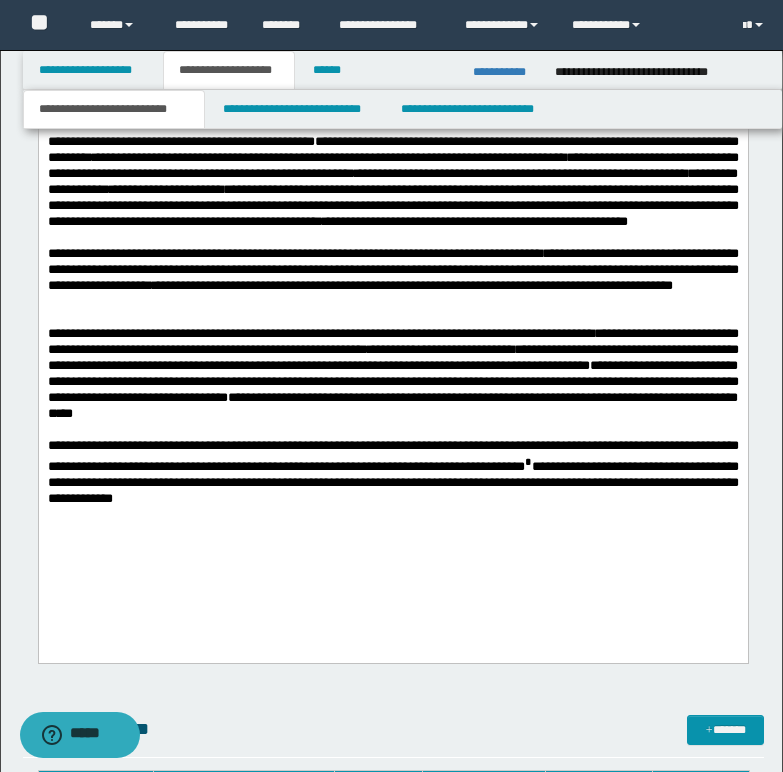 click on "**********" at bounding box center [392, 349] 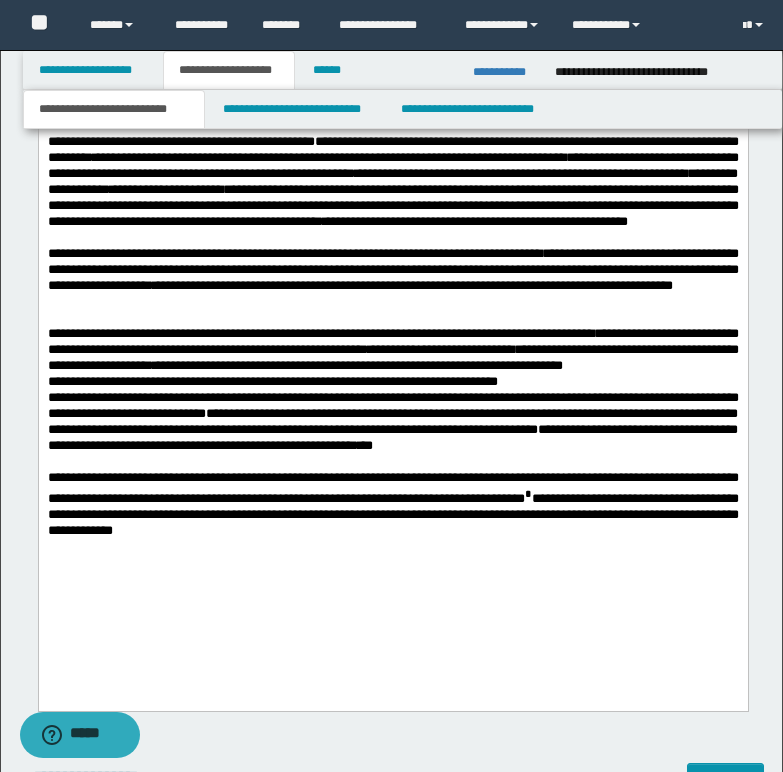 click on "**********" at bounding box center [392, 373] 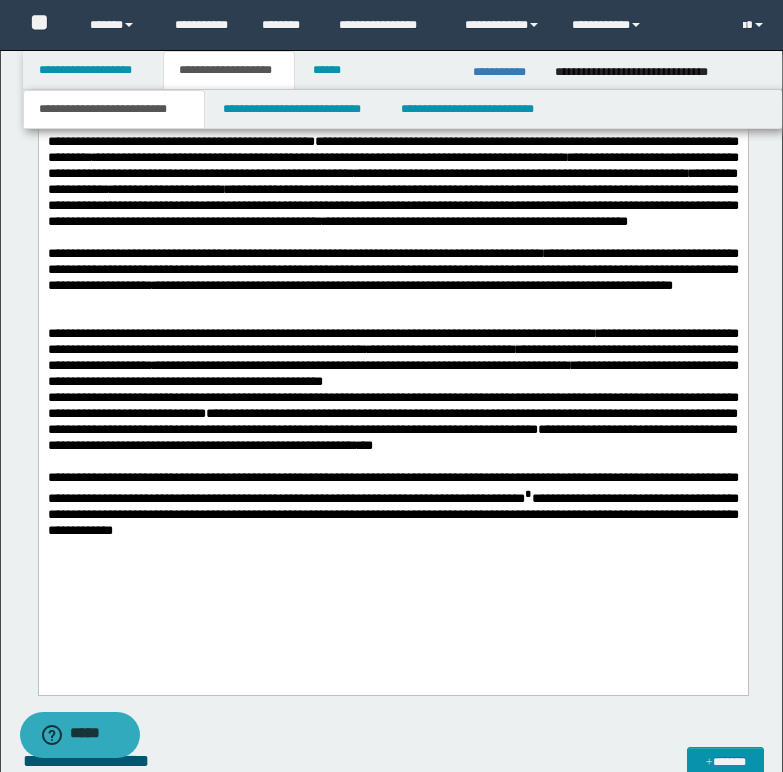 click on "**********" at bounding box center [392, 373] 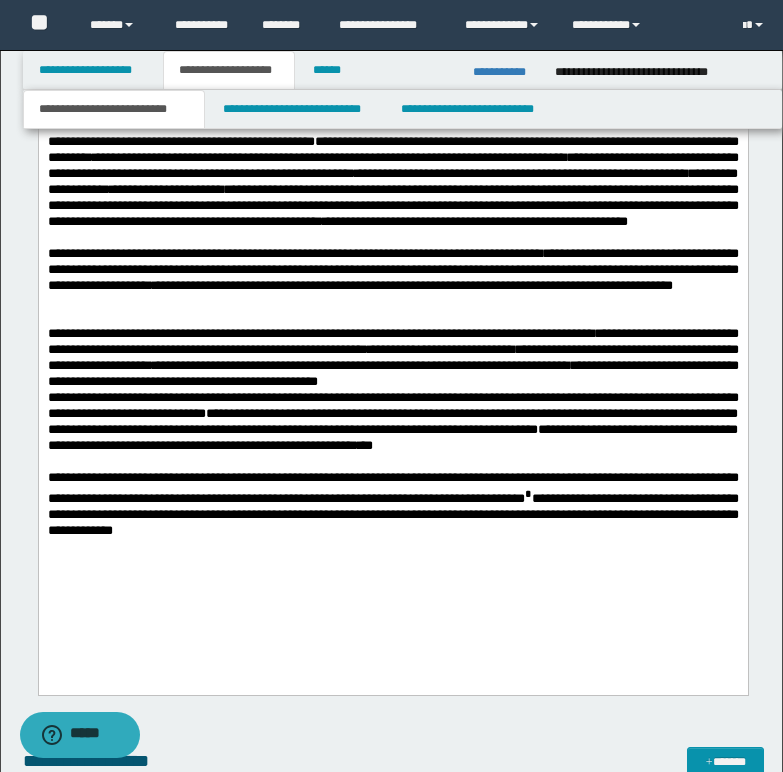 click on "**********" at bounding box center (392, 373) 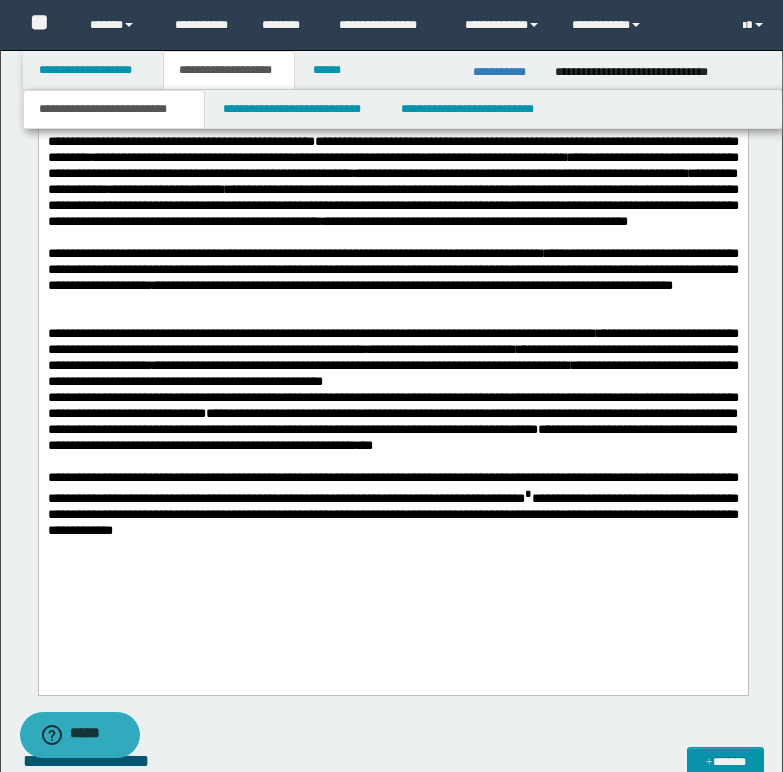 click on "**********" at bounding box center (392, 373) 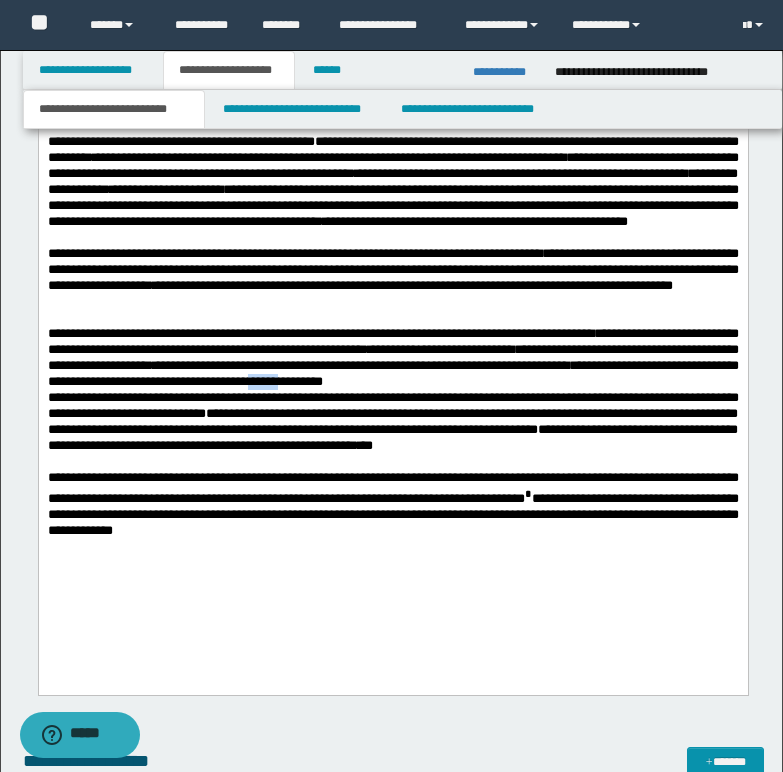 drag, startPoint x: 532, startPoint y: 413, endPoint x: 570, endPoint y: 413, distance: 38 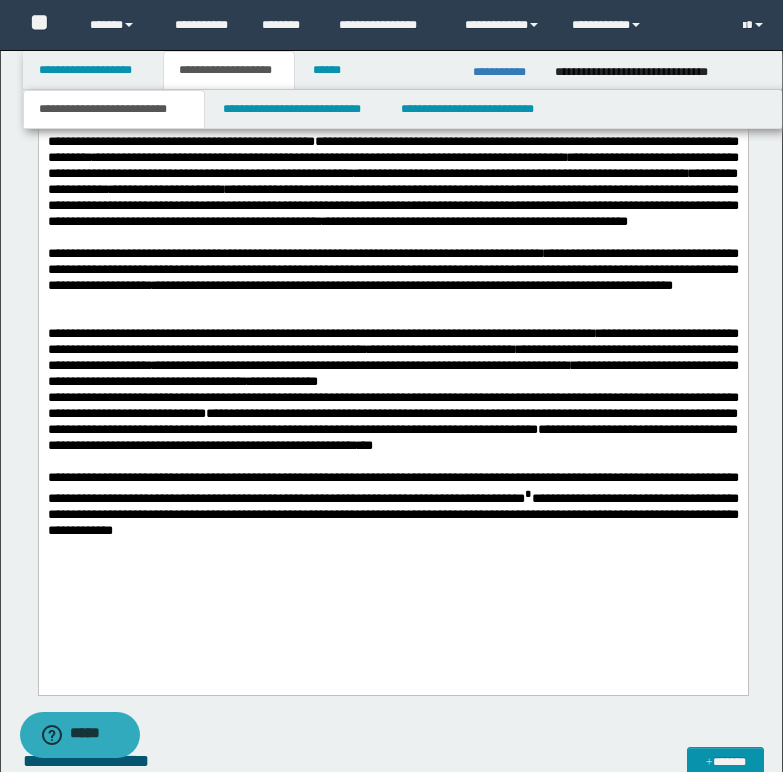 click on "**********" at bounding box center (392, 373) 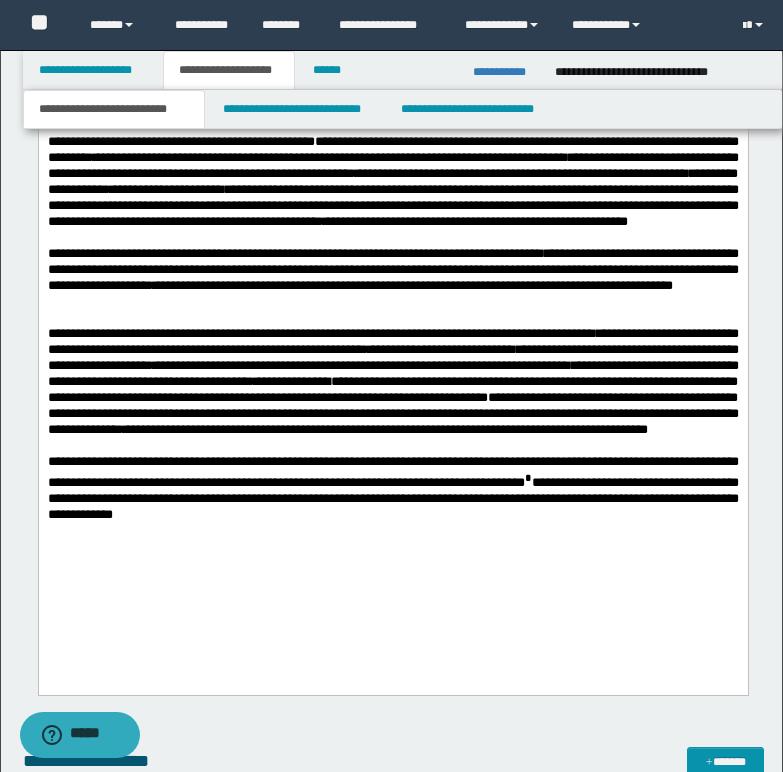 click on "**********" at bounding box center [392, 365] 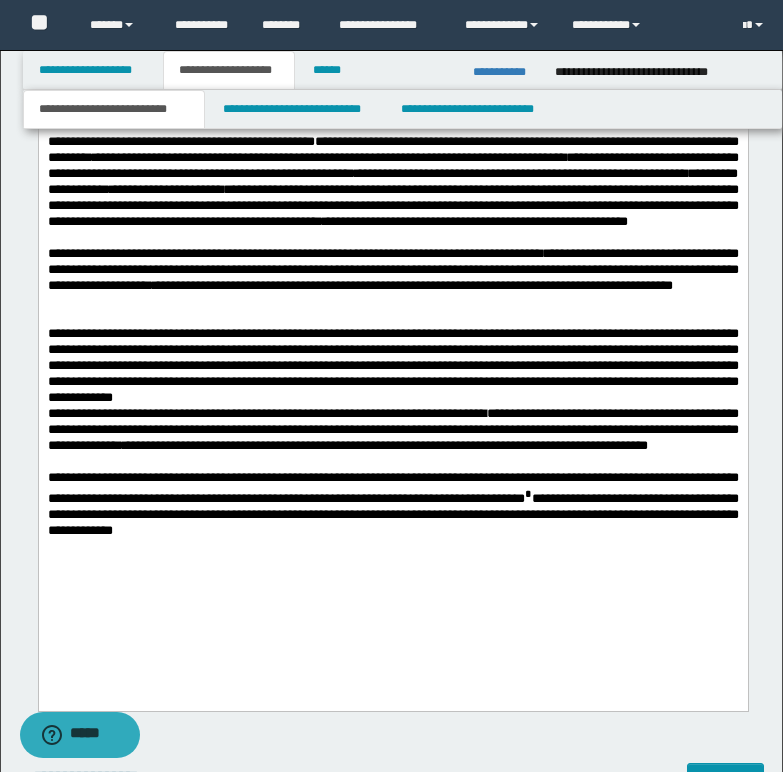 click on "**********" at bounding box center [392, 278] 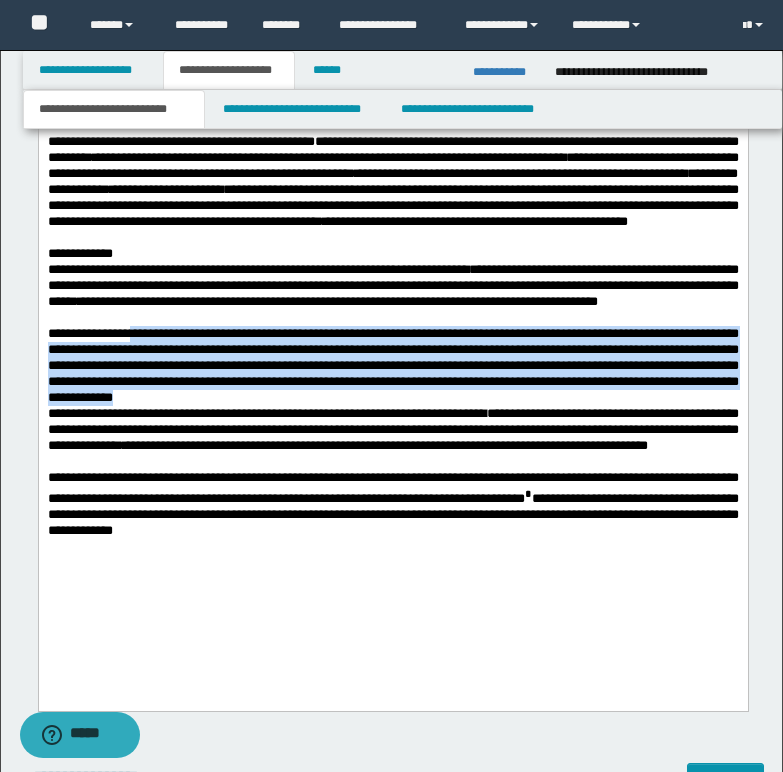 drag, startPoint x: 160, startPoint y: 368, endPoint x: 219, endPoint y: 386, distance: 61.68468 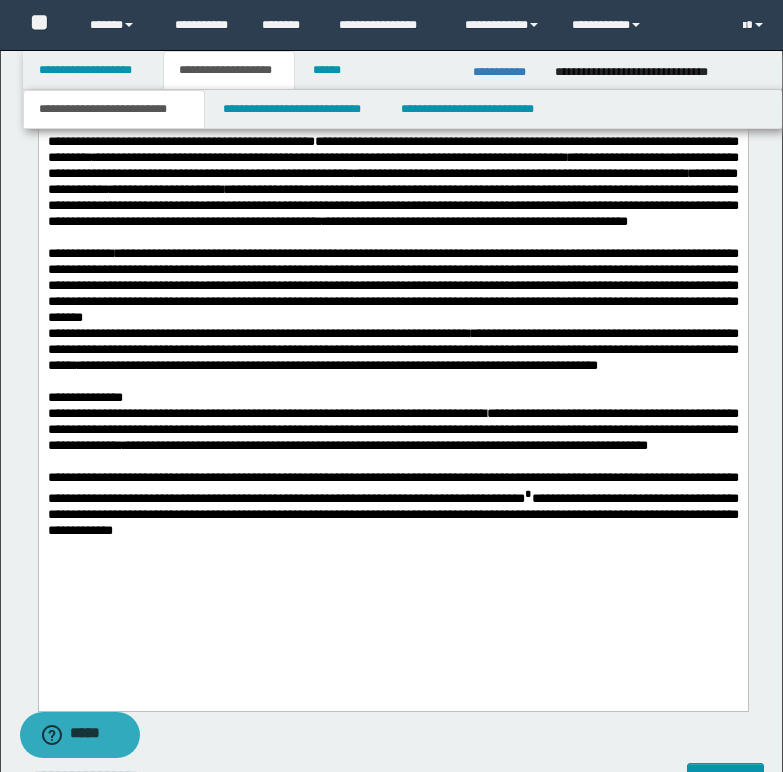 click on "**********" at bounding box center [392, 286] 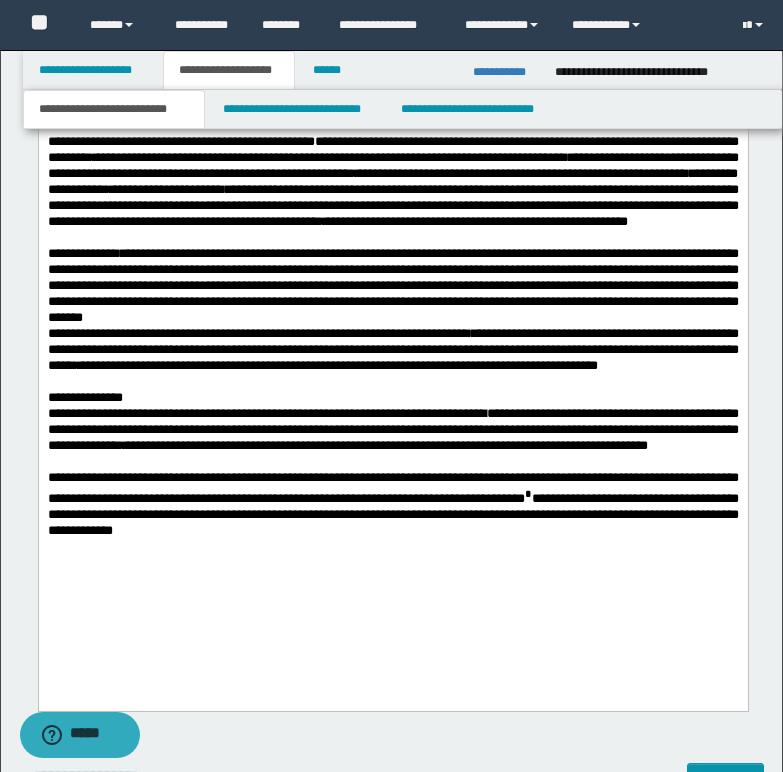 click on "**********" at bounding box center (392, 286) 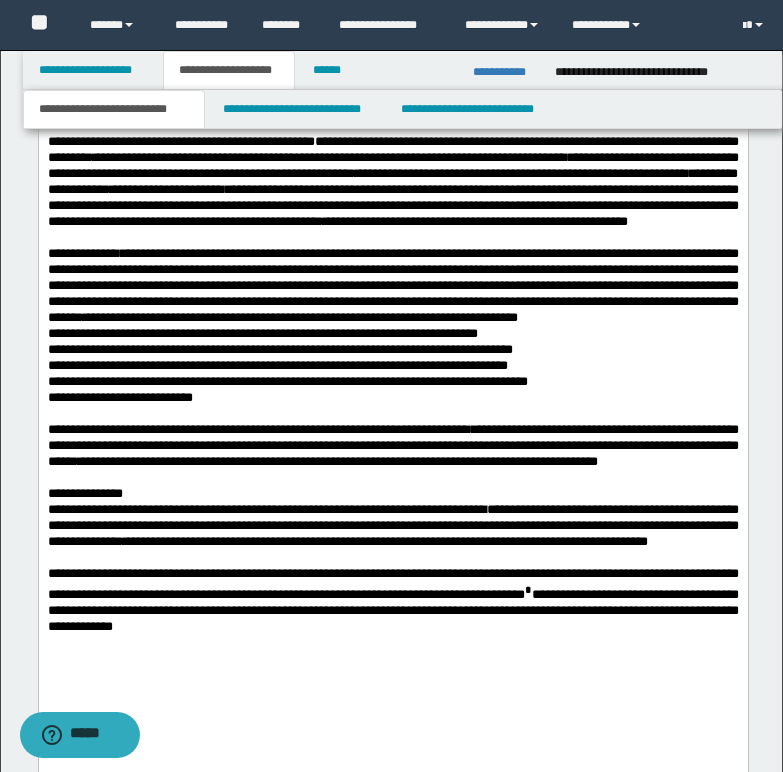 click on "**********" at bounding box center [392, 334] 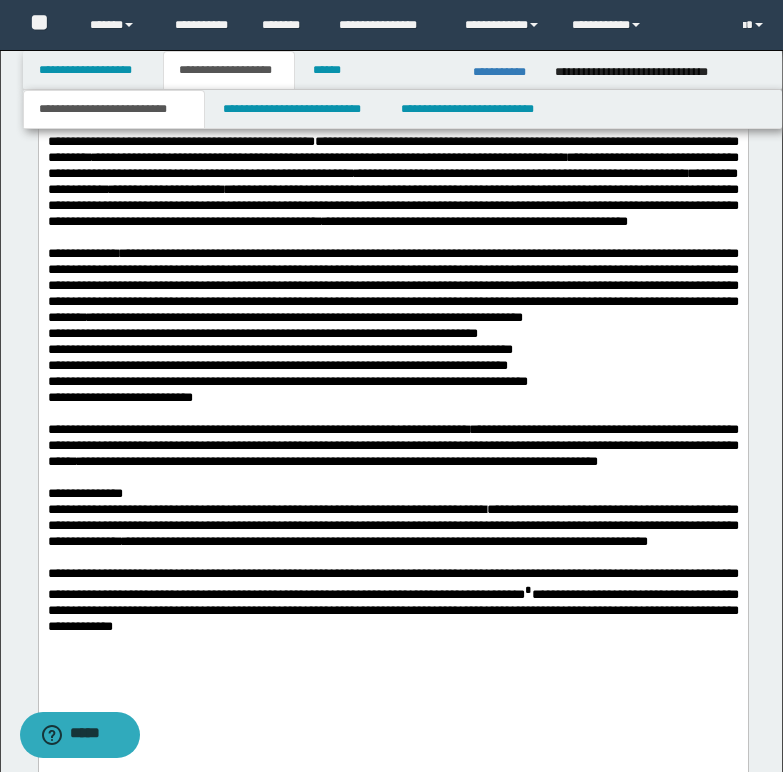 click on "**********" at bounding box center [392, 334] 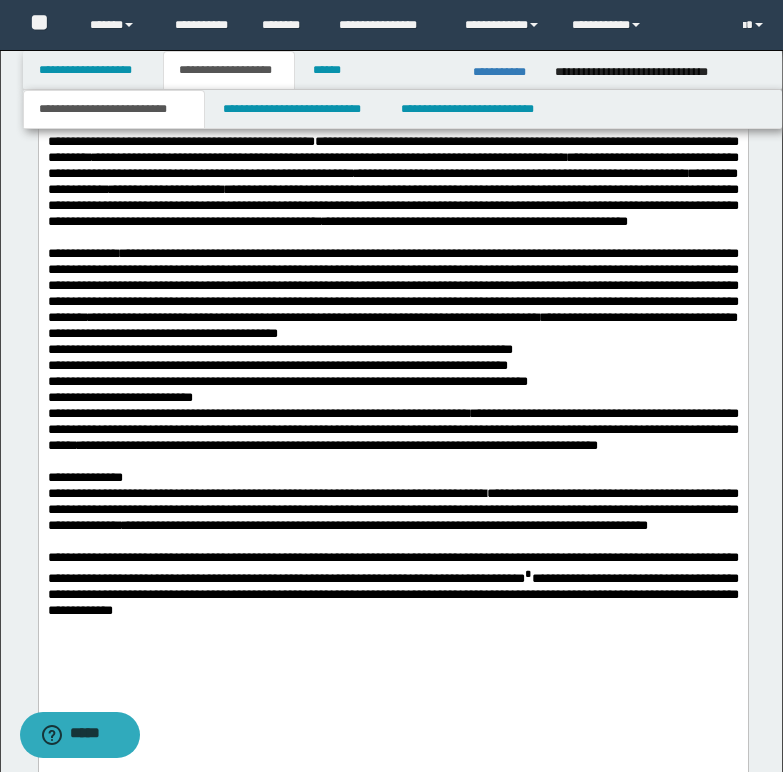 click on "**********" at bounding box center [392, 326] 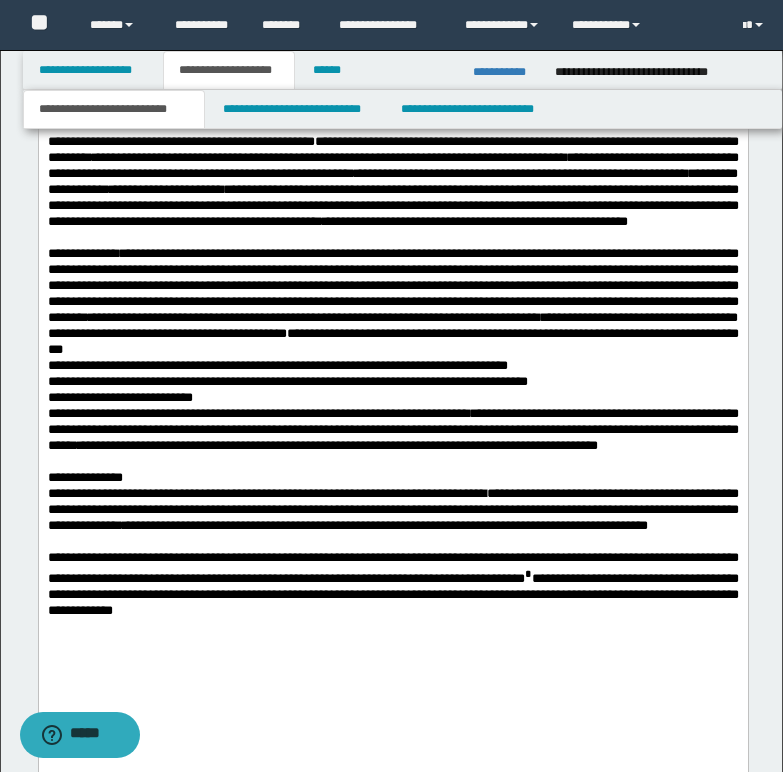 click on "**********" at bounding box center [392, 326] 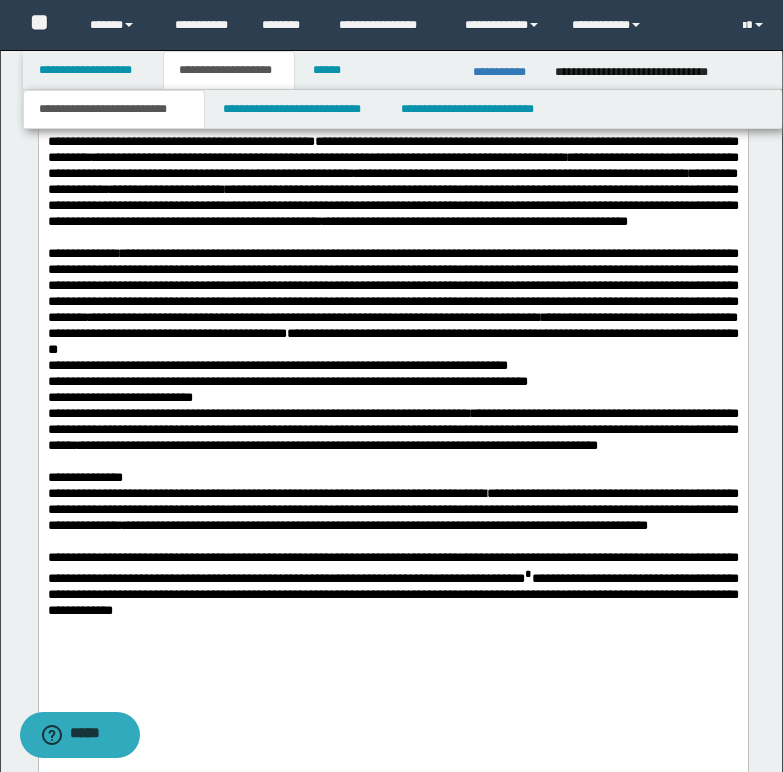 click on "**********" at bounding box center [392, 326] 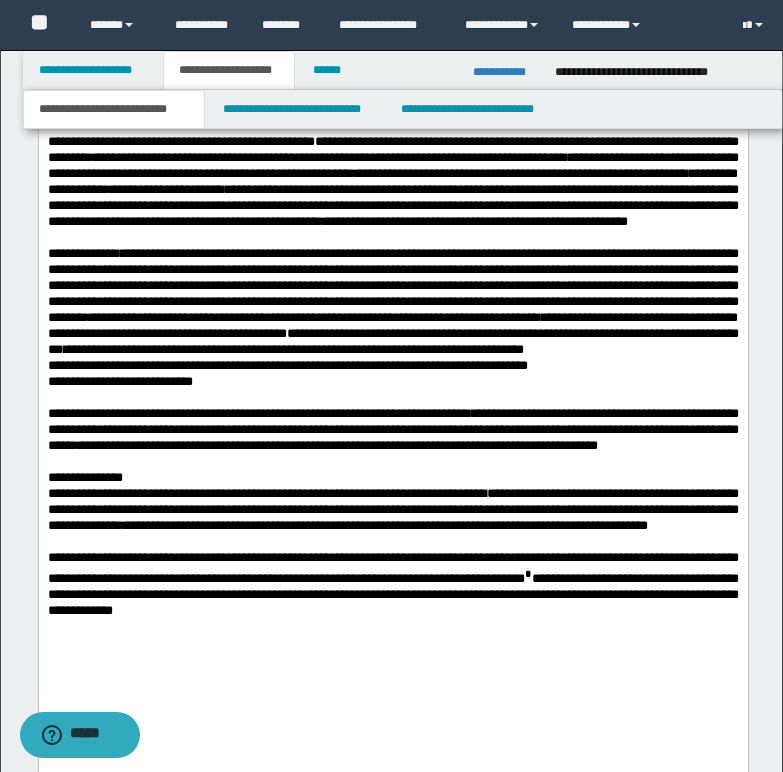 click on "**********" at bounding box center (392, 326) 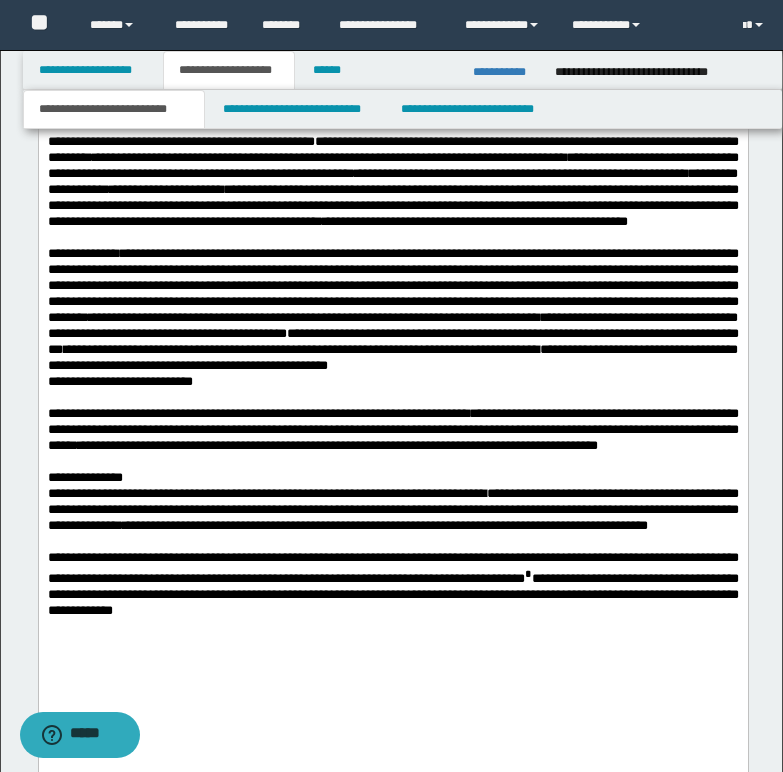 click on "**********" at bounding box center (392, 326) 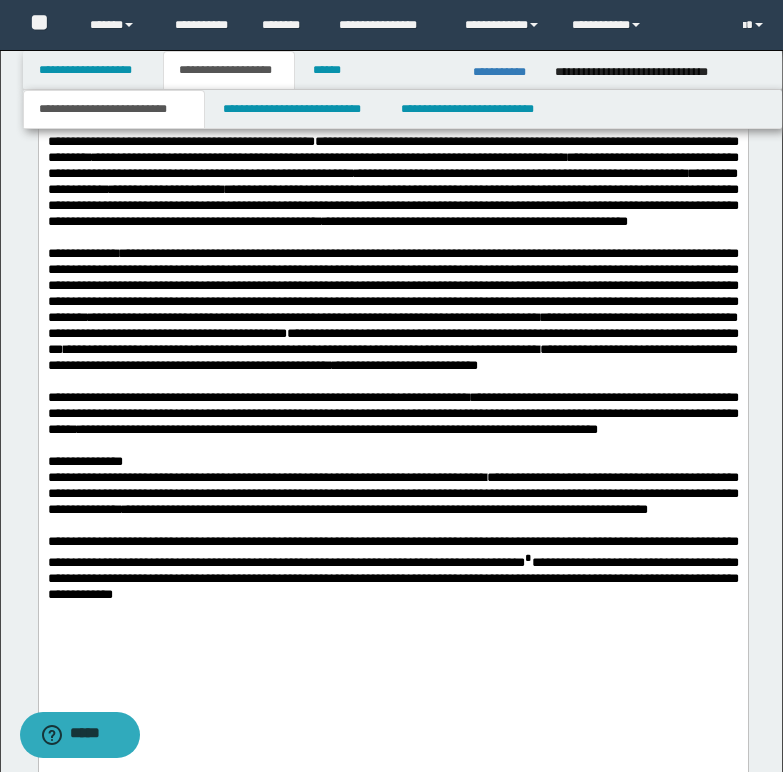 click on "**********" at bounding box center [392, 318] 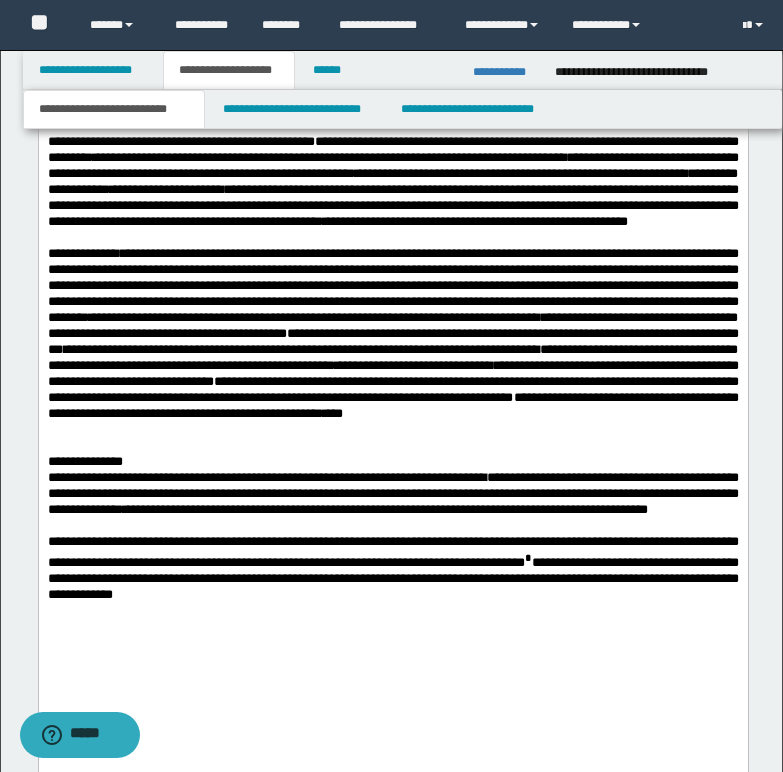 click on "**********" at bounding box center (392, 342) 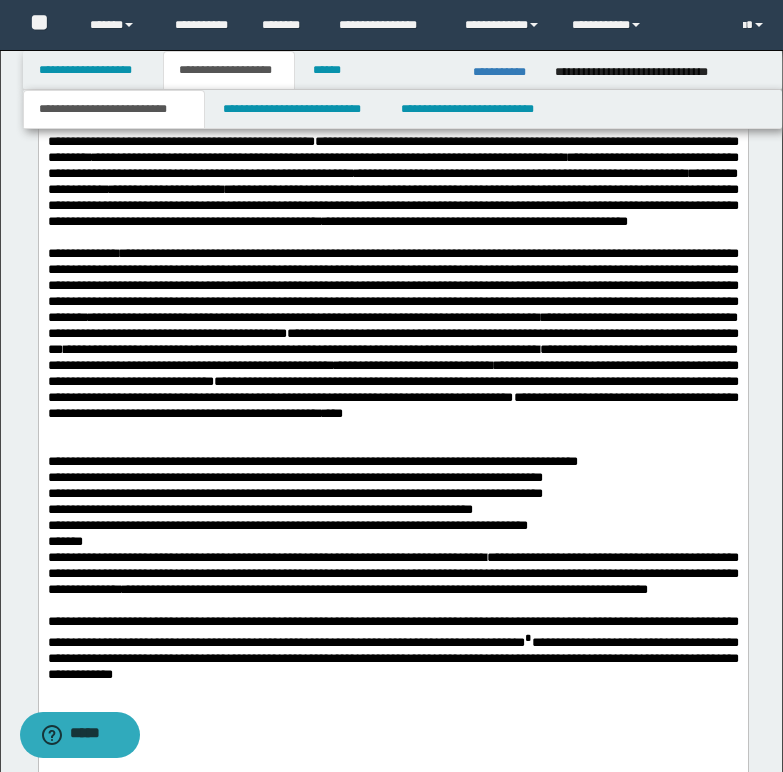 click on "**********" at bounding box center (312, 501) 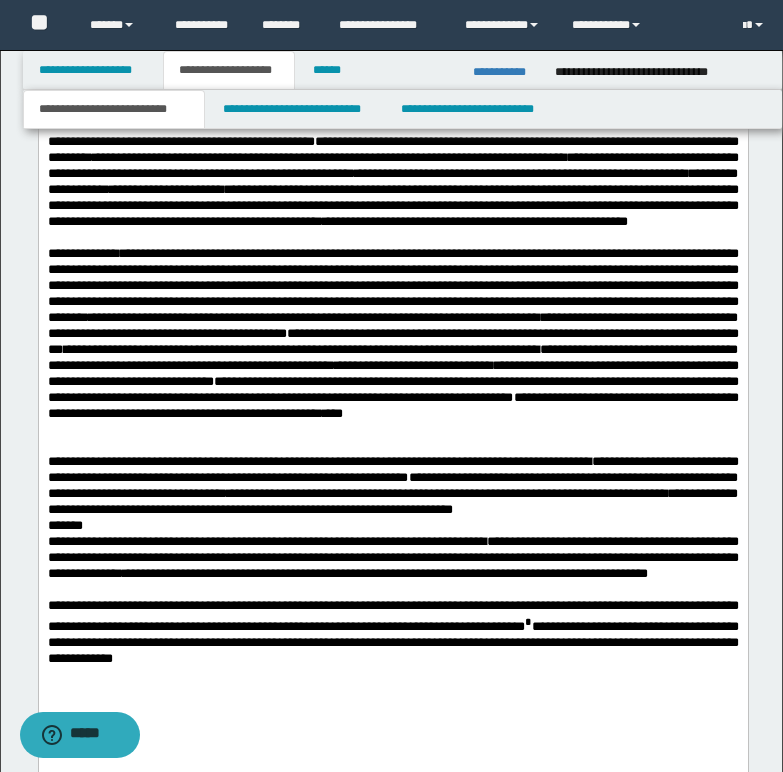 click on "**********" at bounding box center [392, 493] 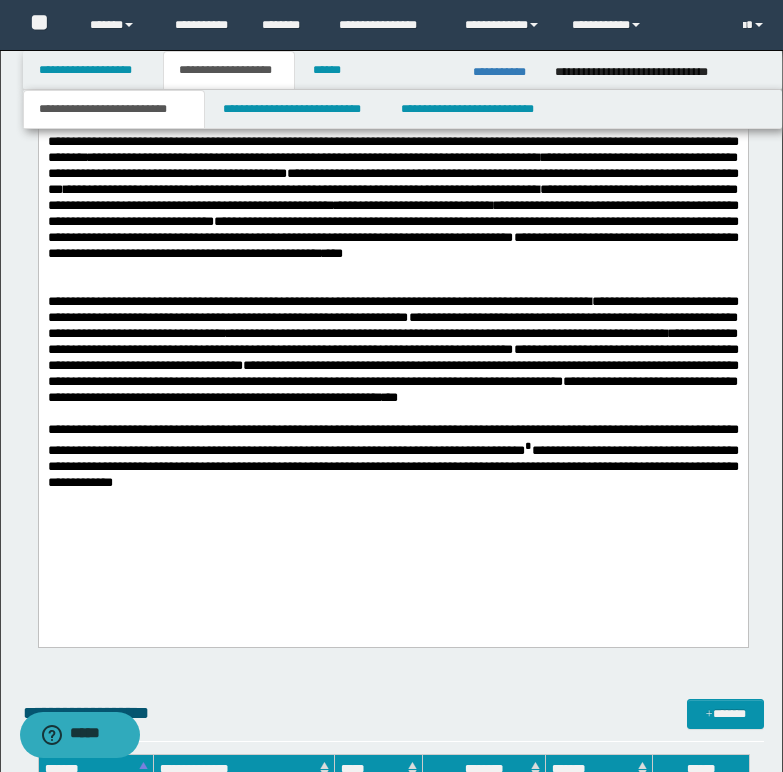 scroll, scrollTop: 2300, scrollLeft: 0, axis: vertical 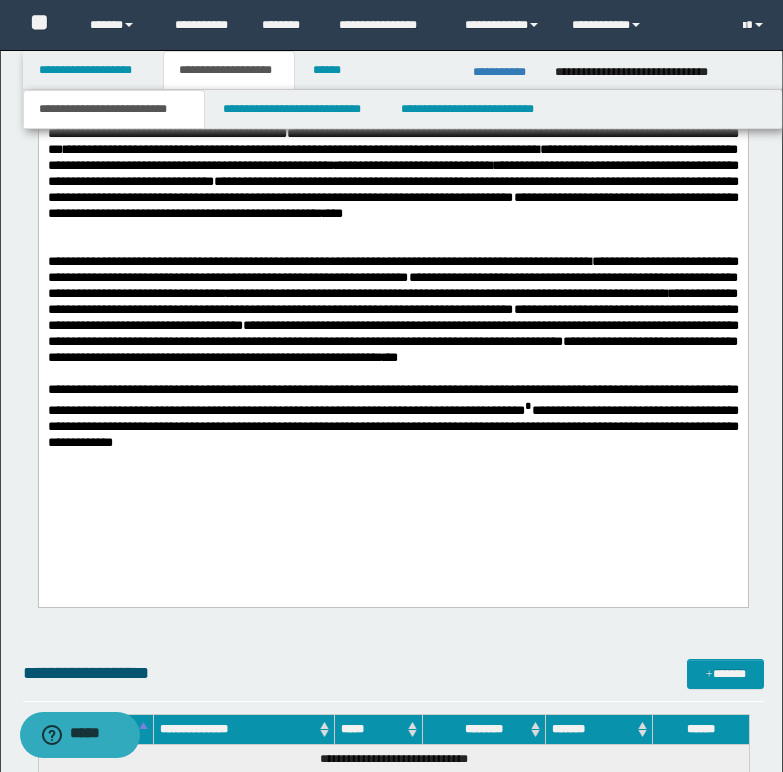 click on "**********" at bounding box center [392, 333] 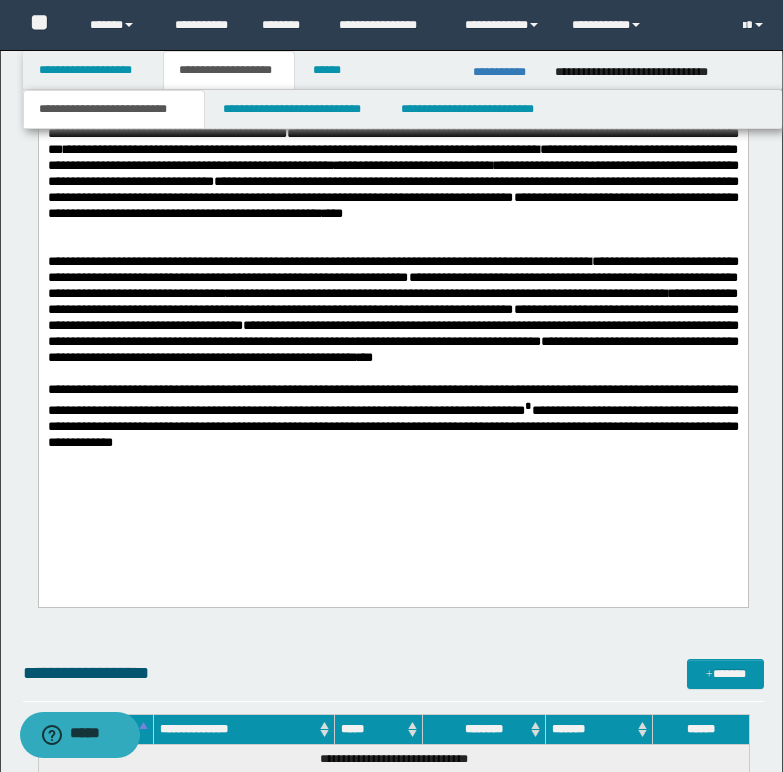 click on "**********" at bounding box center [392, 285] 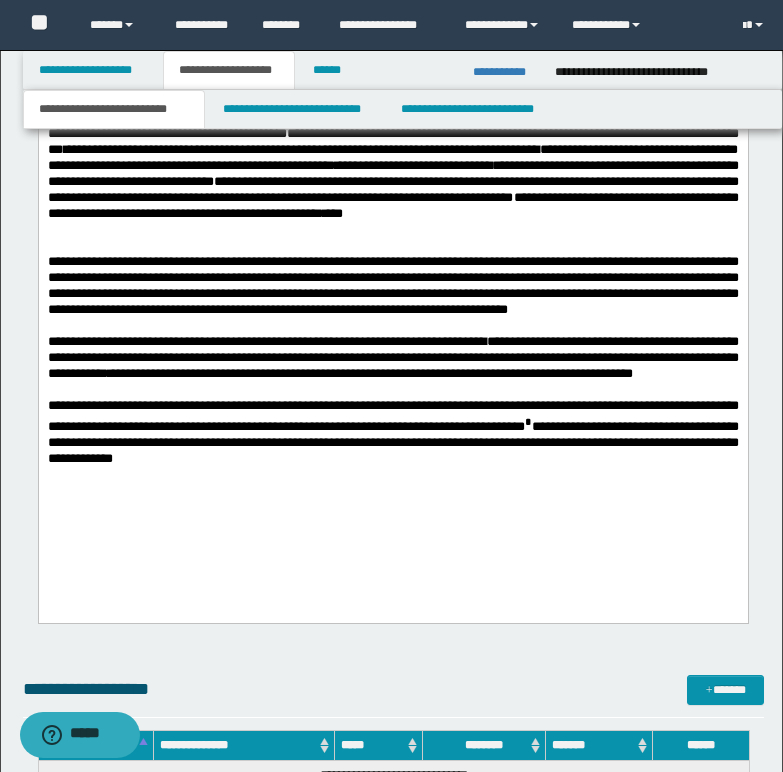 click on "**********" at bounding box center [392, 142] 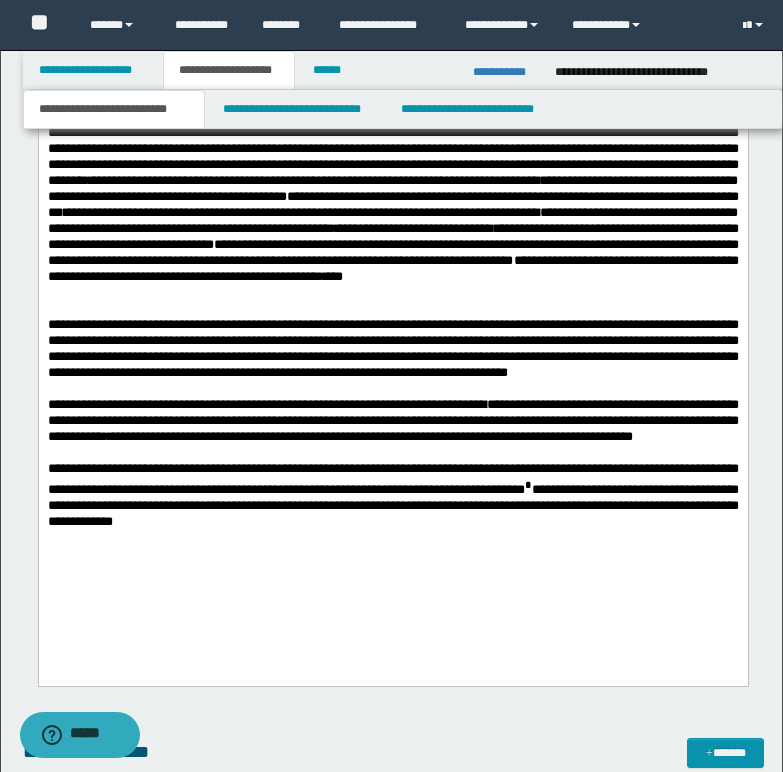 scroll, scrollTop: 2200, scrollLeft: 0, axis: vertical 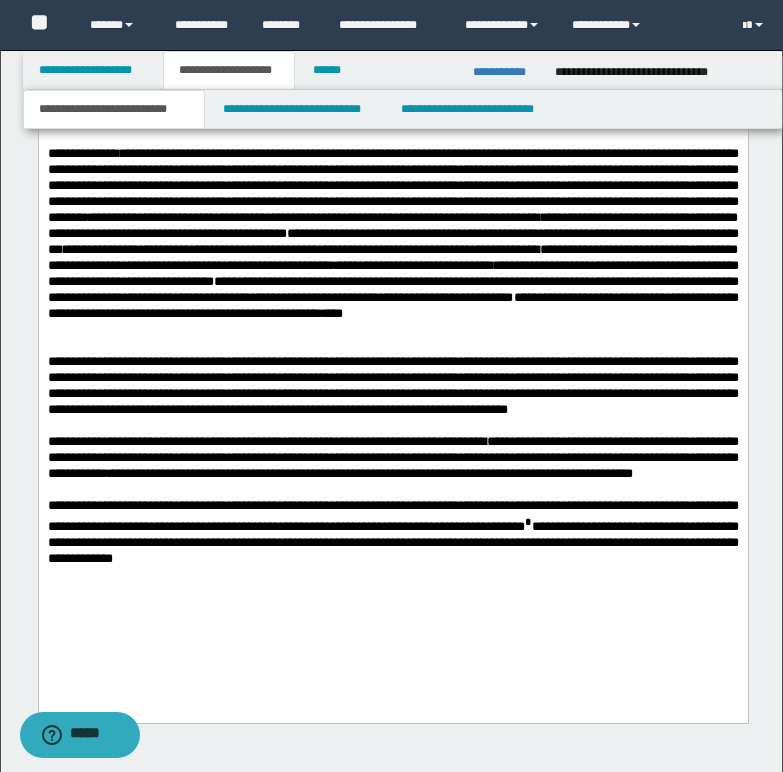 click on "**********" at bounding box center [392, 242] 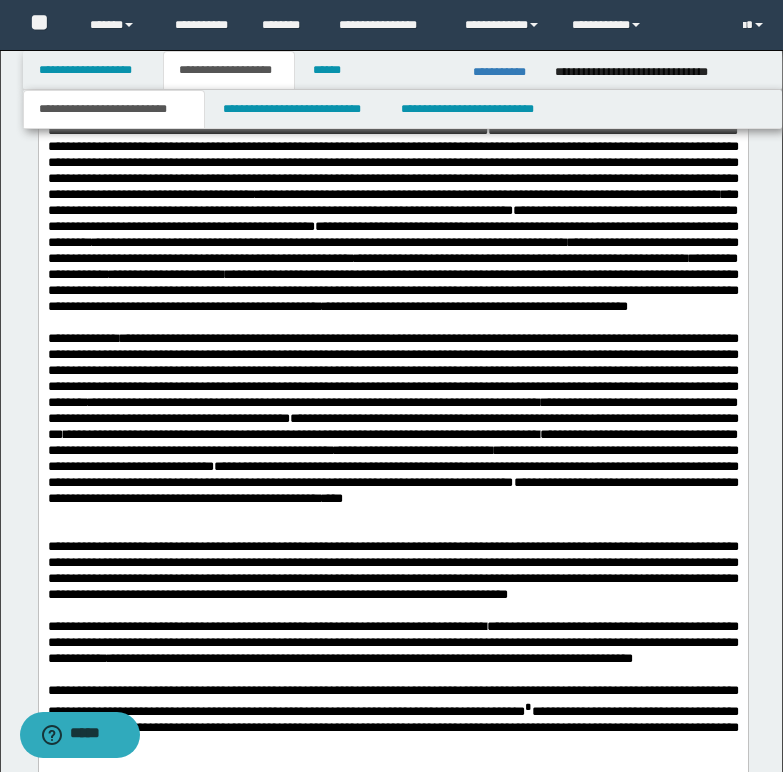 scroll, scrollTop: 2000, scrollLeft: 0, axis: vertical 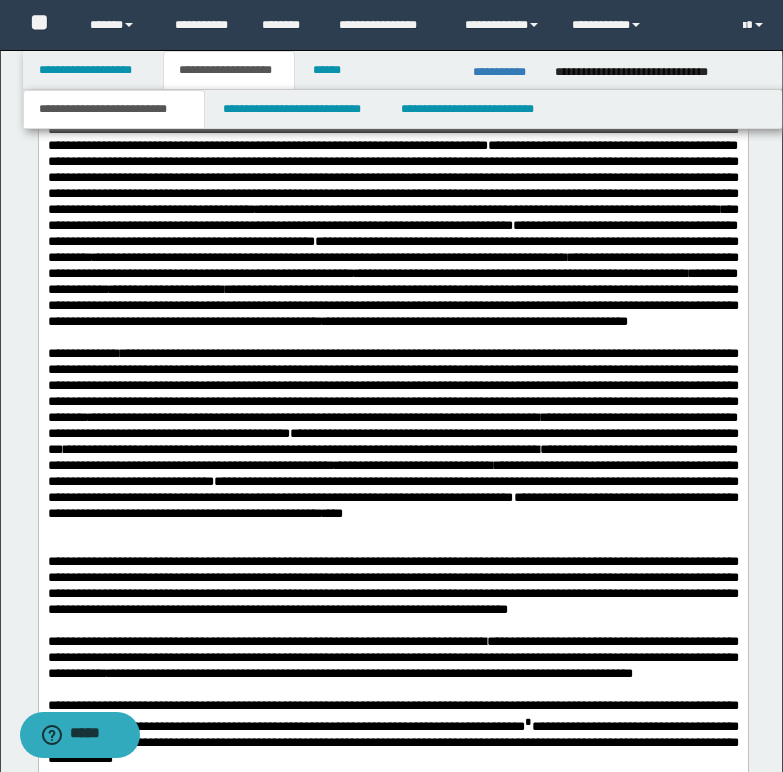 drag, startPoint x: 535, startPoint y: 199, endPoint x: 559, endPoint y: 202, distance: 24.186773 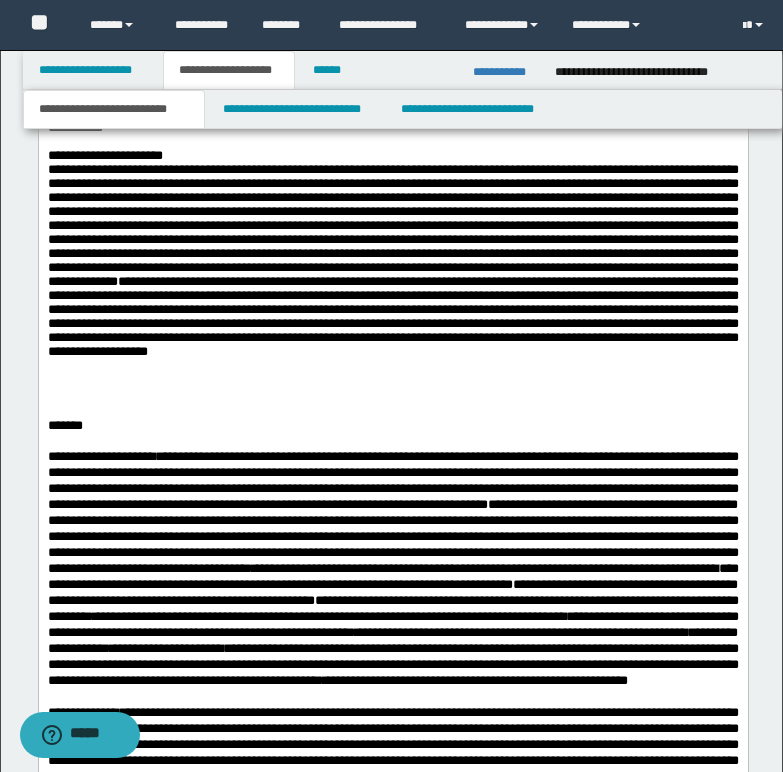 scroll, scrollTop: 1600, scrollLeft: 0, axis: vertical 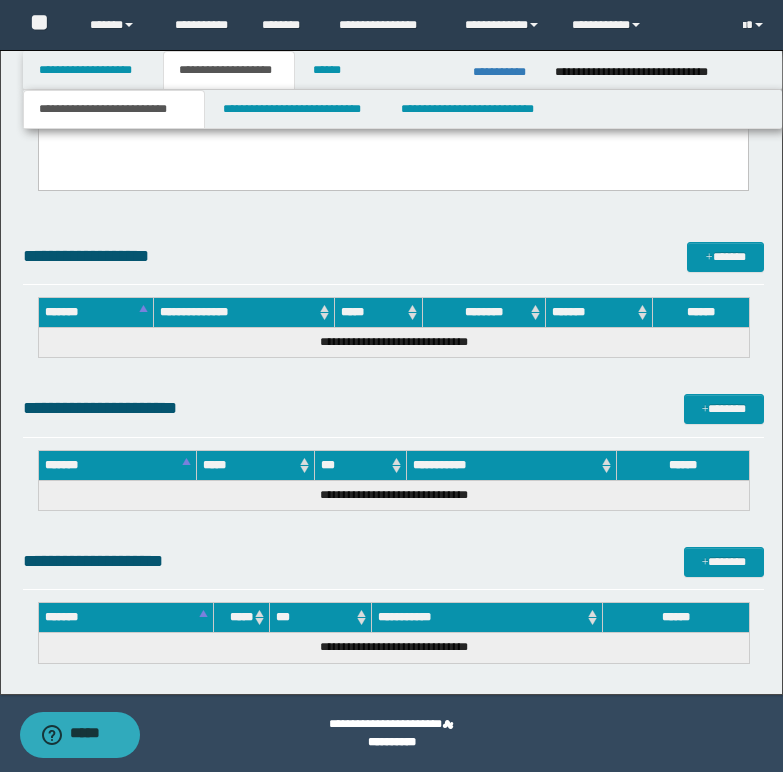 drag, startPoint x: 86, startPoint y: -939, endPoint x: 740, endPoint y: 712, distance: 1775.8145 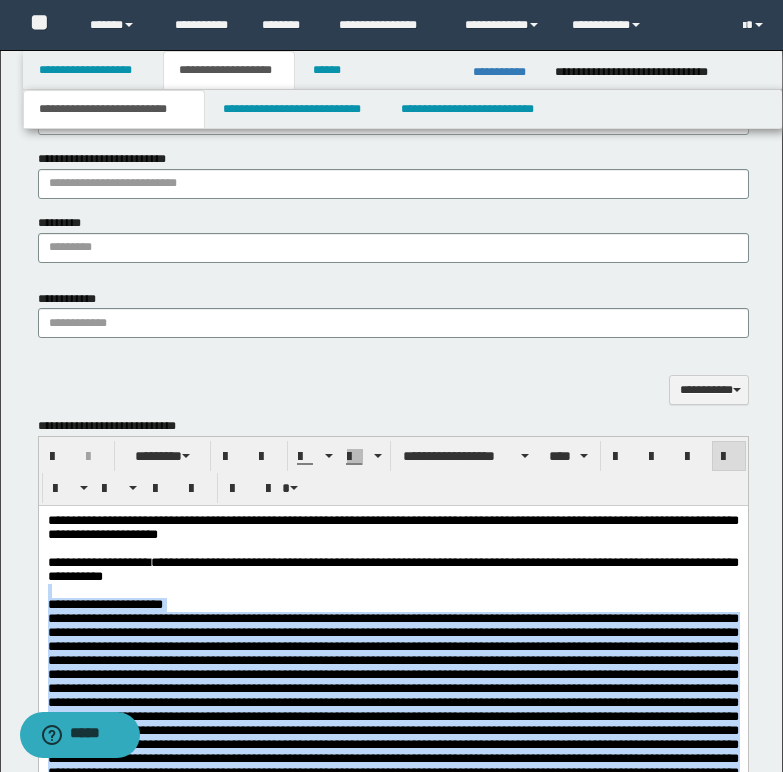 scroll, scrollTop: 1233, scrollLeft: 0, axis: vertical 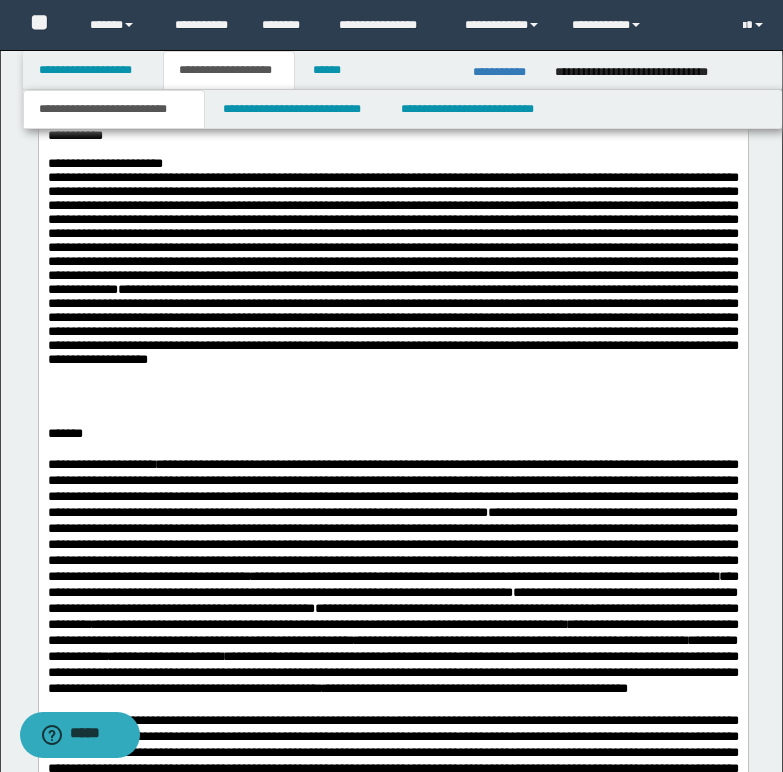 click on "**********" at bounding box center (392, 323) 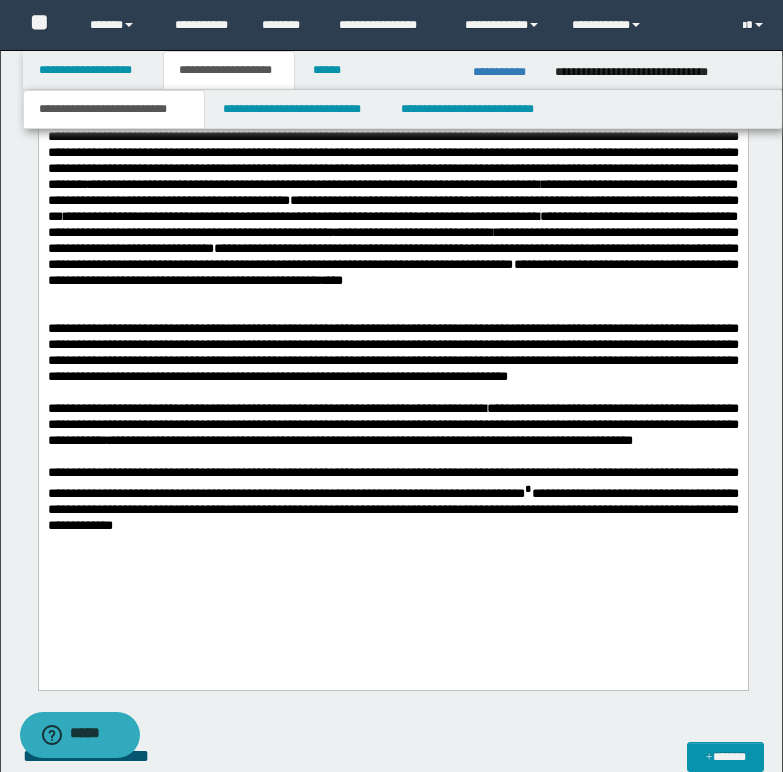 scroll, scrollTop: 2333, scrollLeft: 0, axis: vertical 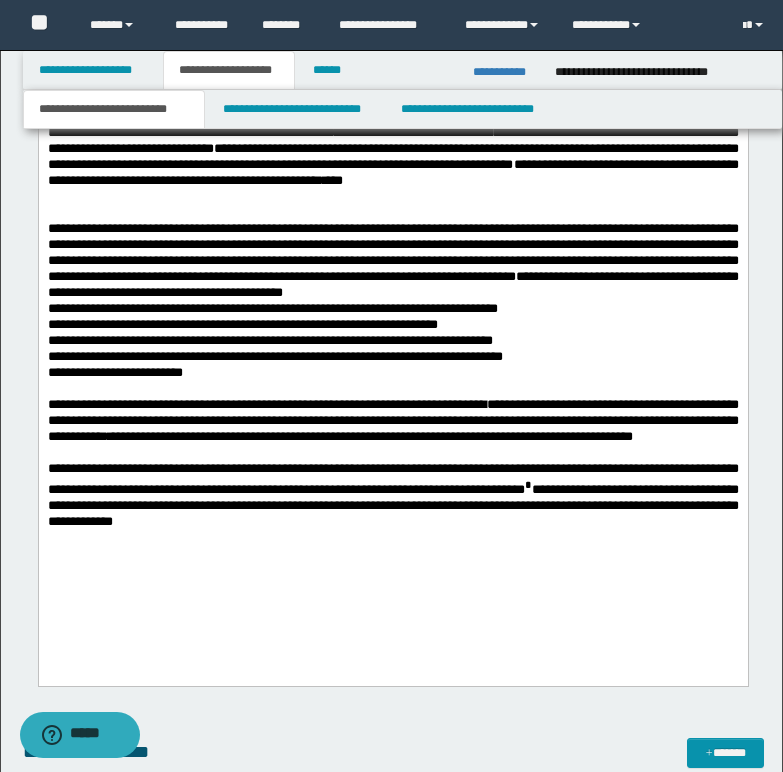 click on "**********" at bounding box center (392, 300) 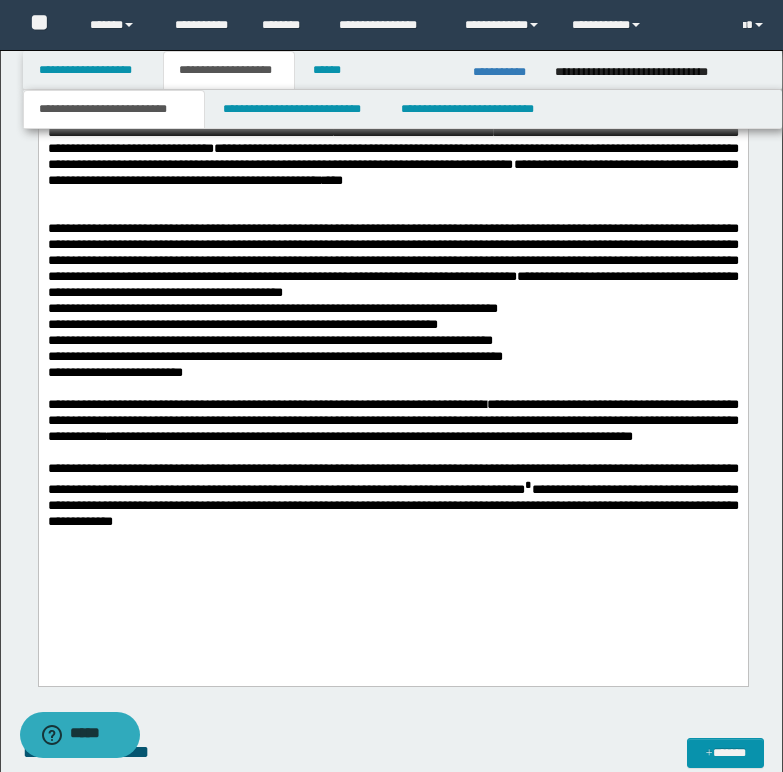 click on "**********" at bounding box center (392, 300) 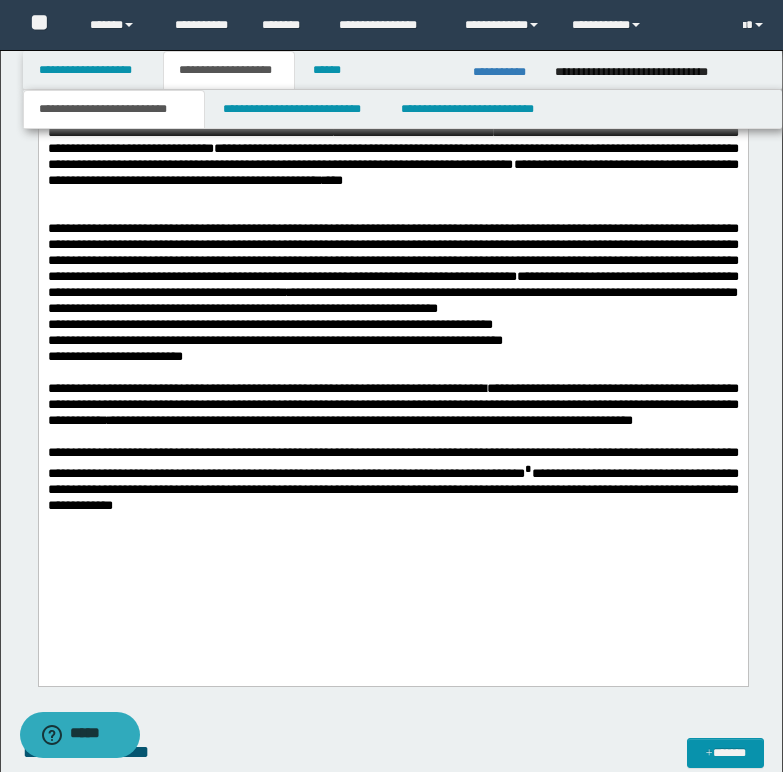 click on "**********" at bounding box center (392, 292) 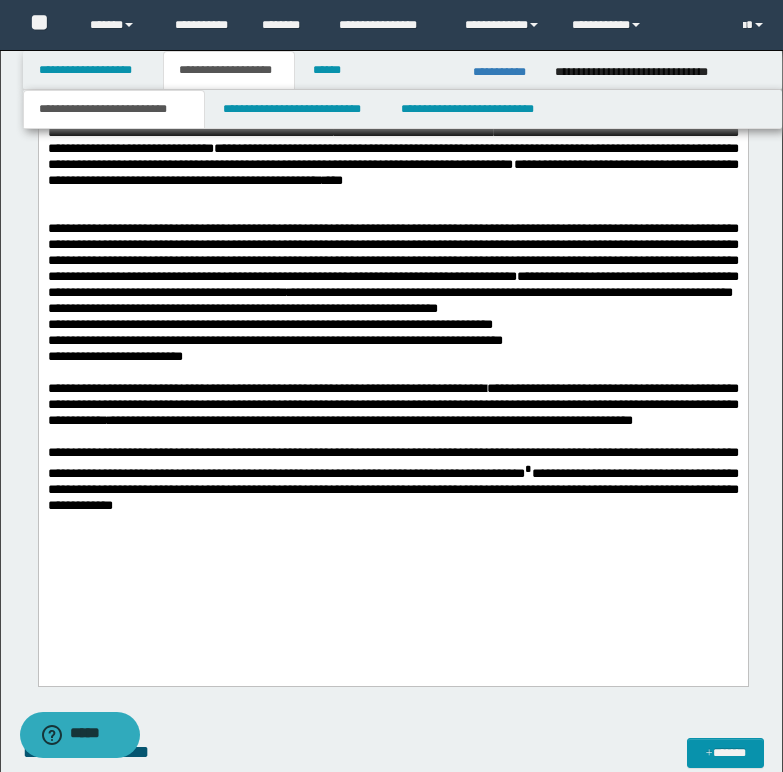 click on "**********" at bounding box center [392, 293] 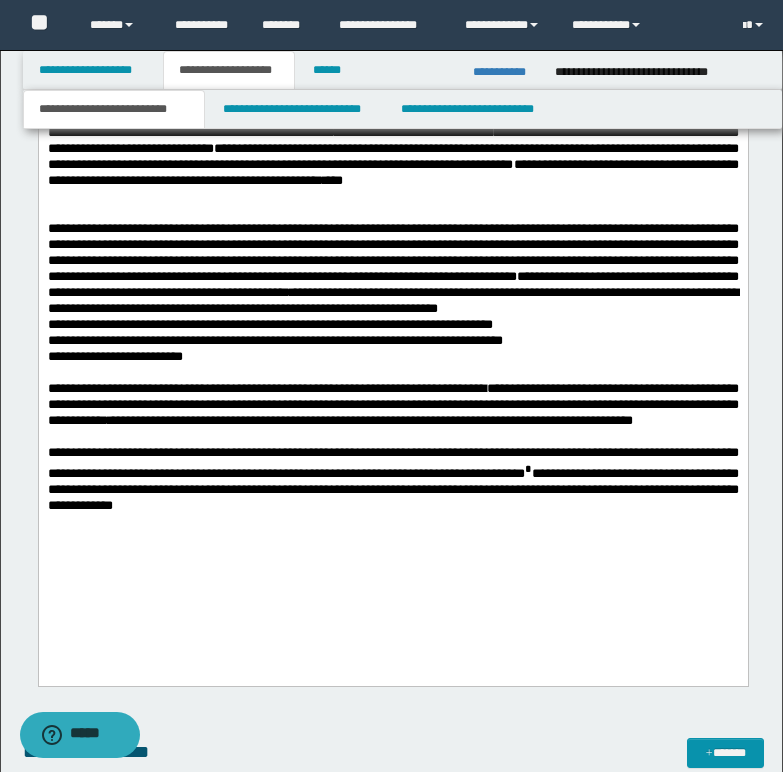 click on "**********" at bounding box center (392, 292) 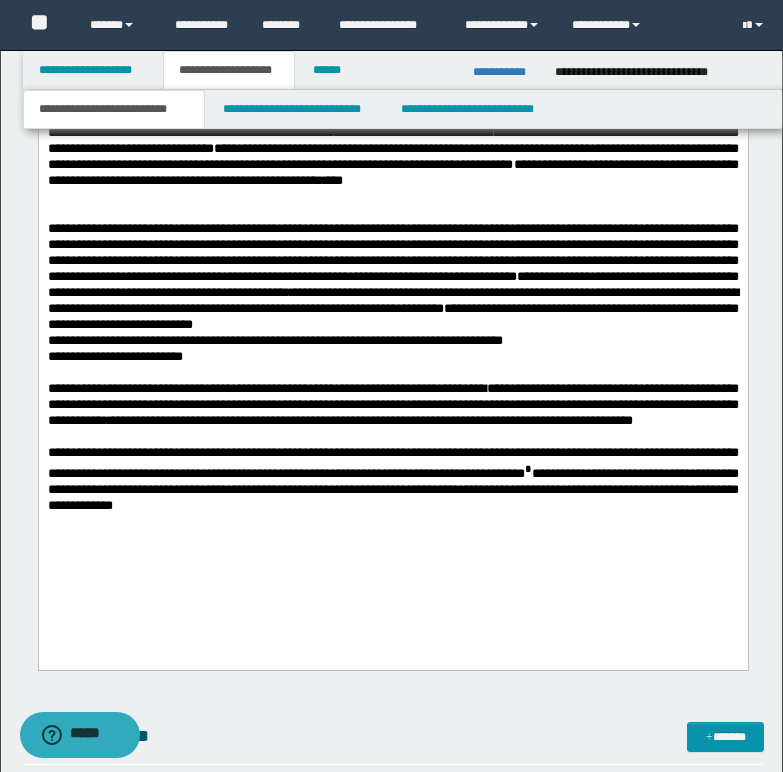 click on "**********" at bounding box center [392, 292] 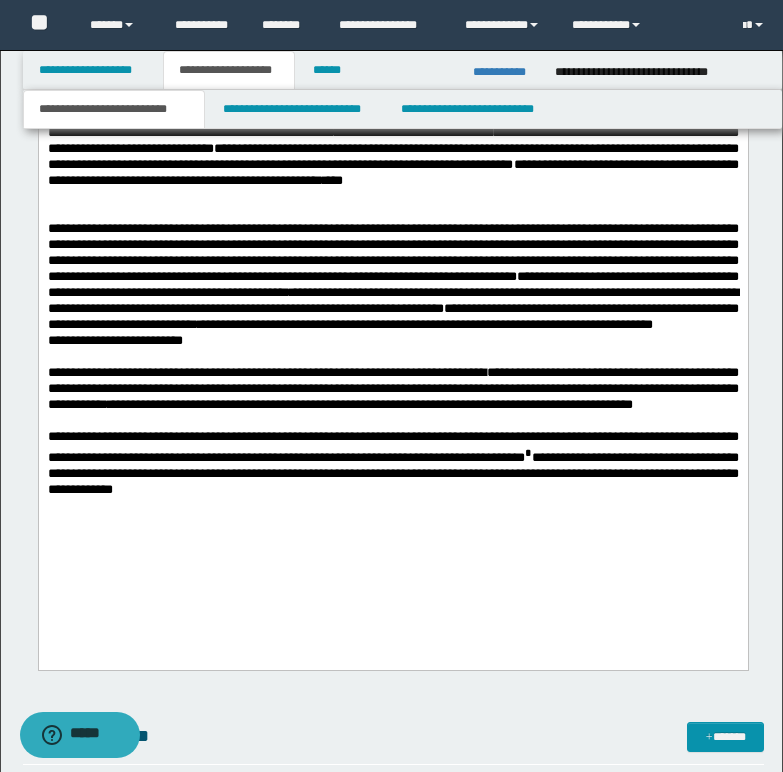 click on "**********" at bounding box center [392, 284] 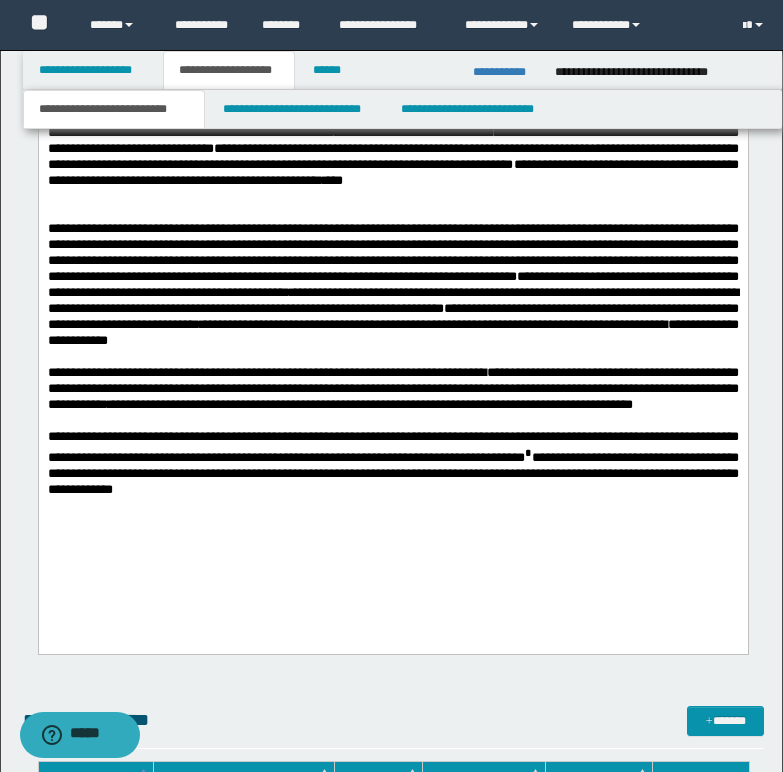 click on "**********" at bounding box center [392, 285] 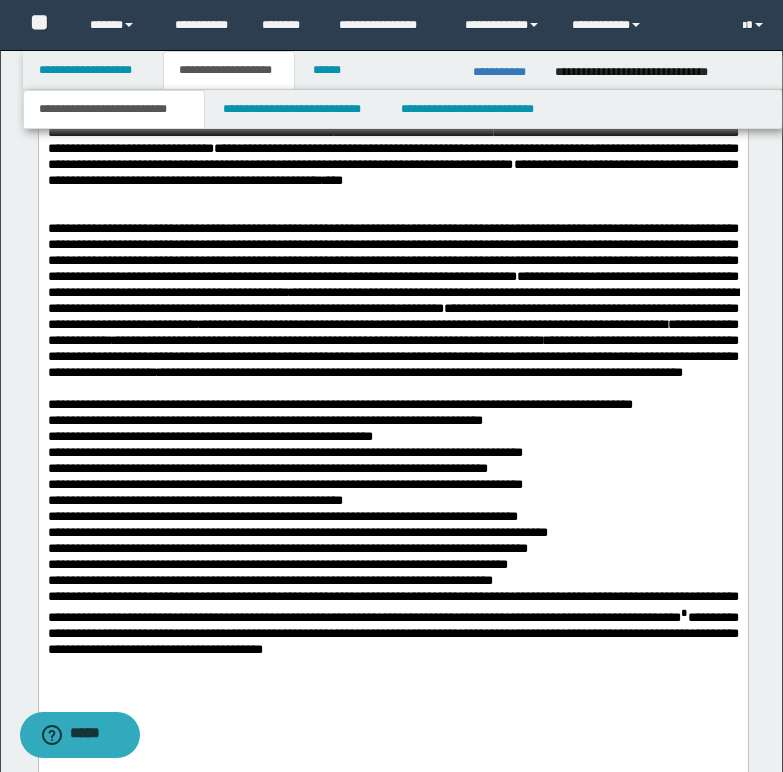 click on "**********" at bounding box center [392, 527] 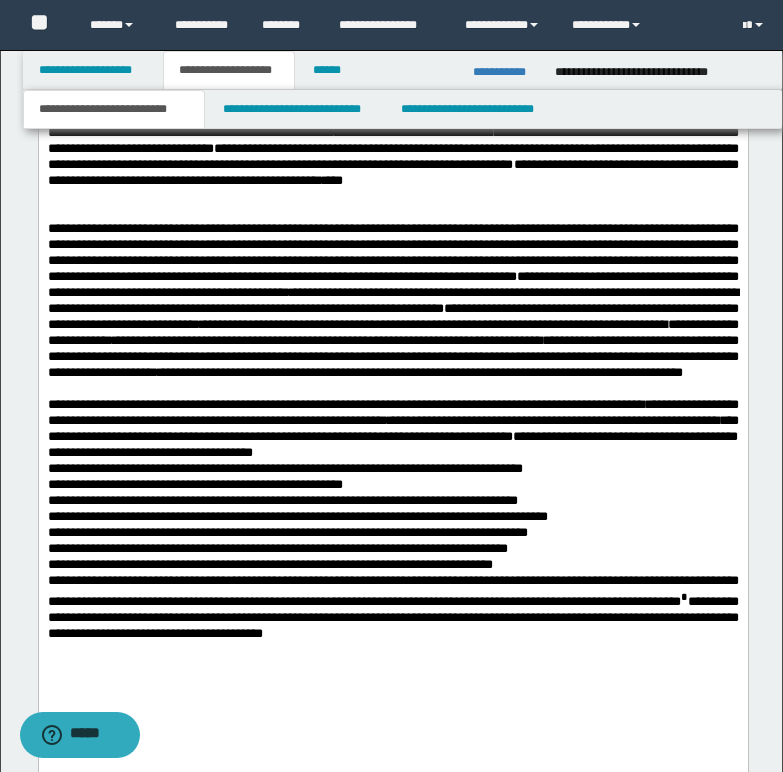 click on "**********" at bounding box center (392, 519) 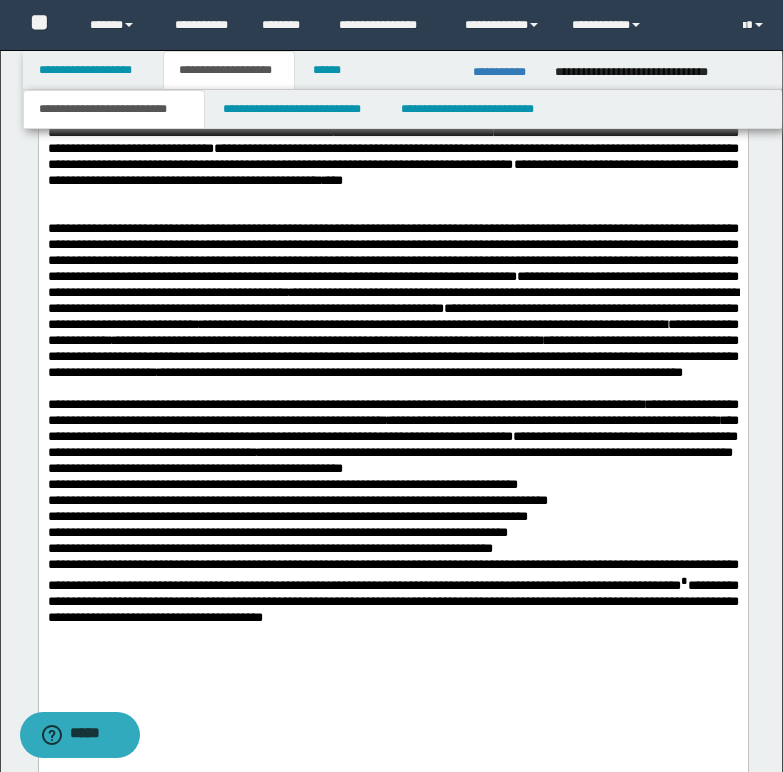 click on "**********" at bounding box center [392, 511] 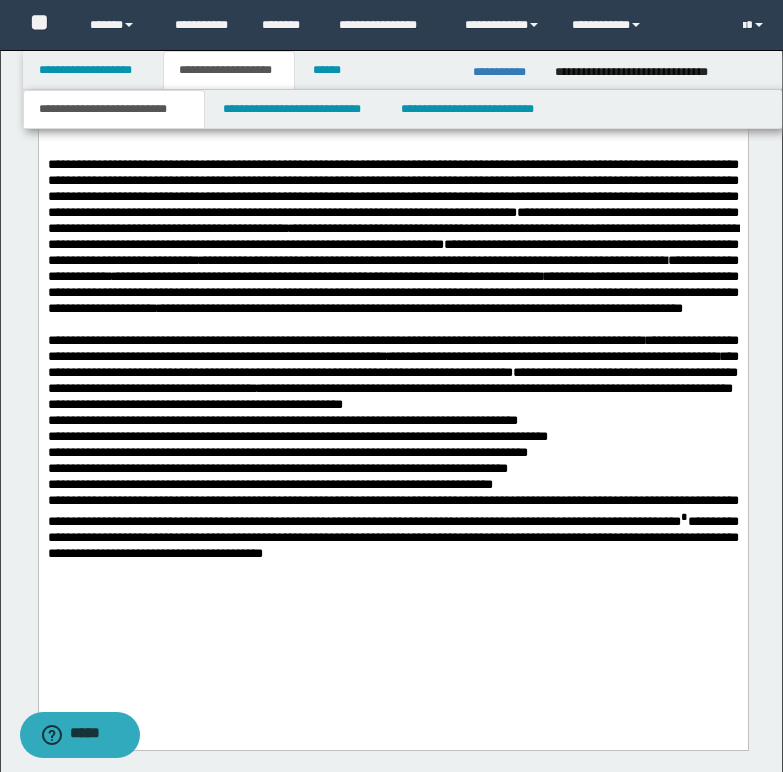 scroll, scrollTop: 2433, scrollLeft: 0, axis: vertical 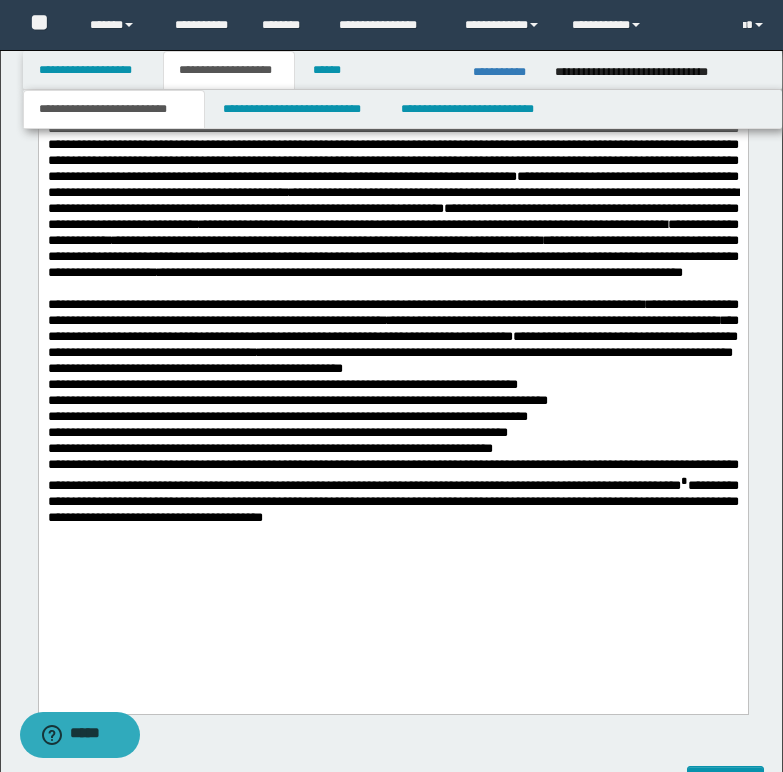 click on "**********" at bounding box center [392, 411] 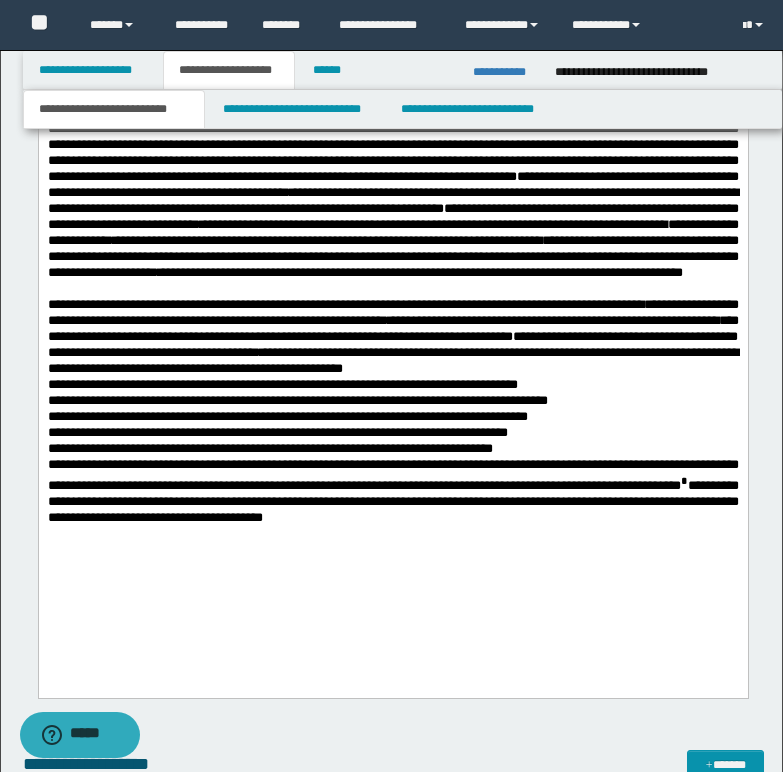 click on "**********" at bounding box center [392, 411] 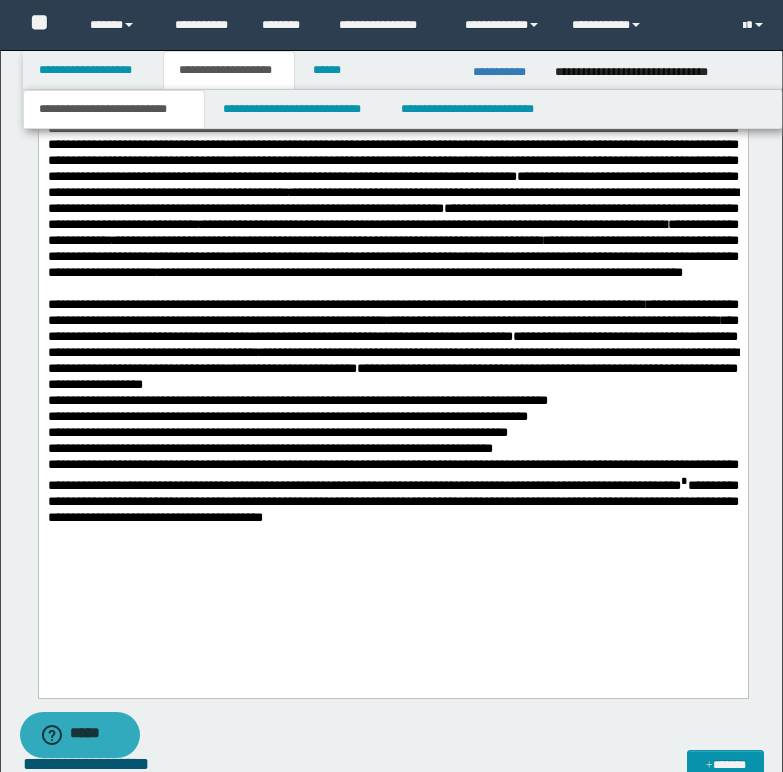 click on "**********" at bounding box center (392, 411) 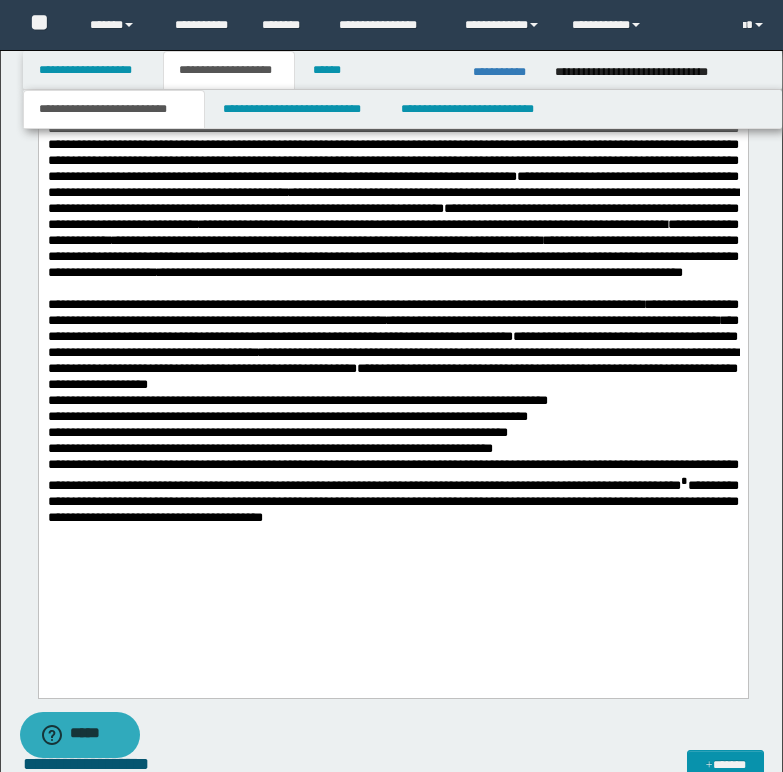 click on "**********" at bounding box center (392, 411) 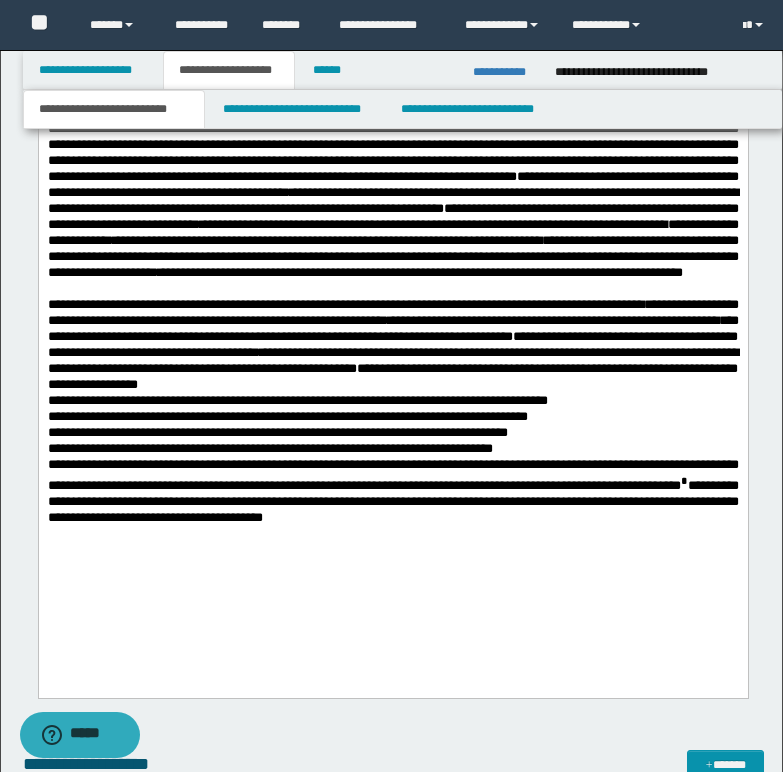click on "**********" at bounding box center (392, 411) 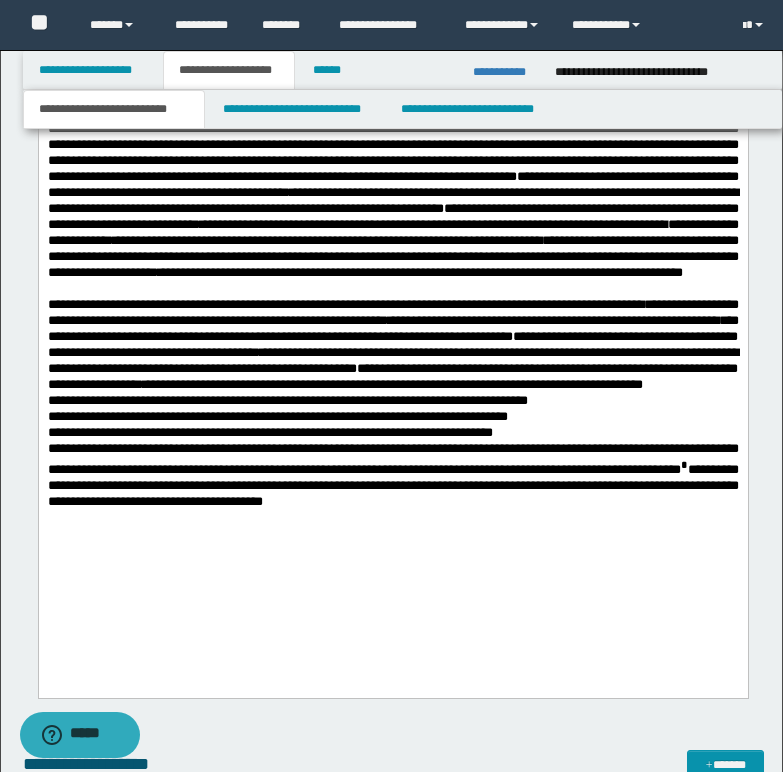 click on "**********" at bounding box center [392, 403] 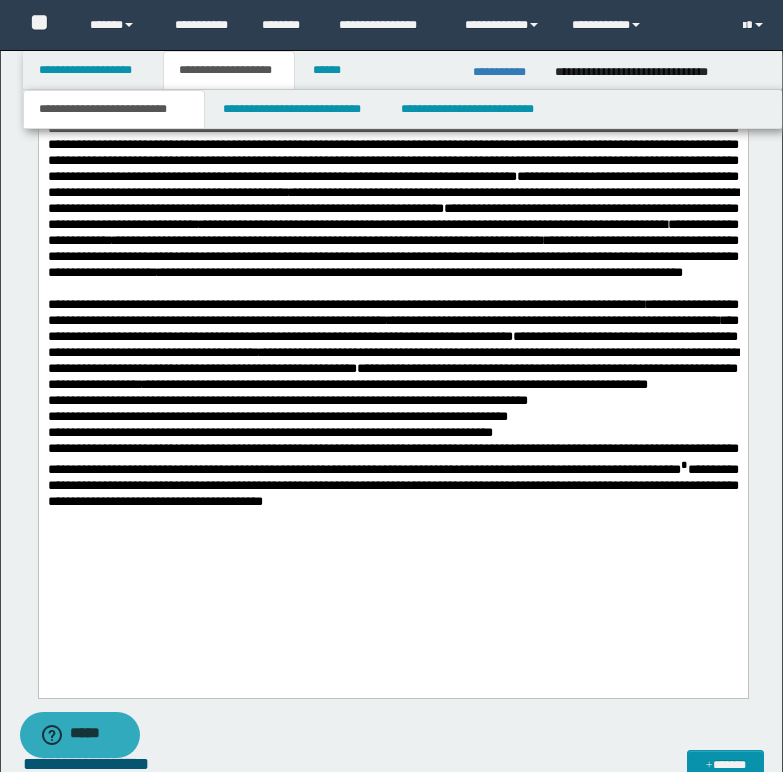 click on "**********" at bounding box center (392, 403) 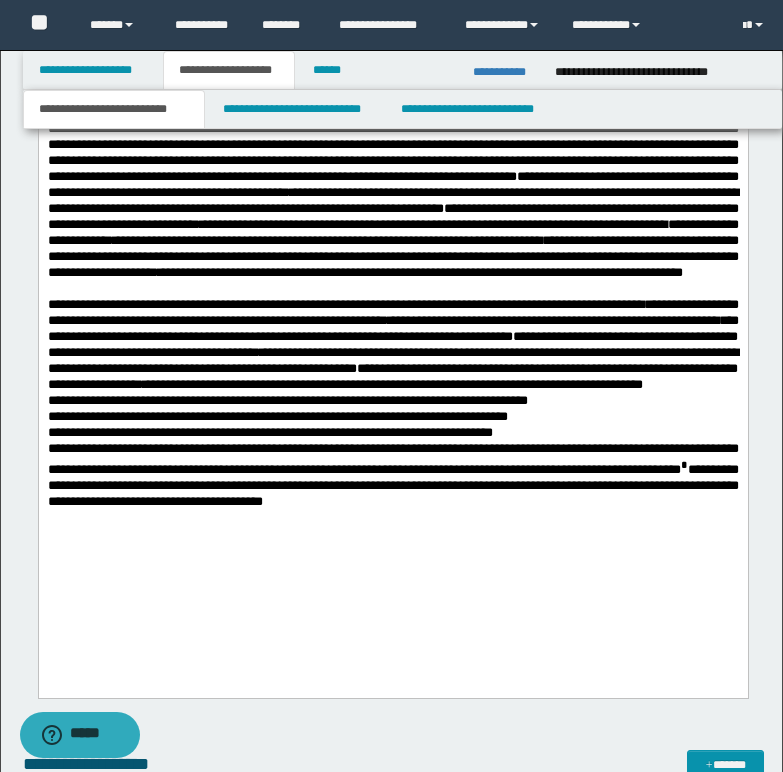 click on "**********" at bounding box center [392, 403] 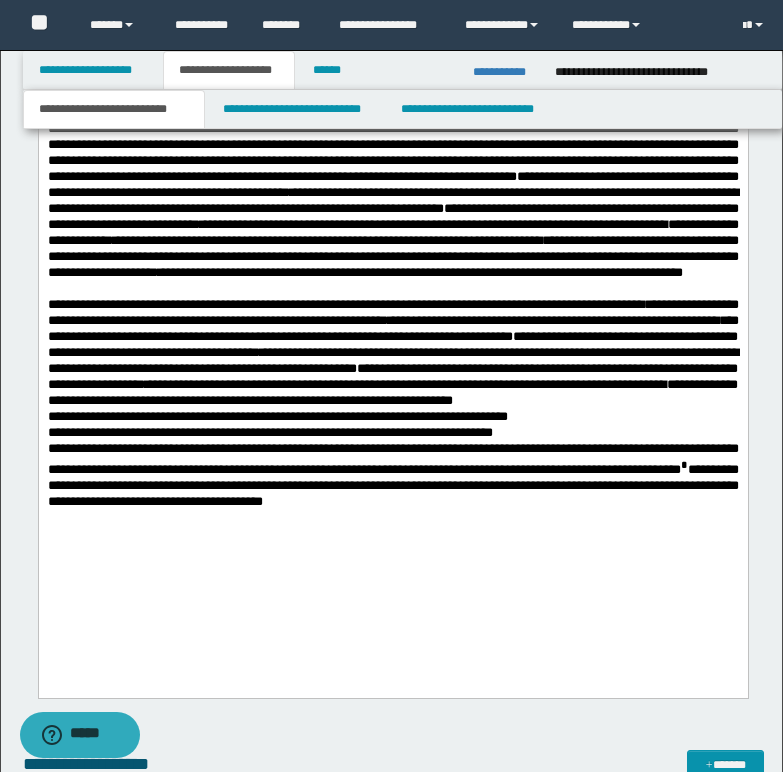 click on "**********" at bounding box center [392, 403] 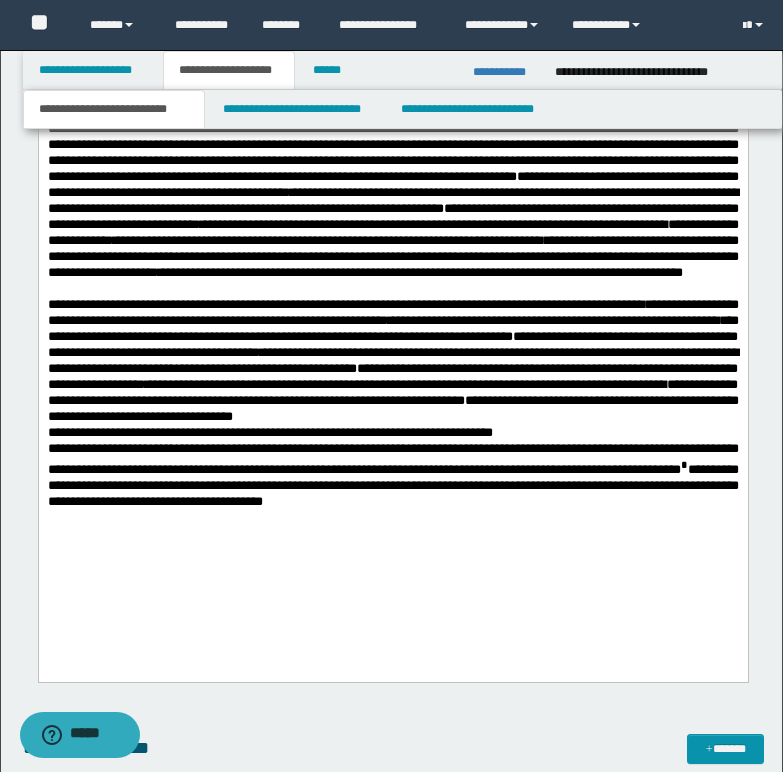 click on "**********" at bounding box center [392, 403] 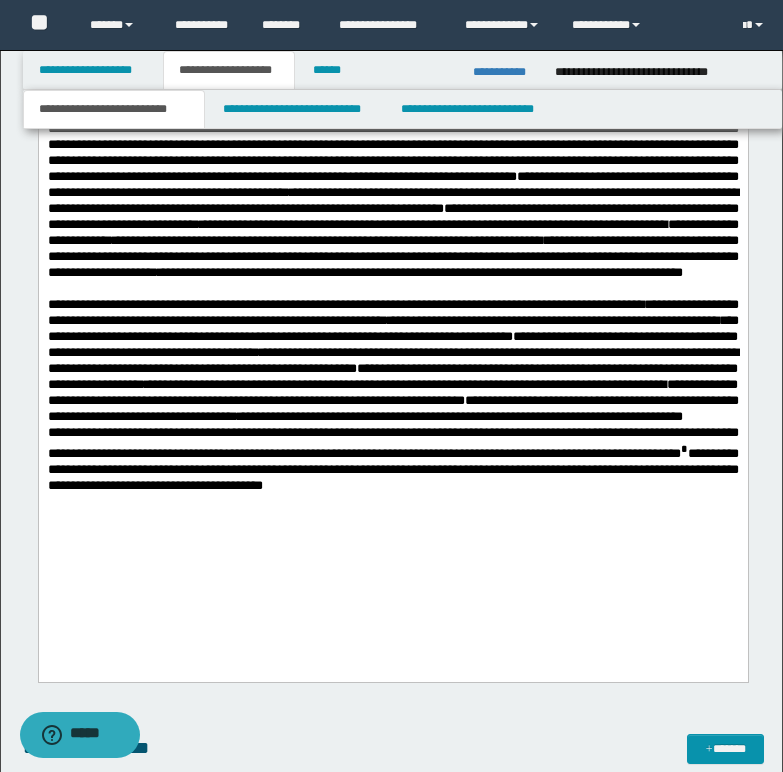 click on "**********" at bounding box center [392, 395] 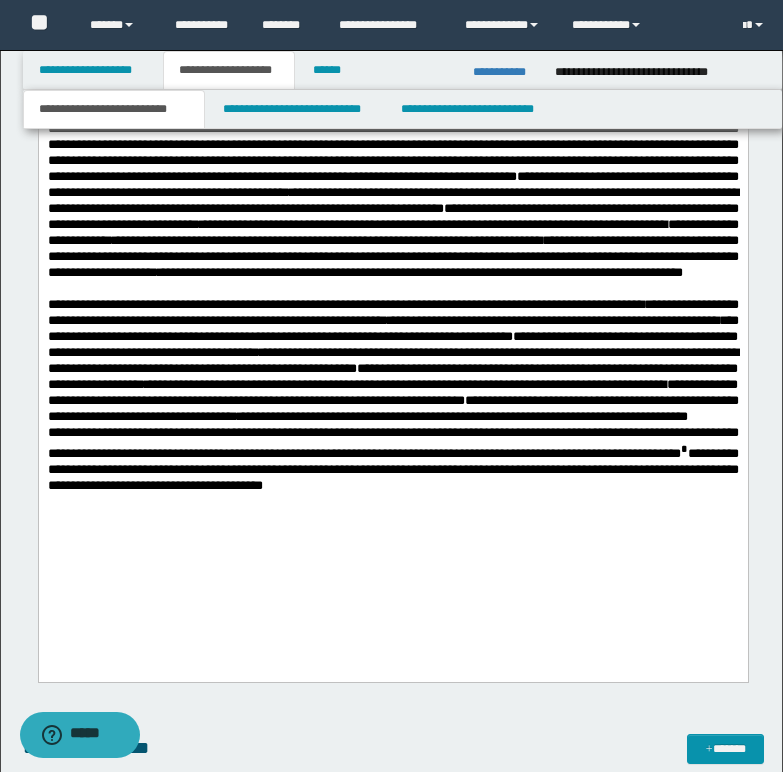 click on "**********" at bounding box center [392, 395] 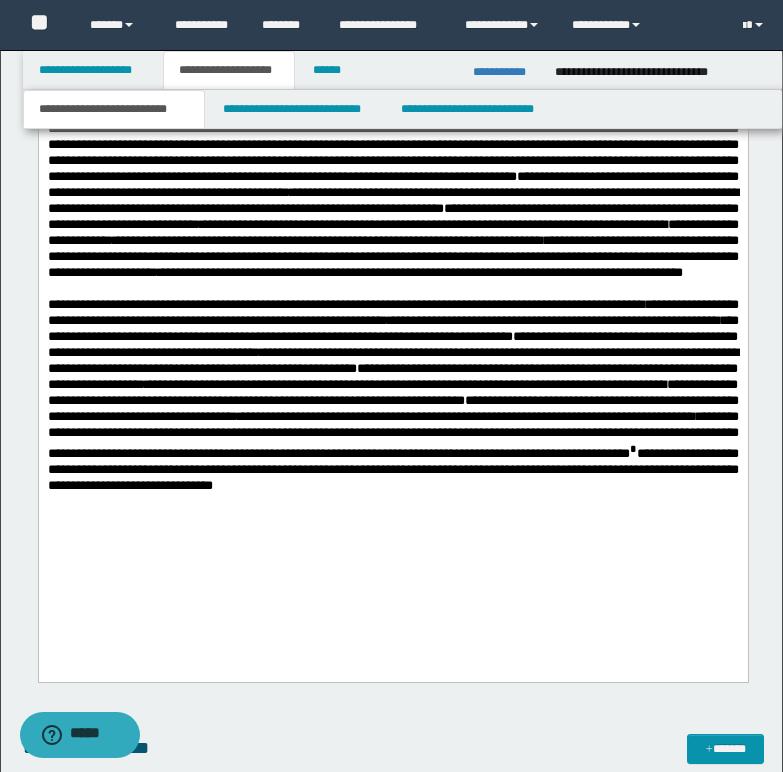 click on "**********" at bounding box center (392, 395) 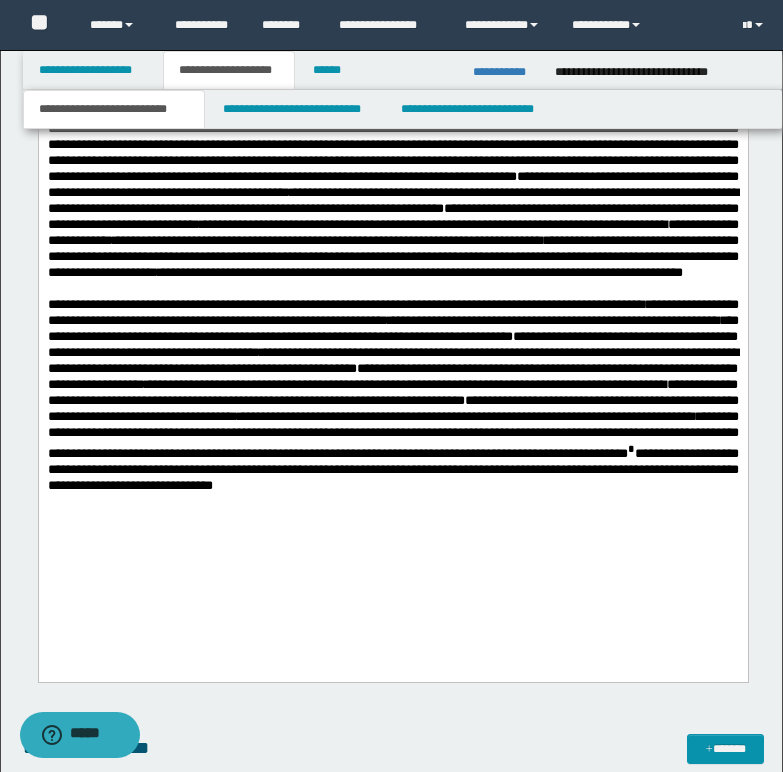 click on "*" at bounding box center (630, 448) 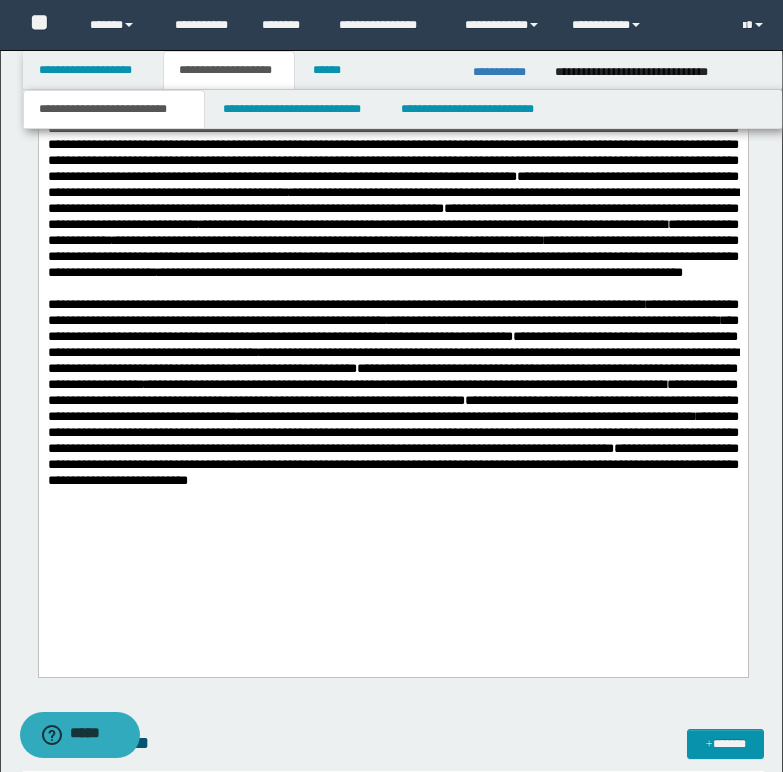 click on "**********" at bounding box center (392, 392) 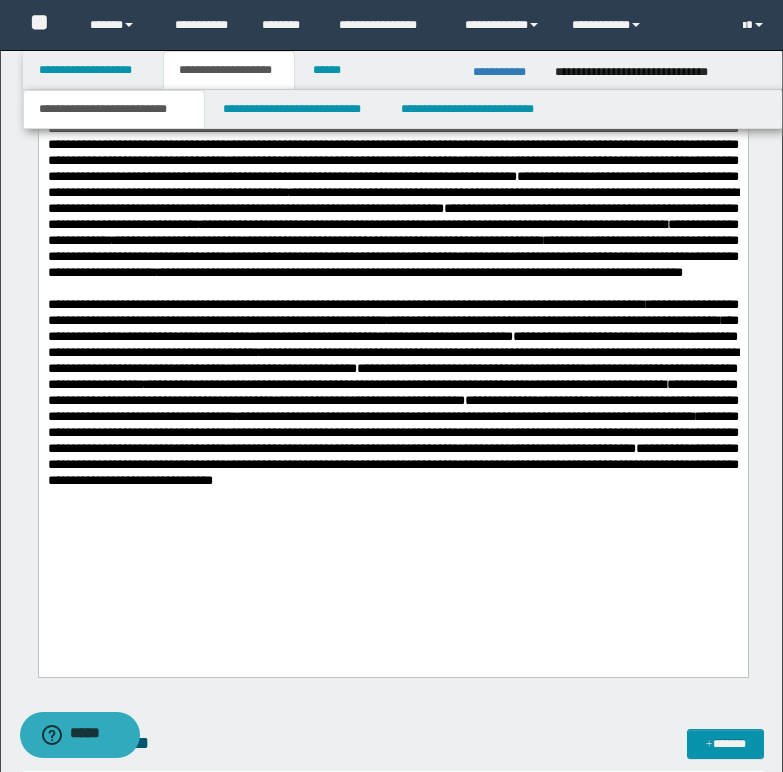 click on "**********" at bounding box center [392, 393] 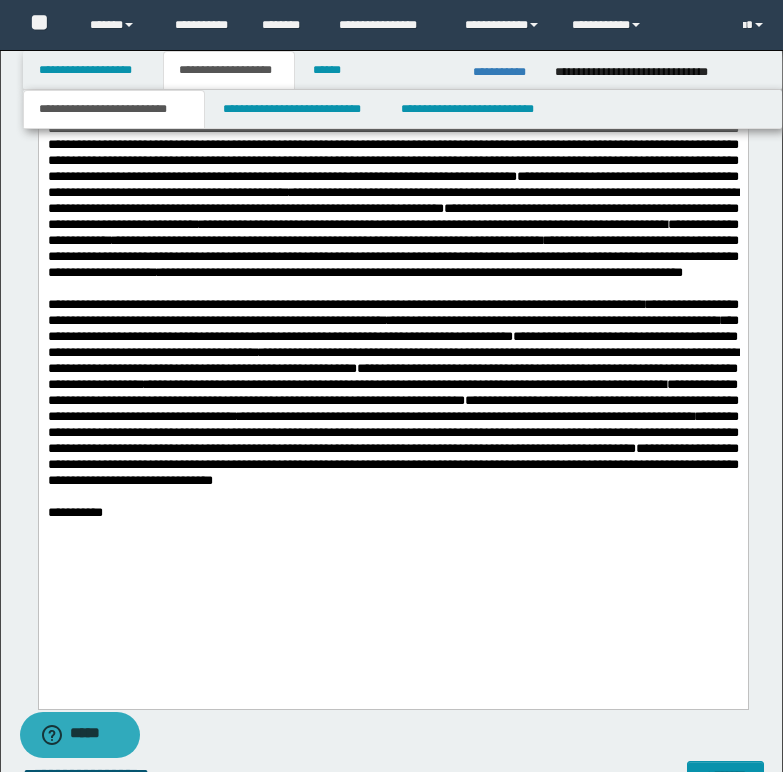 click on "**********" at bounding box center [74, 512] 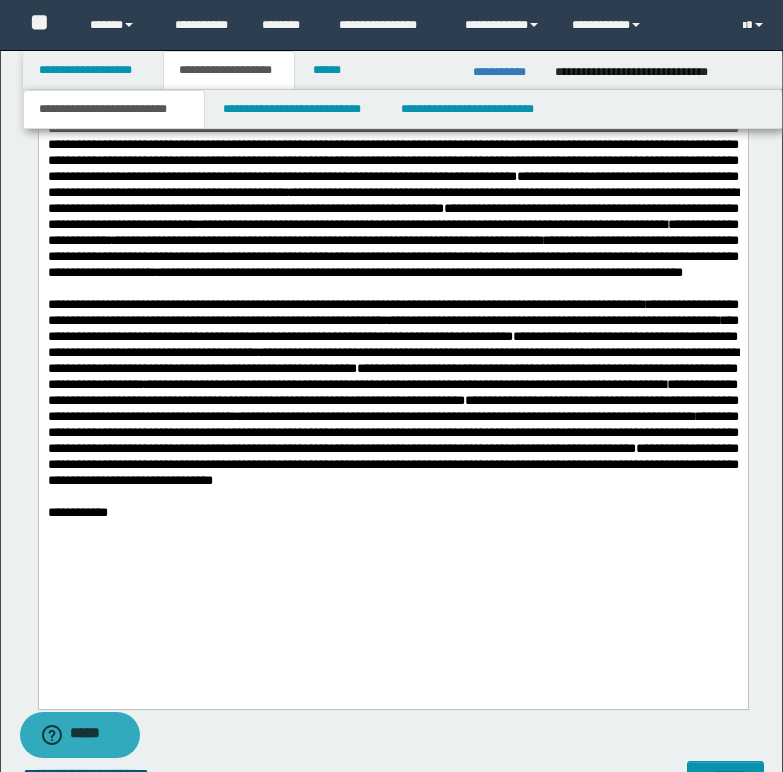 click on "**********" at bounding box center [392, 513] 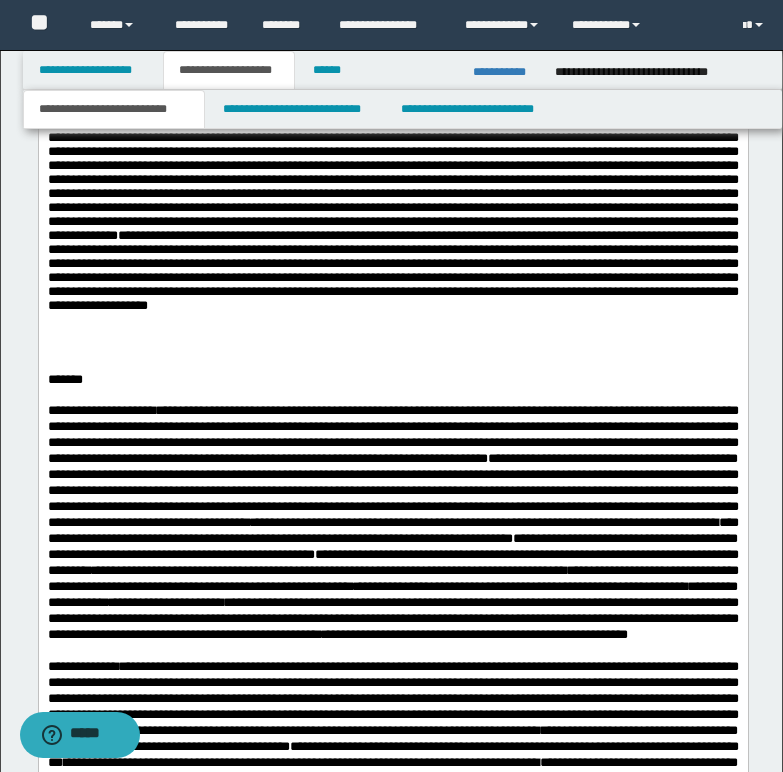 scroll, scrollTop: 1633, scrollLeft: 0, axis: vertical 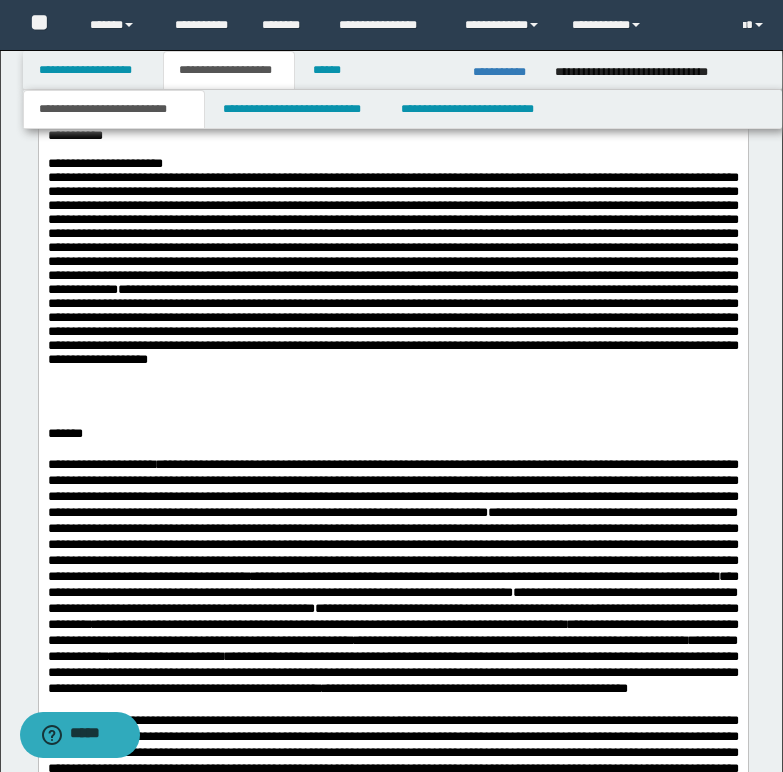click on "**********" at bounding box center [100, 463] 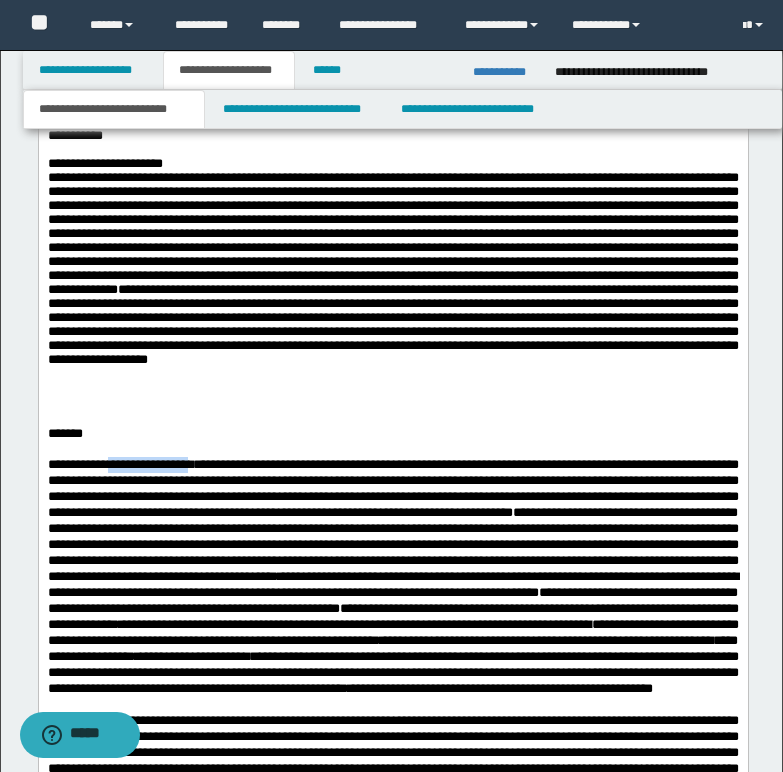 drag, startPoint x: 142, startPoint y: 474, endPoint x: 242, endPoint y: 478, distance: 100.07997 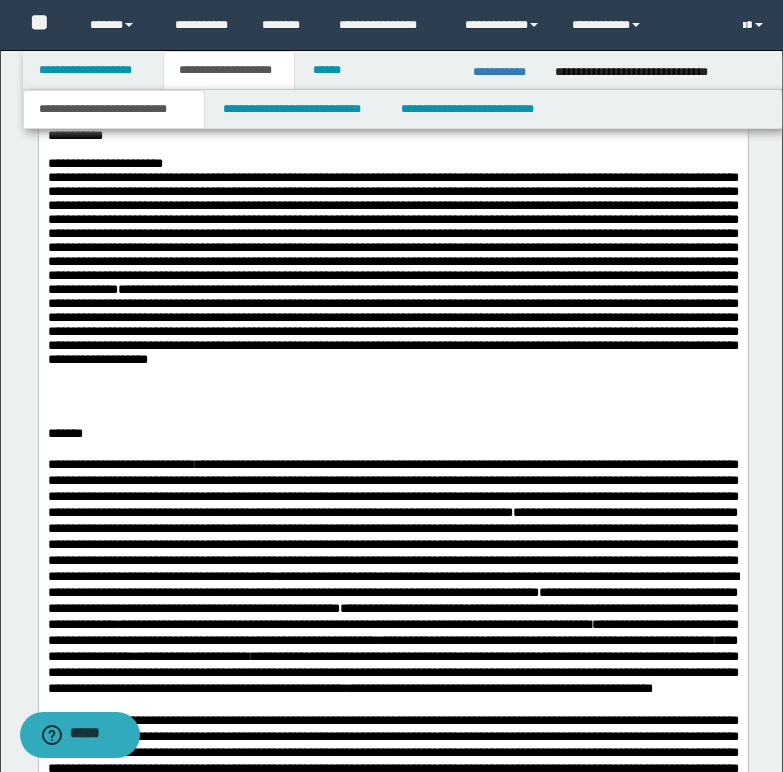 drag, startPoint x: 224, startPoint y: 470, endPoint x: 165, endPoint y: 471, distance: 59.008472 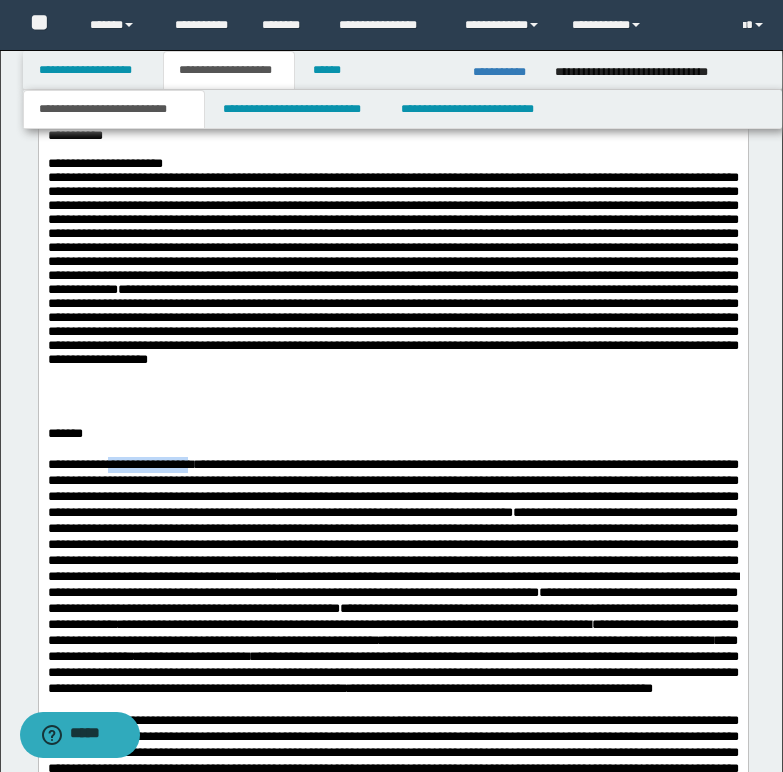 drag, startPoint x: 143, startPoint y: 476, endPoint x: 240, endPoint y: 481, distance: 97.128784 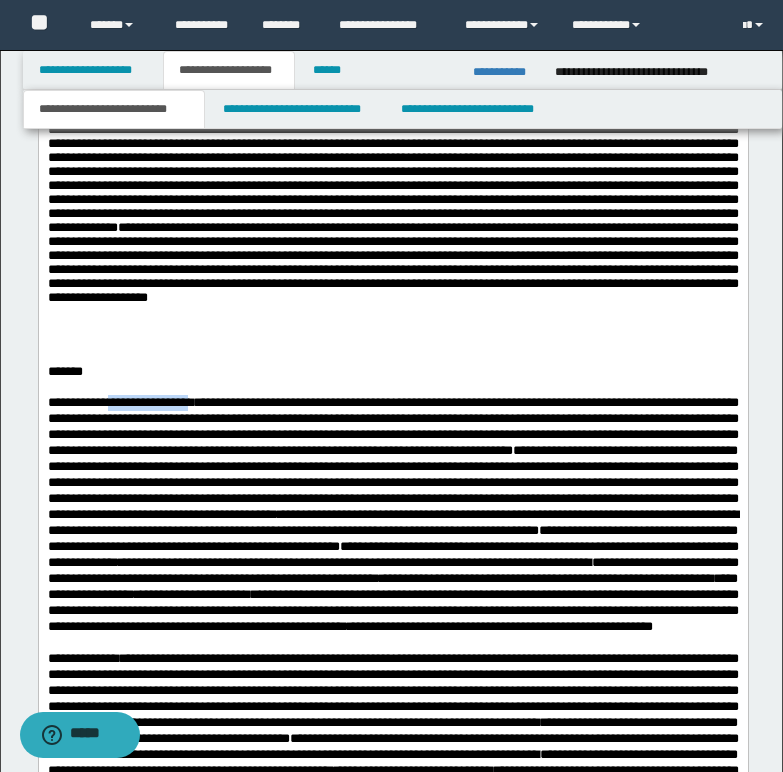 scroll, scrollTop: 1733, scrollLeft: 0, axis: vertical 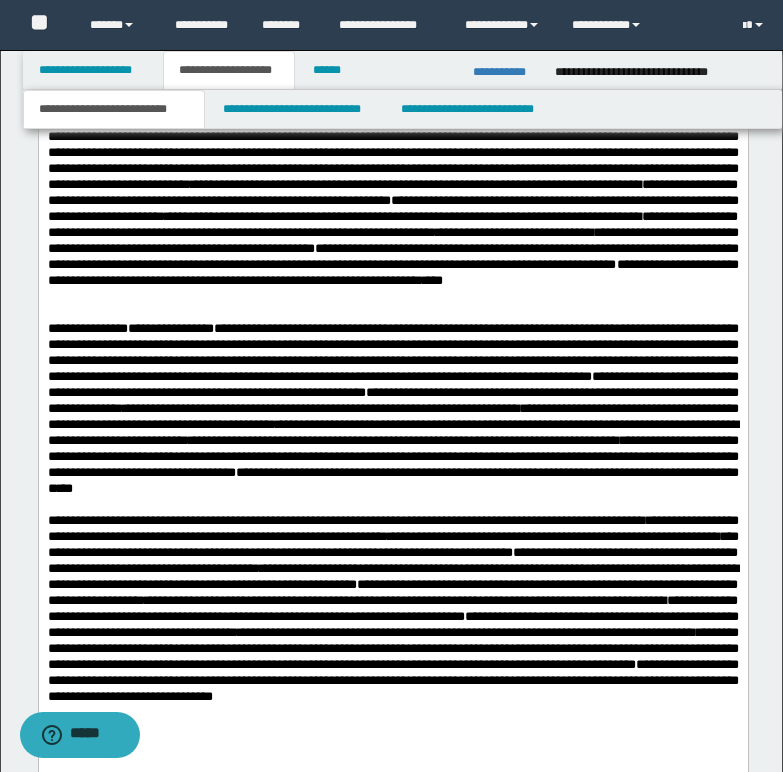 click on "**********" at bounding box center [392, 608] 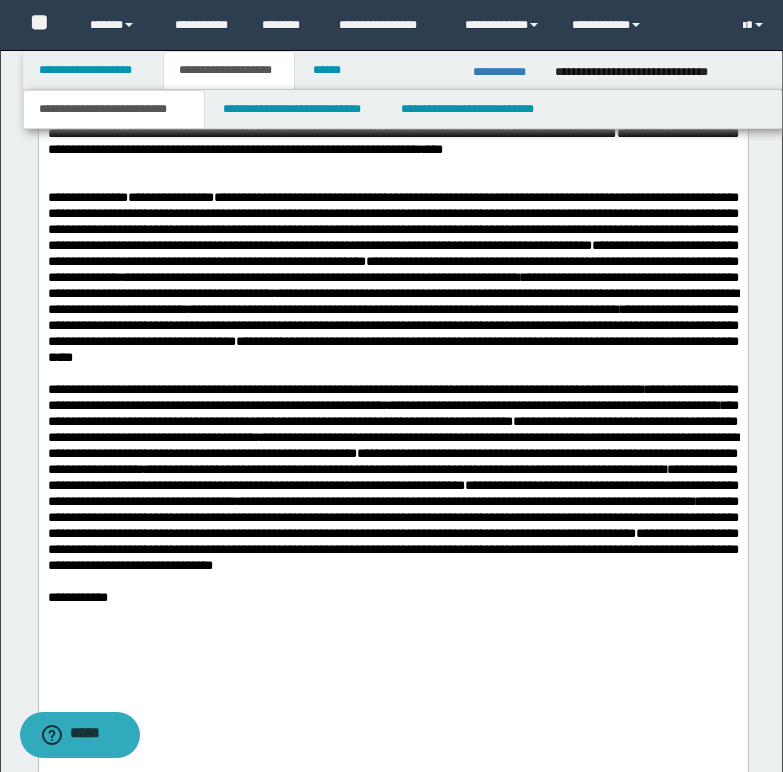 scroll, scrollTop: 2333, scrollLeft: 0, axis: vertical 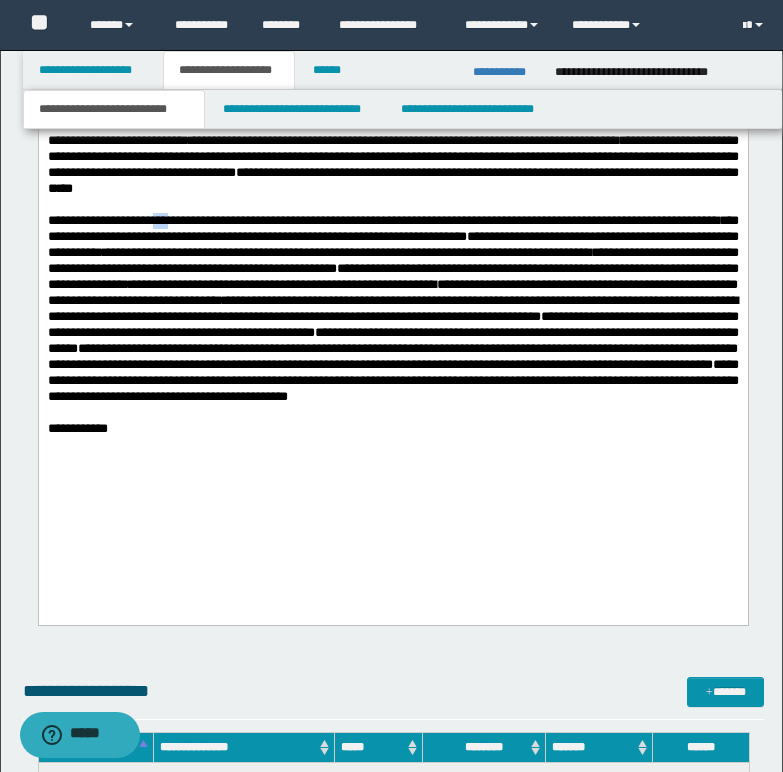 drag, startPoint x: 196, startPoint y: 249, endPoint x: 211, endPoint y: 249, distance: 15 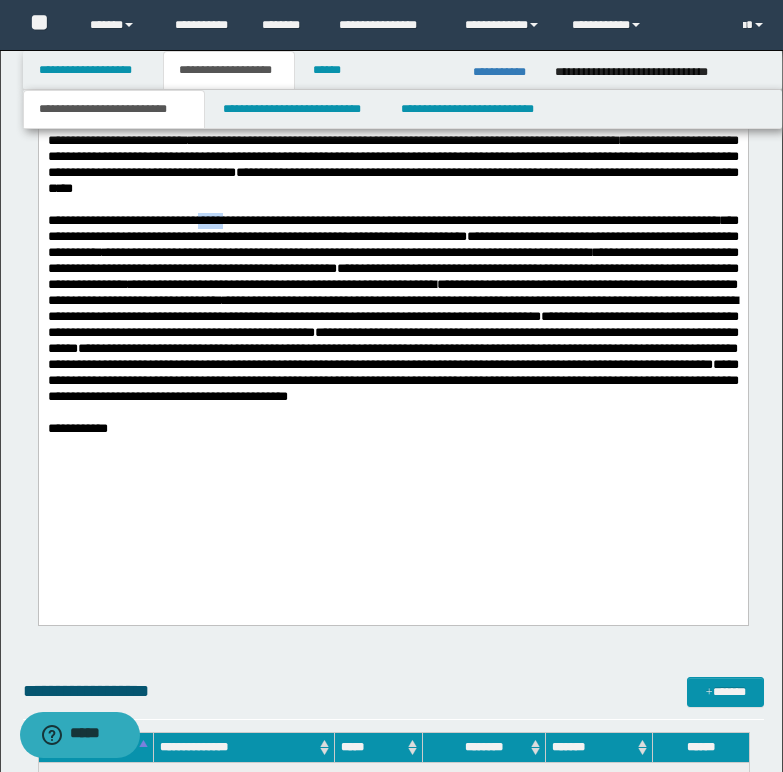 drag, startPoint x: 255, startPoint y: 251, endPoint x: 277, endPoint y: 253, distance: 22.090721 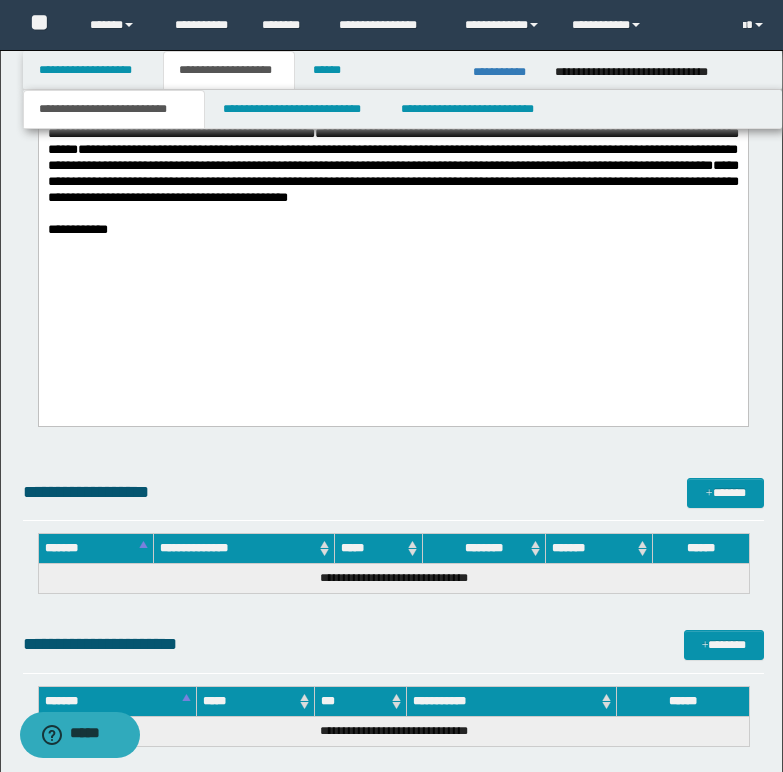 scroll, scrollTop: 2733, scrollLeft: 0, axis: vertical 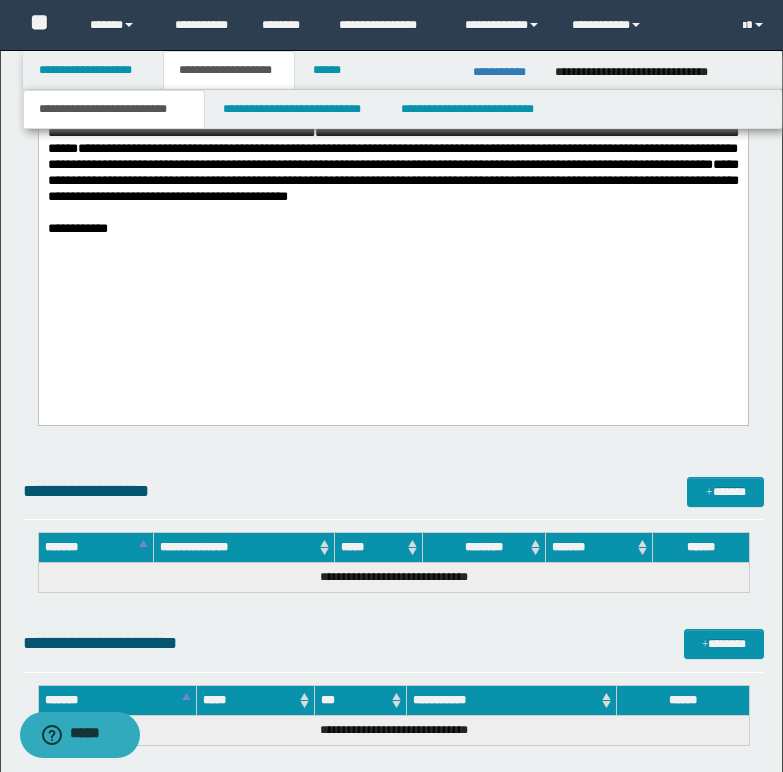 drag, startPoint x: 79, startPoint y: 268, endPoint x: 166, endPoint y: 286, distance: 88.84256 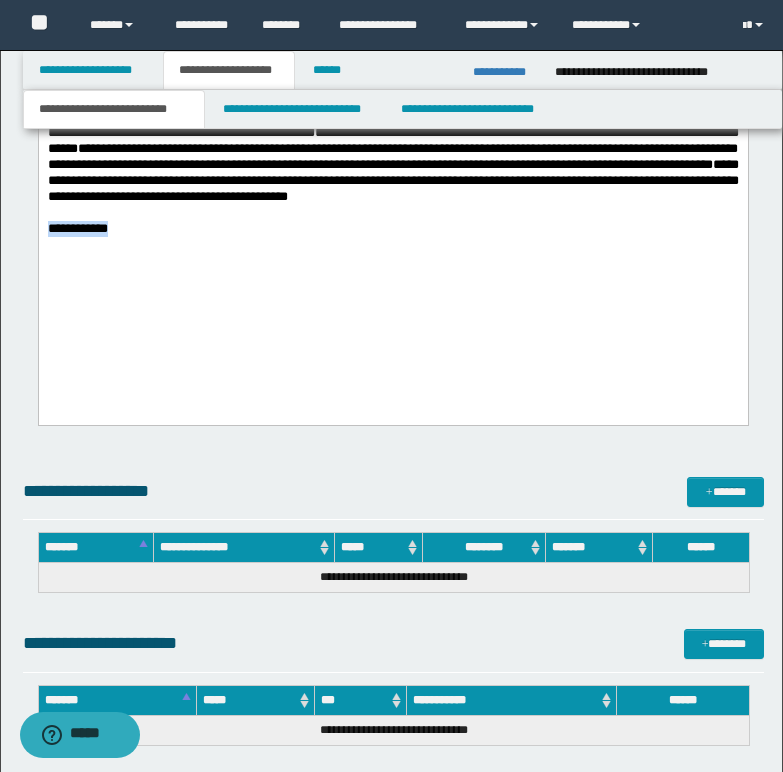 drag, startPoint x: 47, startPoint y: 269, endPoint x: 331, endPoint y: 294, distance: 285.09824 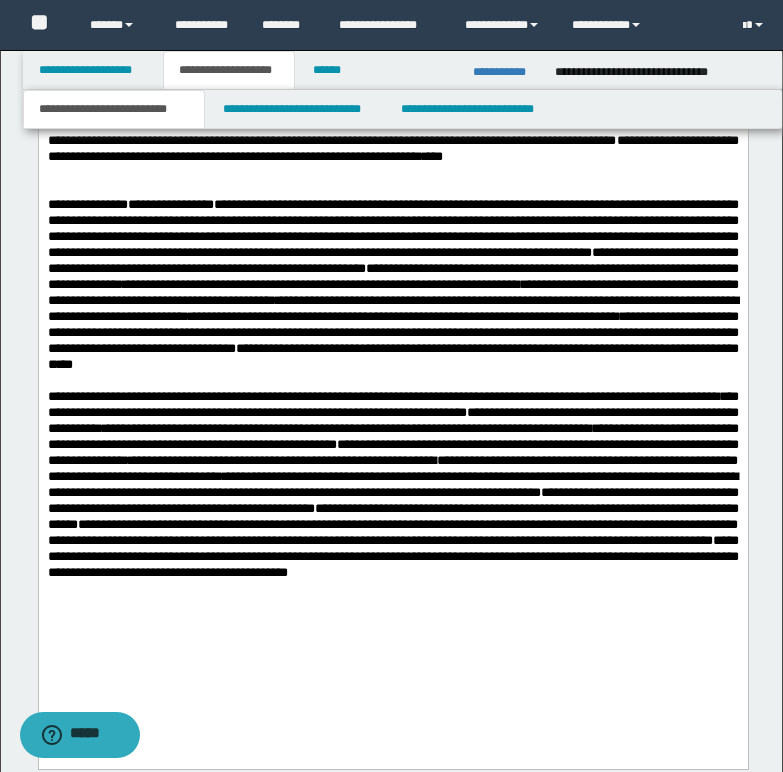 scroll, scrollTop: 2233, scrollLeft: 0, axis: vertical 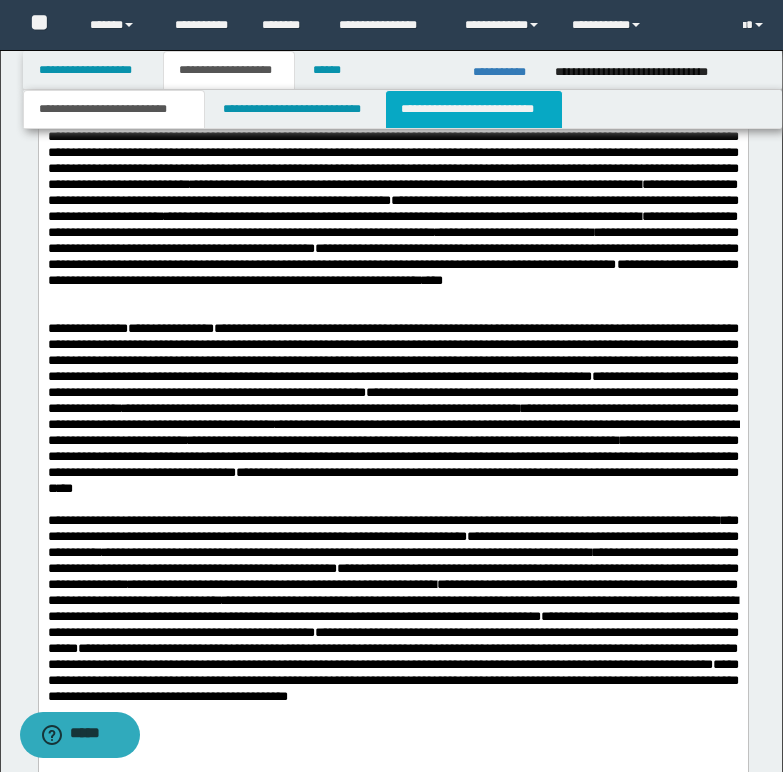 click on "**********" at bounding box center [474, 109] 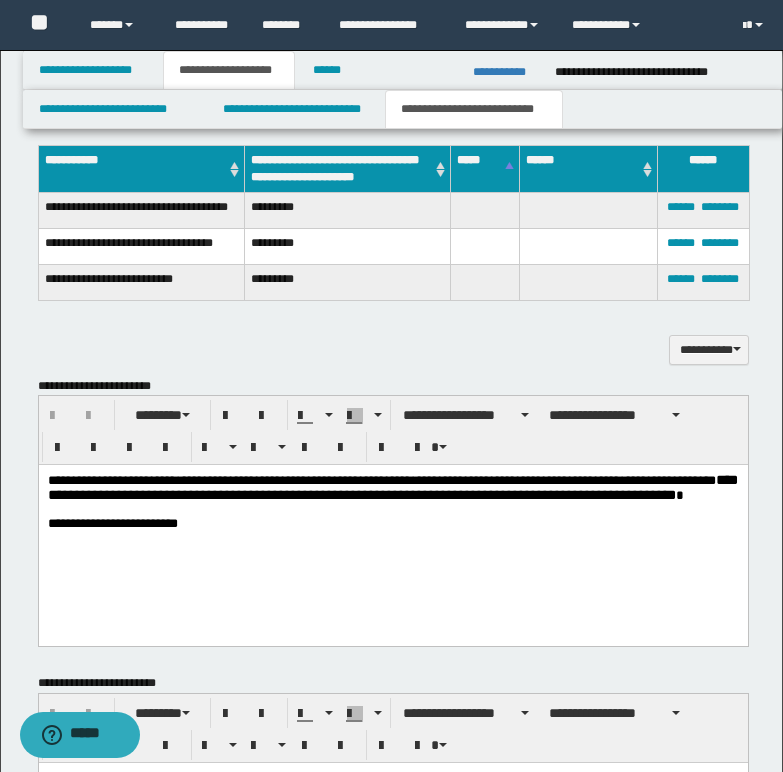 scroll, scrollTop: 600, scrollLeft: 0, axis: vertical 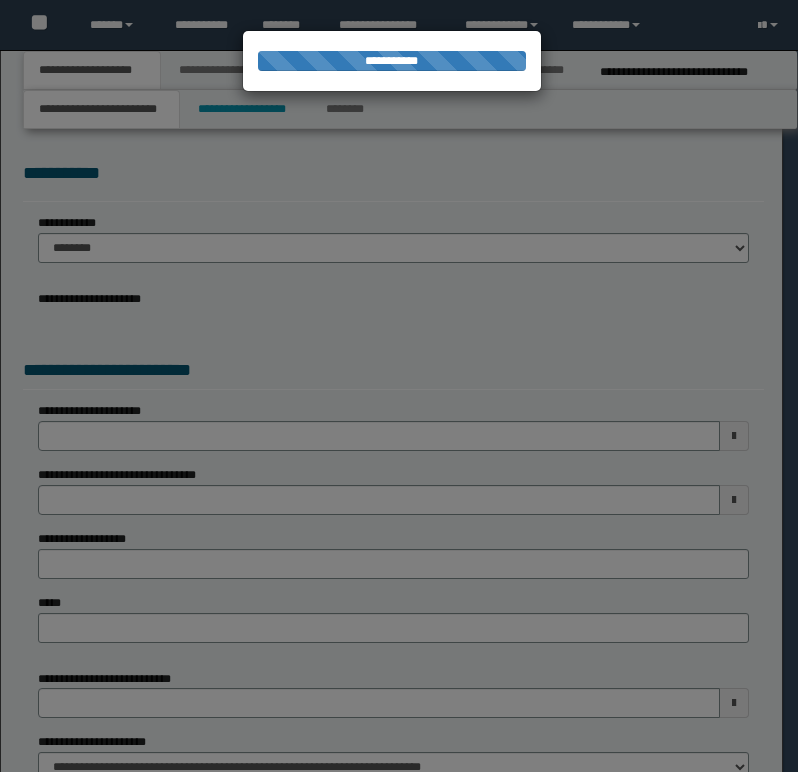 select on "*" 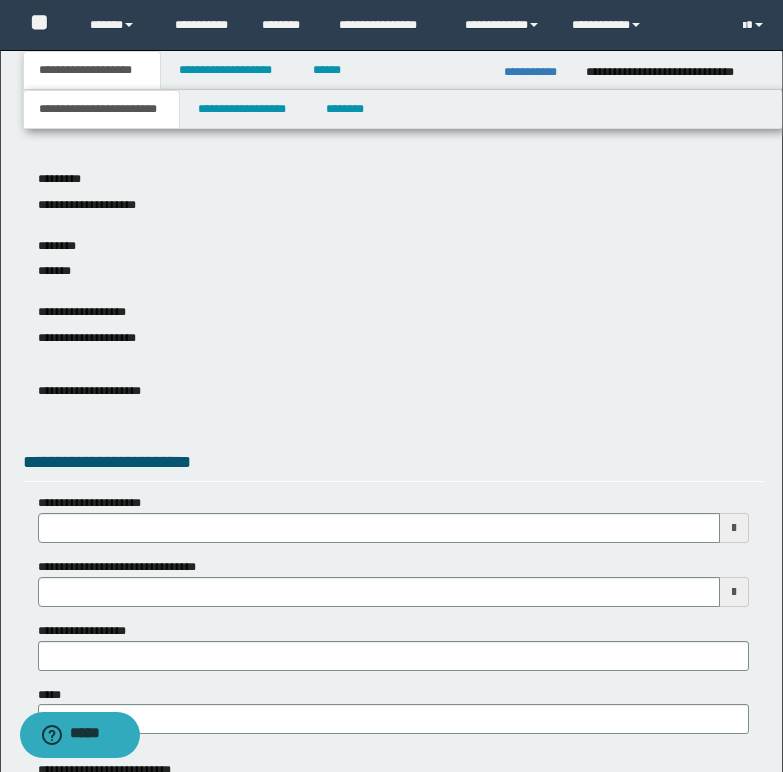 scroll, scrollTop: 400, scrollLeft: 0, axis: vertical 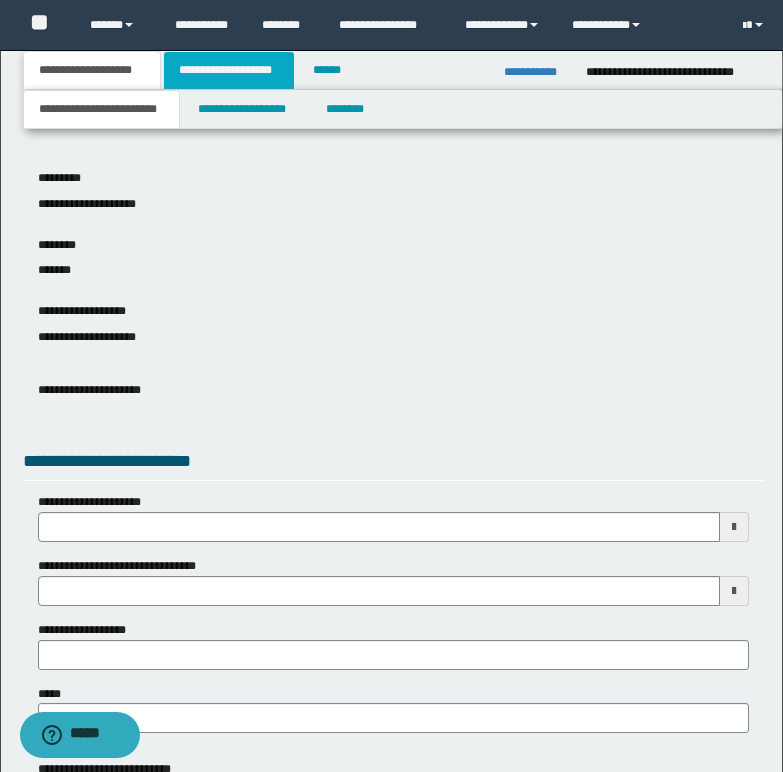 click on "**********" at bounding box center [229, 70] 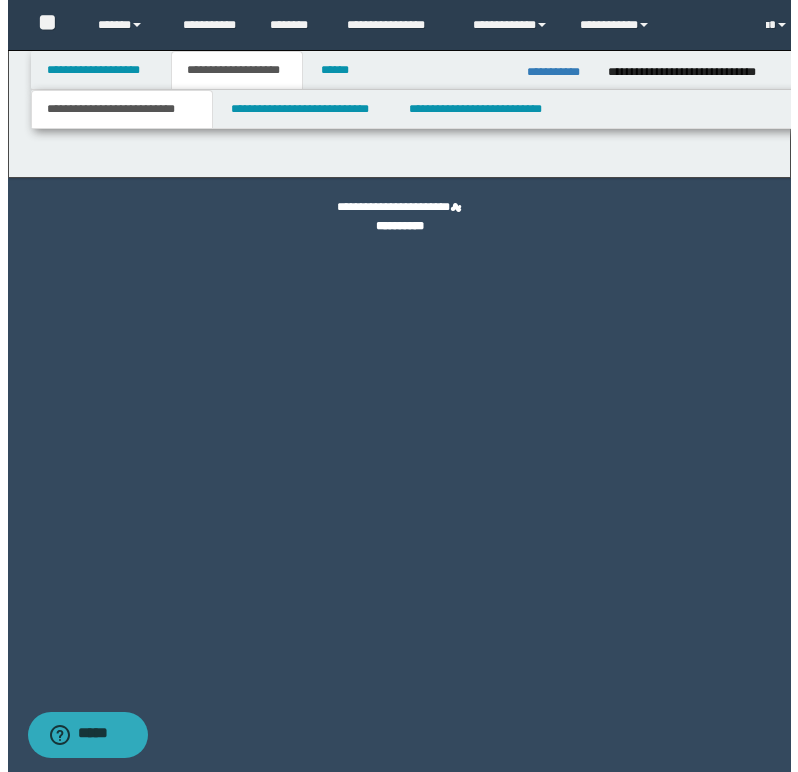 scroll, scrollTop: 0, scrollLeft: 0, axis: both 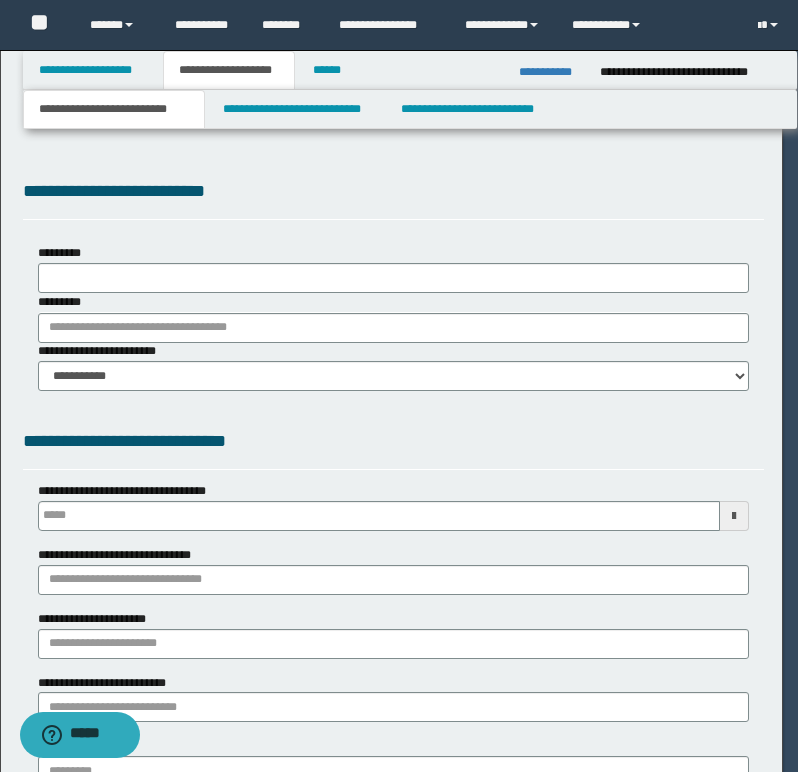 type 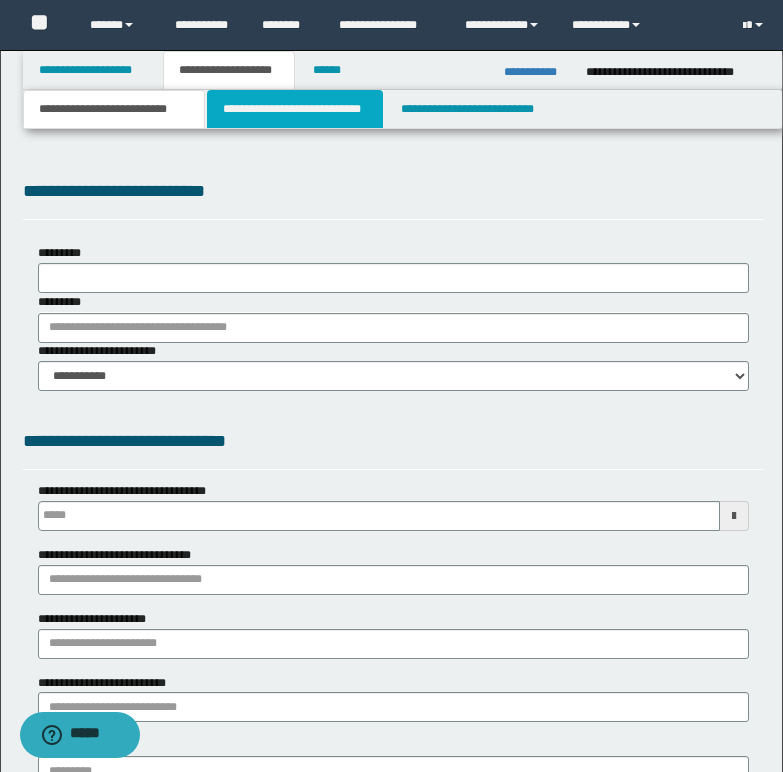 click on "**********" at bounding box center [295, 109] 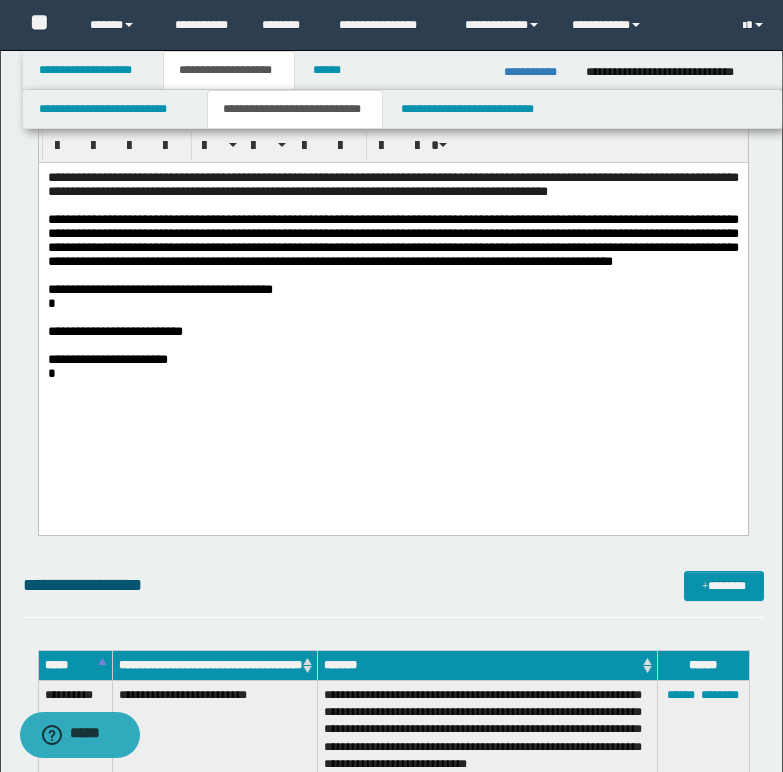 scroll, scrollTop: 500, scrollLeft: 0, axis: vertical 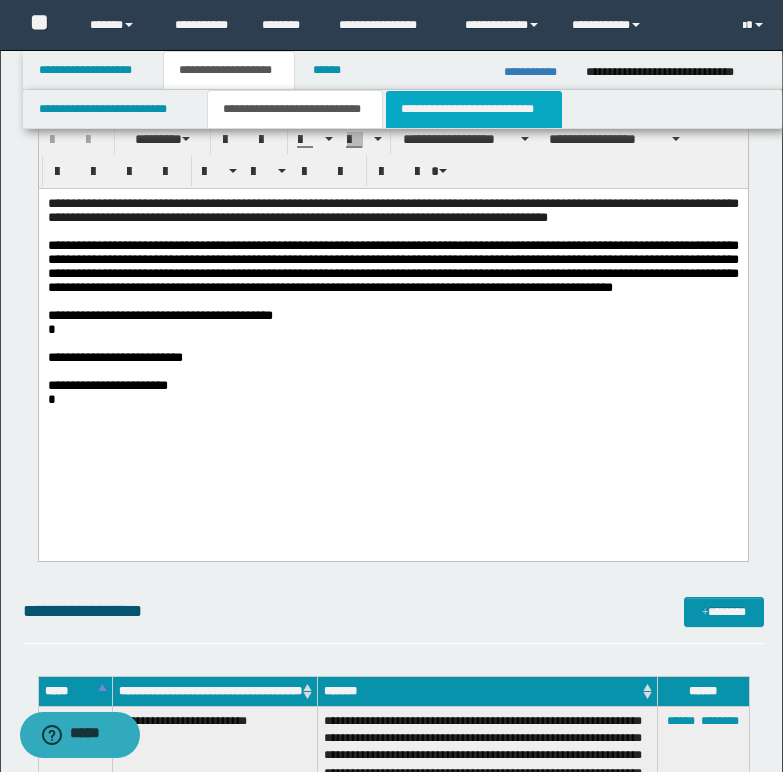 click on "**********" at bounding box center (474, 109) 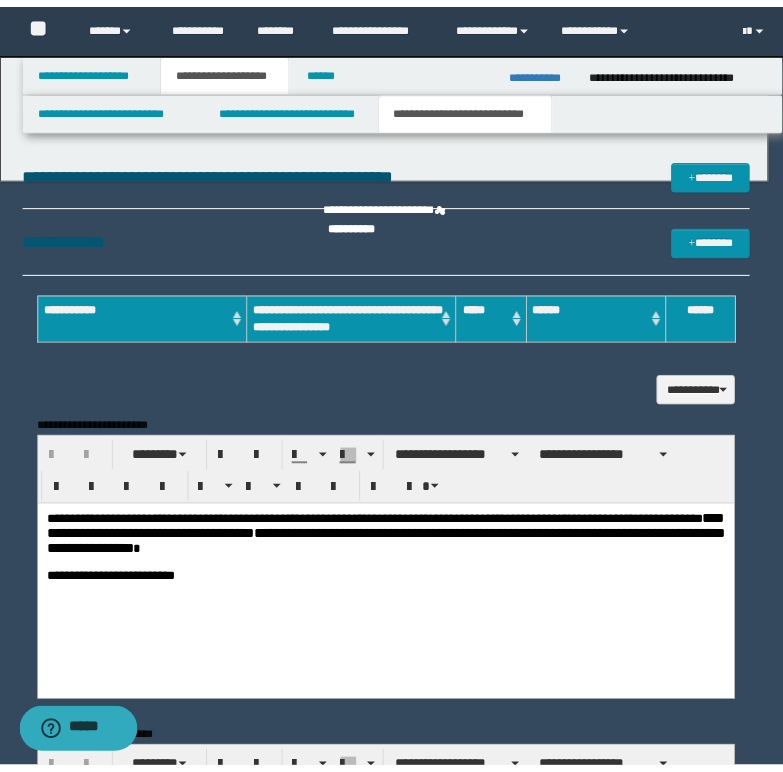 scroll, scrollTop: 0, scrollLeft: 0, axis: both 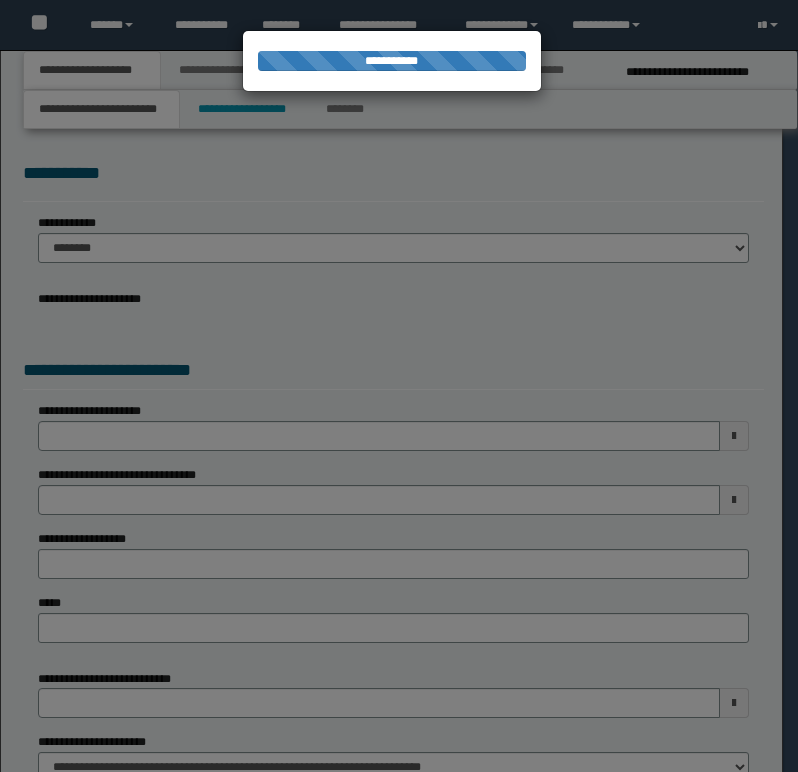 select on "*" 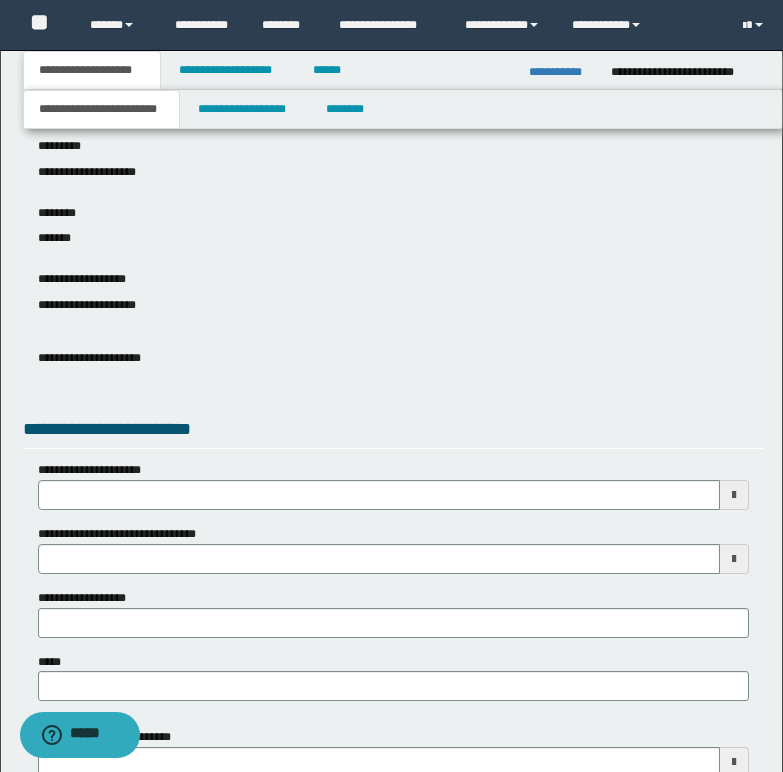 scroll, scrollTop: 700, scrollLeft: 0, axis: vertical 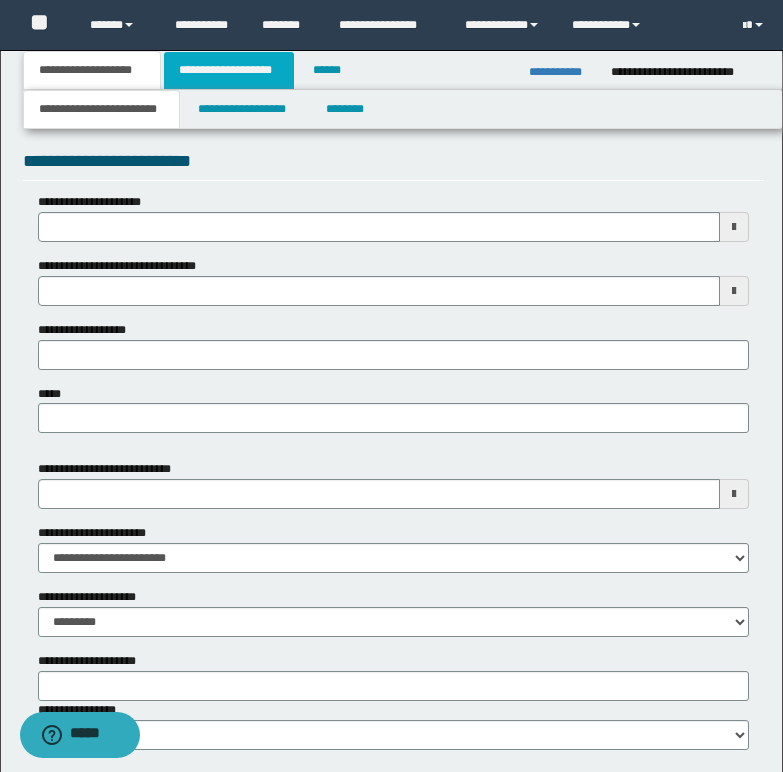 click on "**********" at bounding box center (229, 70) 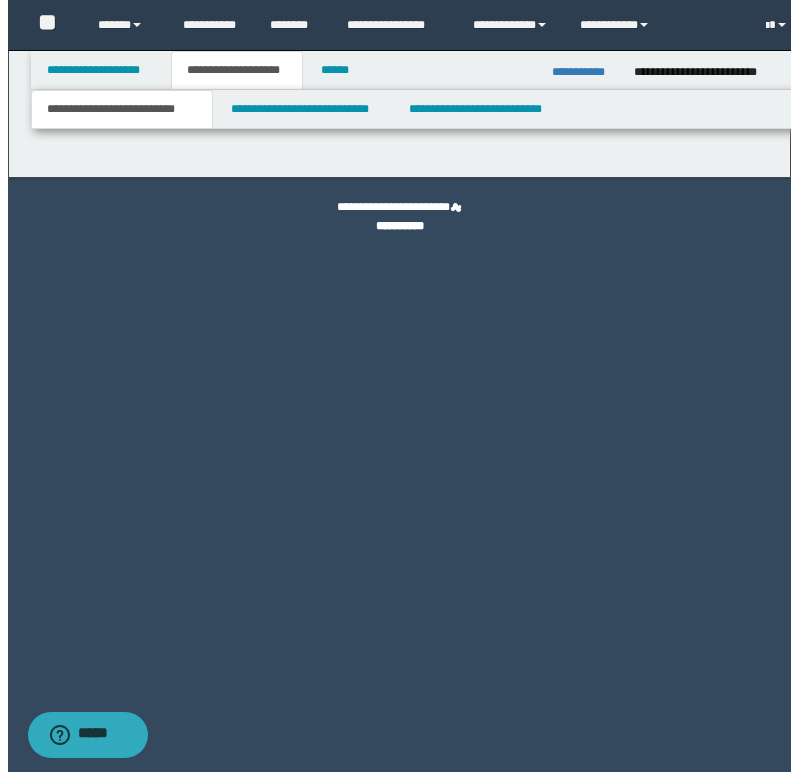 scroll, scrollTop: 0, scrollLeft: 0, axis: both 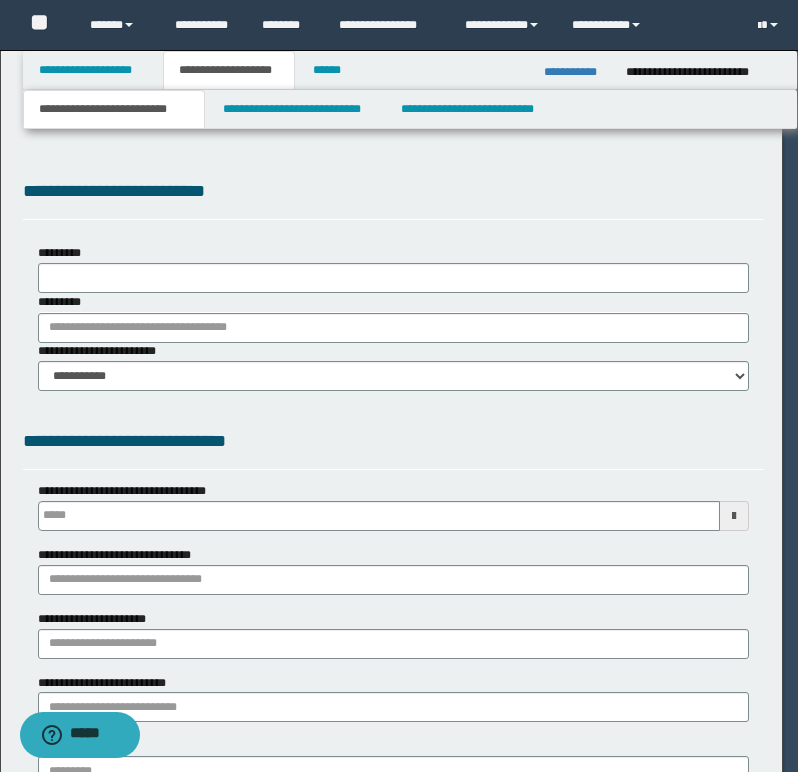 type 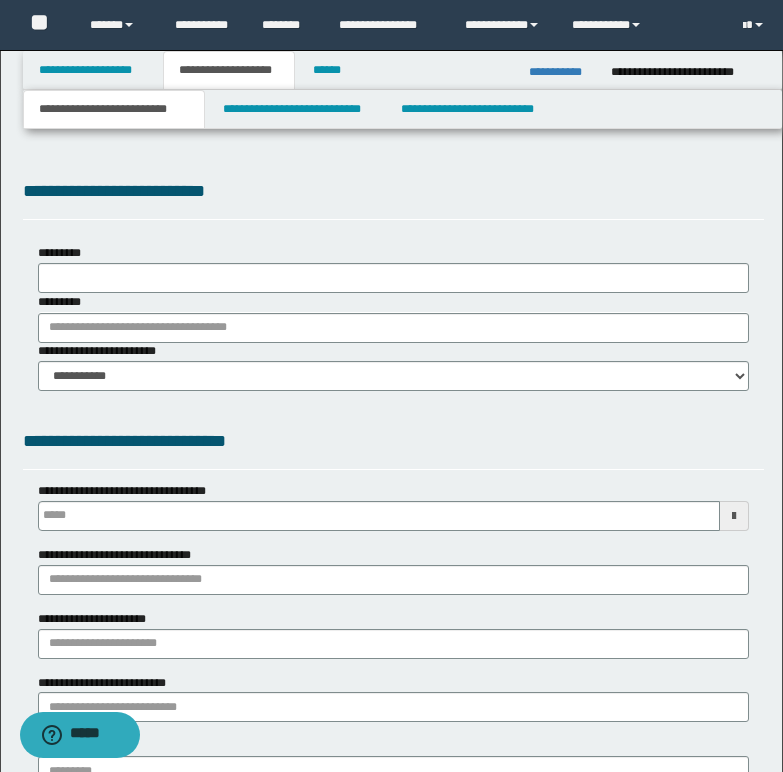 select on "*" 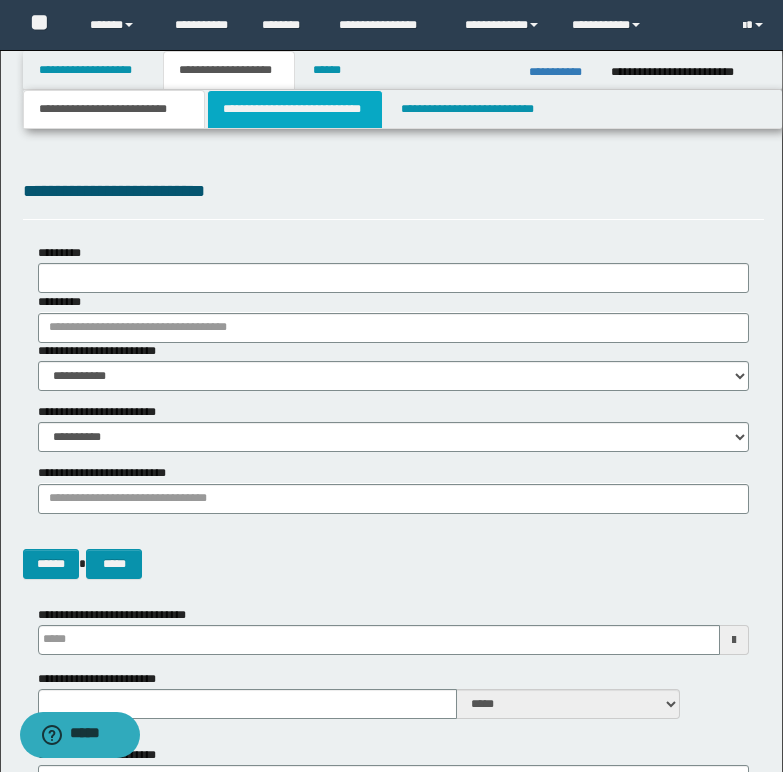 click on "**********" at bounding box center [295, 109] 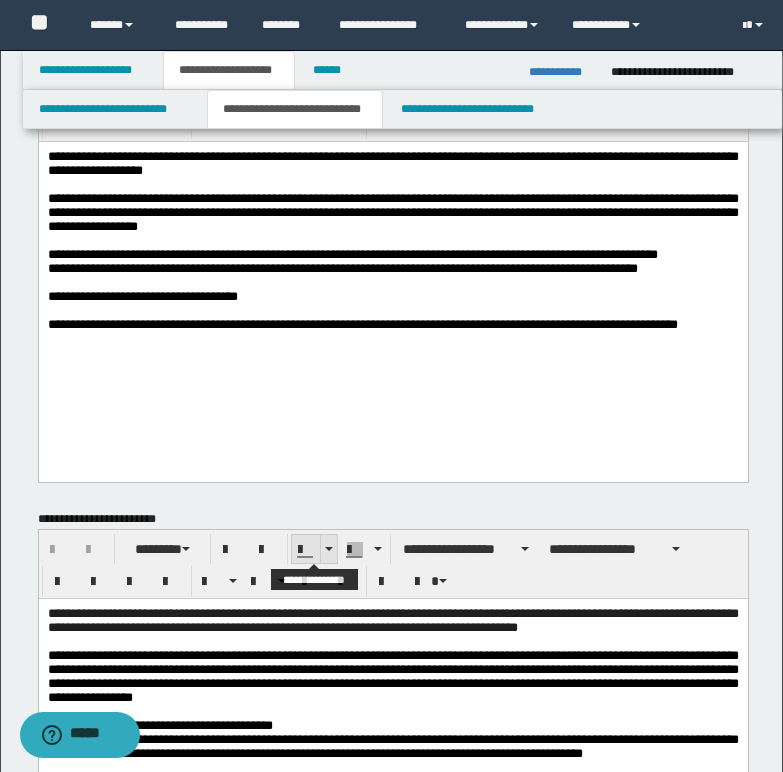 scroll, scrollTop: 100, scrollLeft: 0, axis: vertical 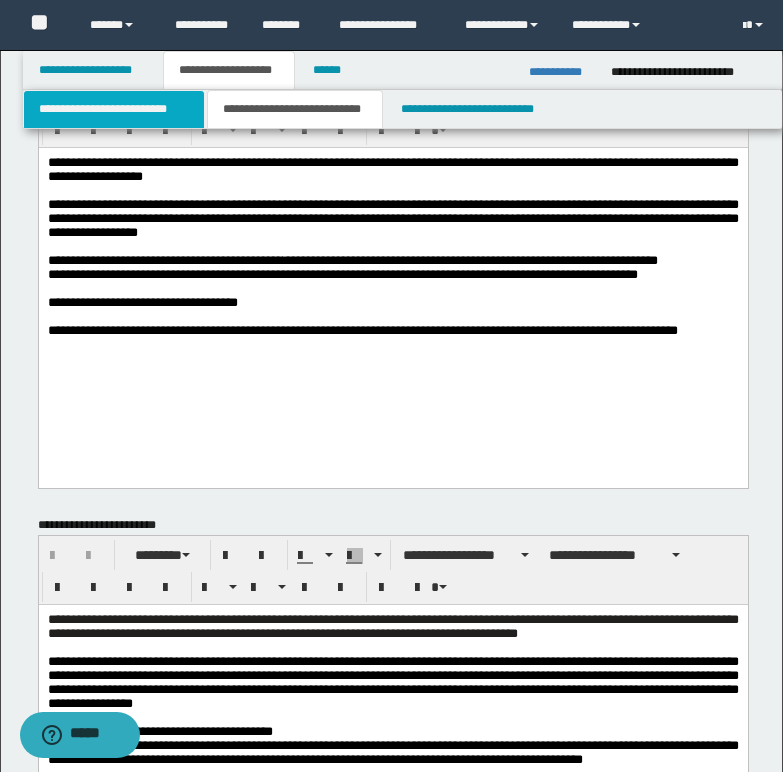 click on "**********" at bounding box center (114, 109) 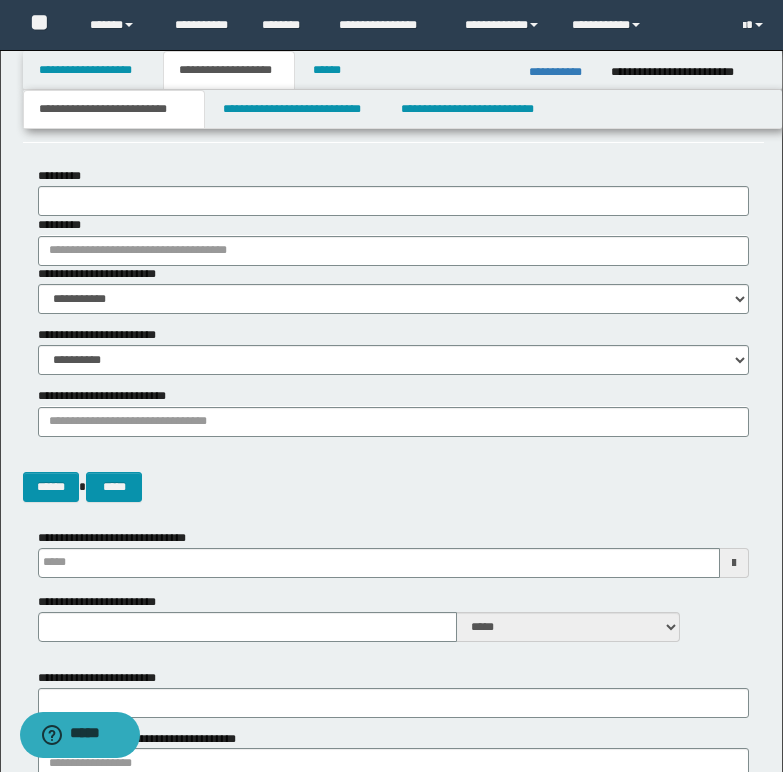 scroll, scrollTop: 0, scrollLeft: 0, axis: both 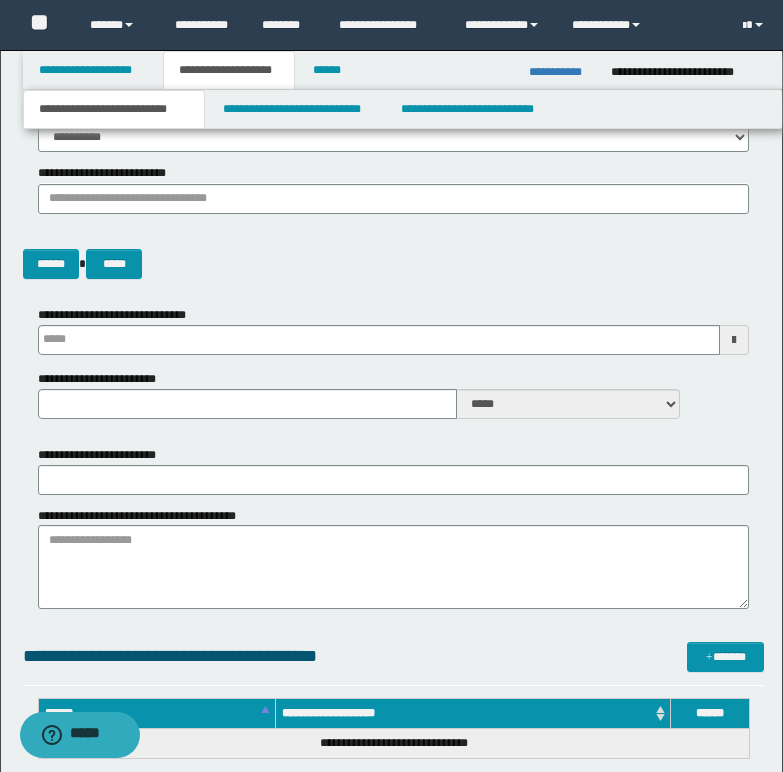 type 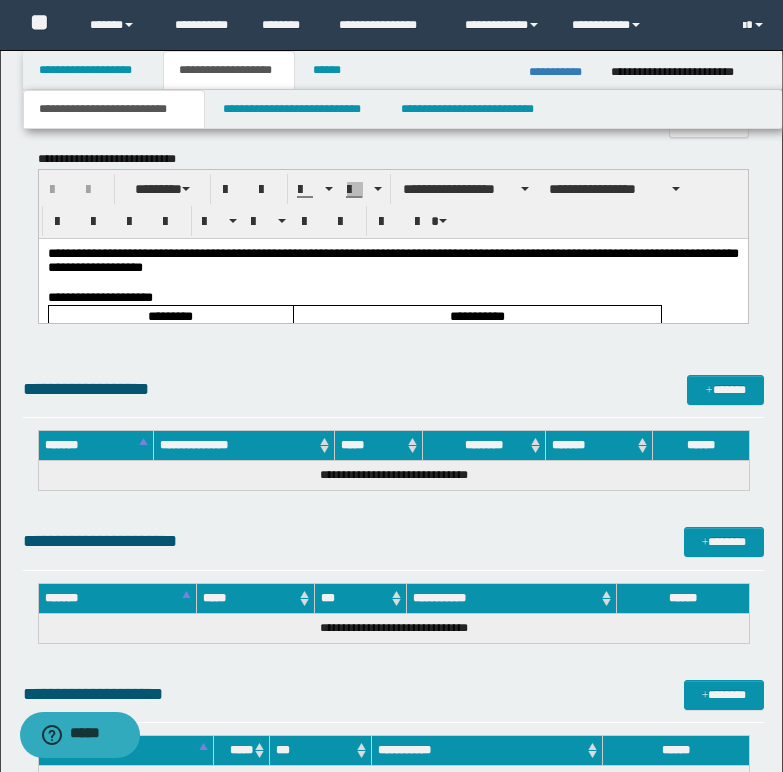 scroll, scrollTop: 1500, scrollLeft: 0, axis: vertical 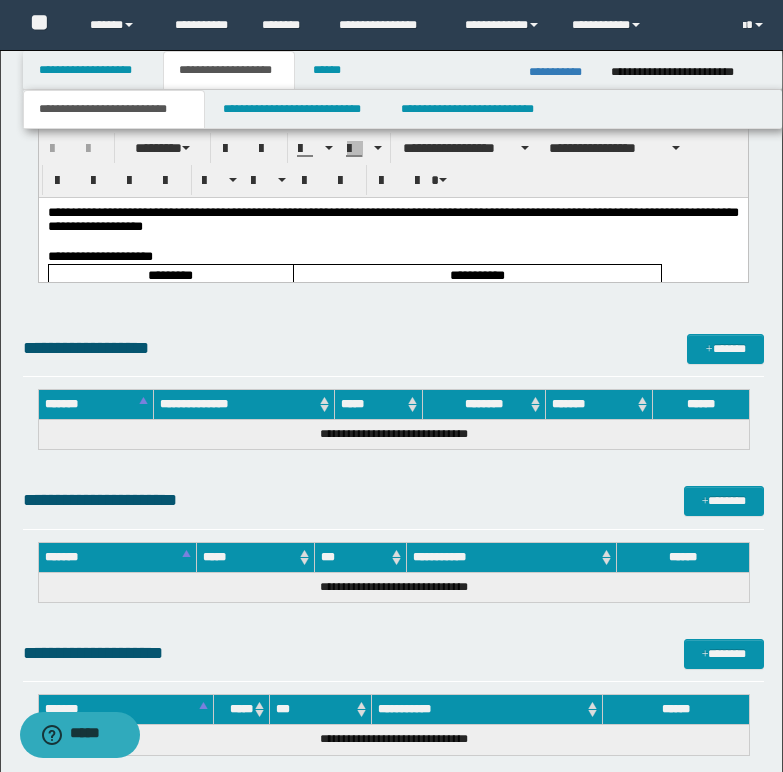 click on "**********" at bounding box center [392, 219] 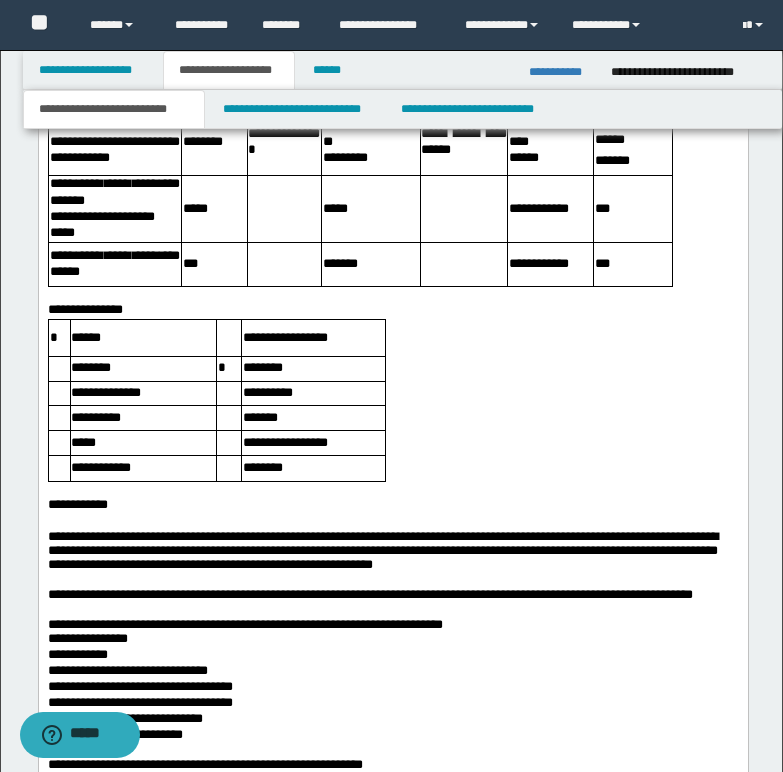scroll, scrollTop: 3300, scrollLeft: 0, axis: vertical 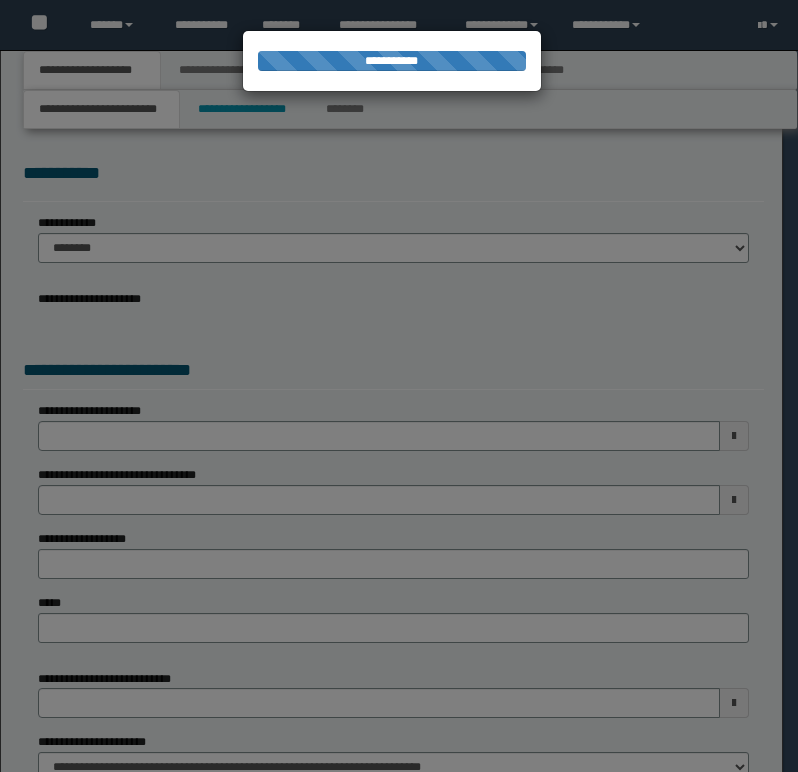 select on "*" 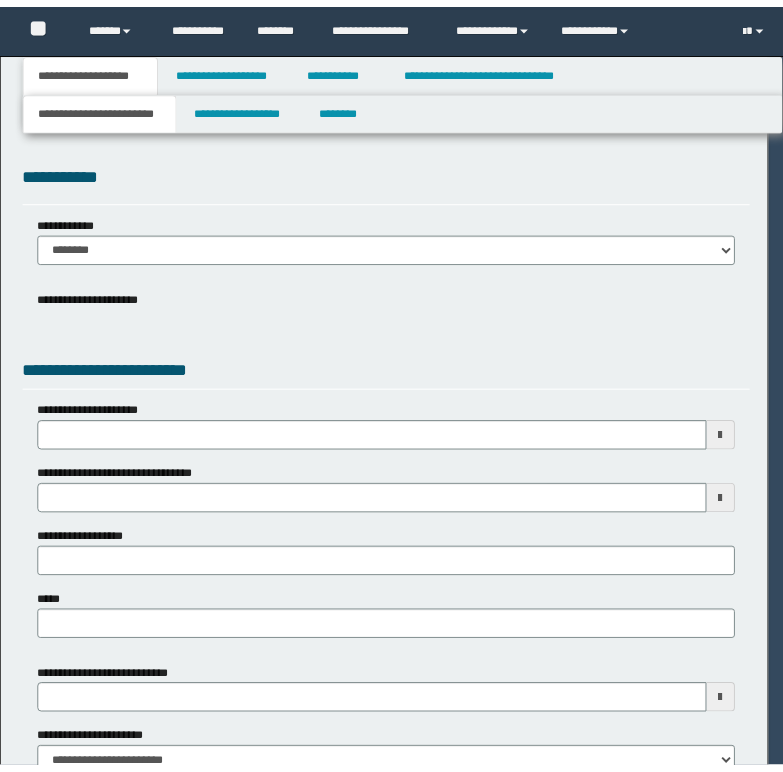 scroll, scrollTop: 0, scrollLeft: 0, axis: both 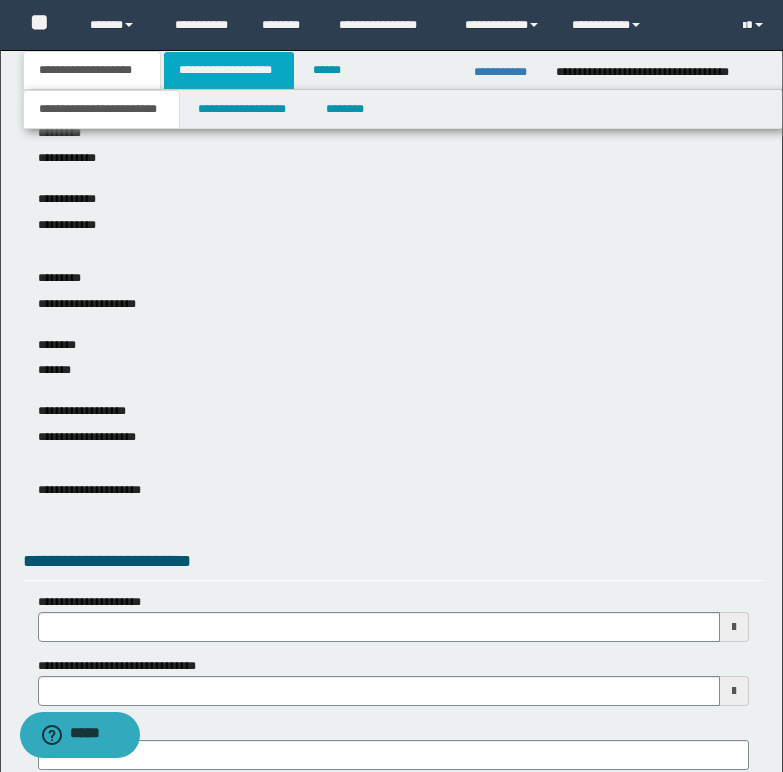 click on "**********" at bounding box center (229, 70) 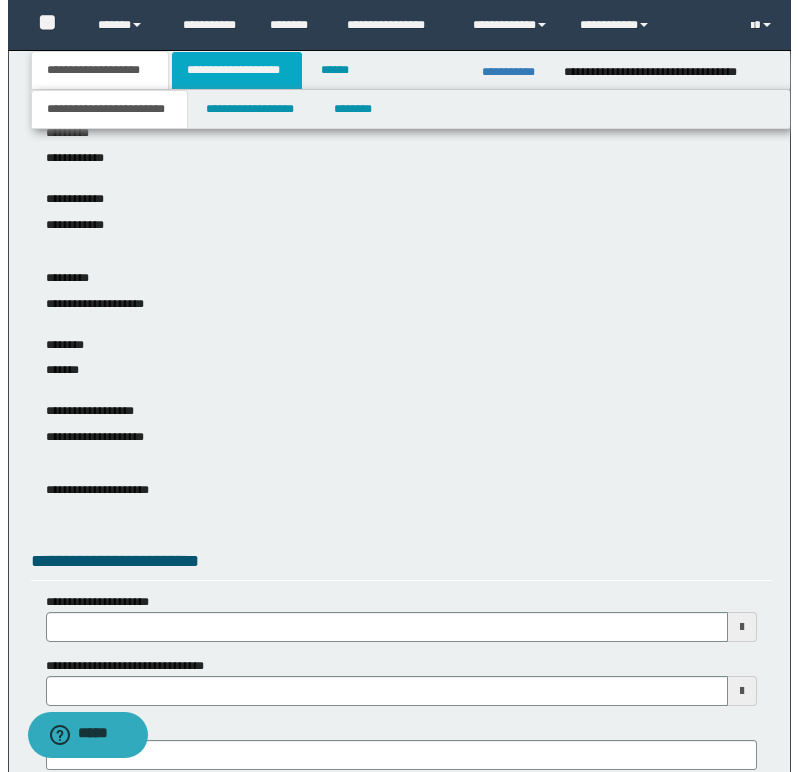 scroll, scrollTop: 0, scrollLeft: 0, axis: both 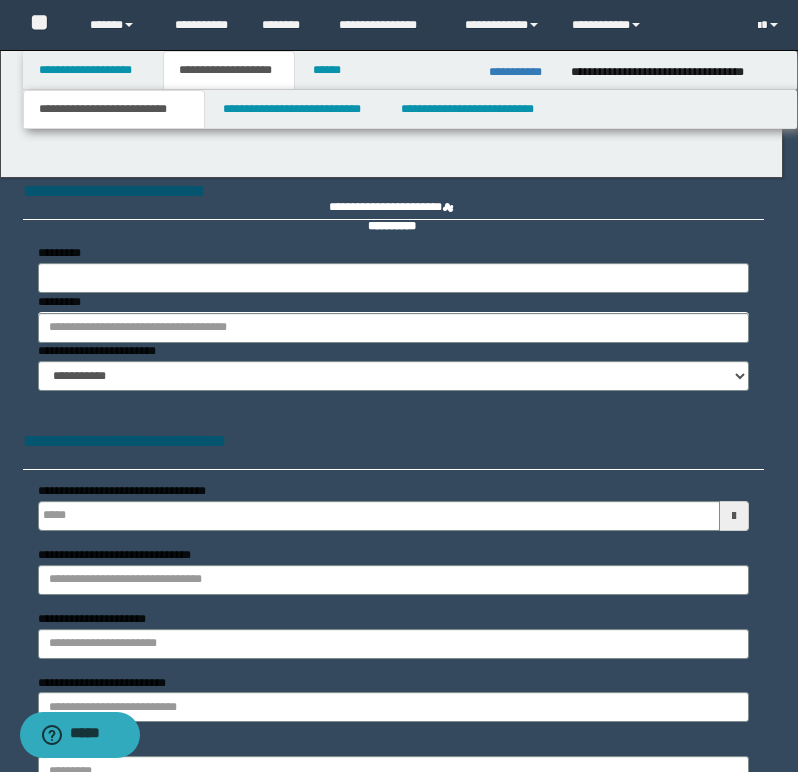 type 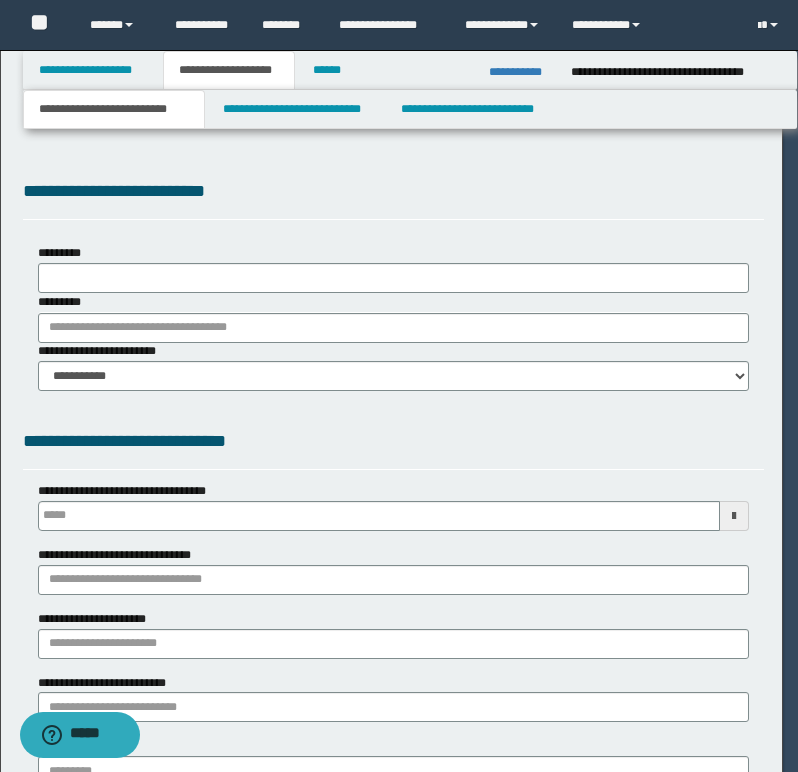 scroll, scrollTop: 0, scrollLeft: 0, axis: both 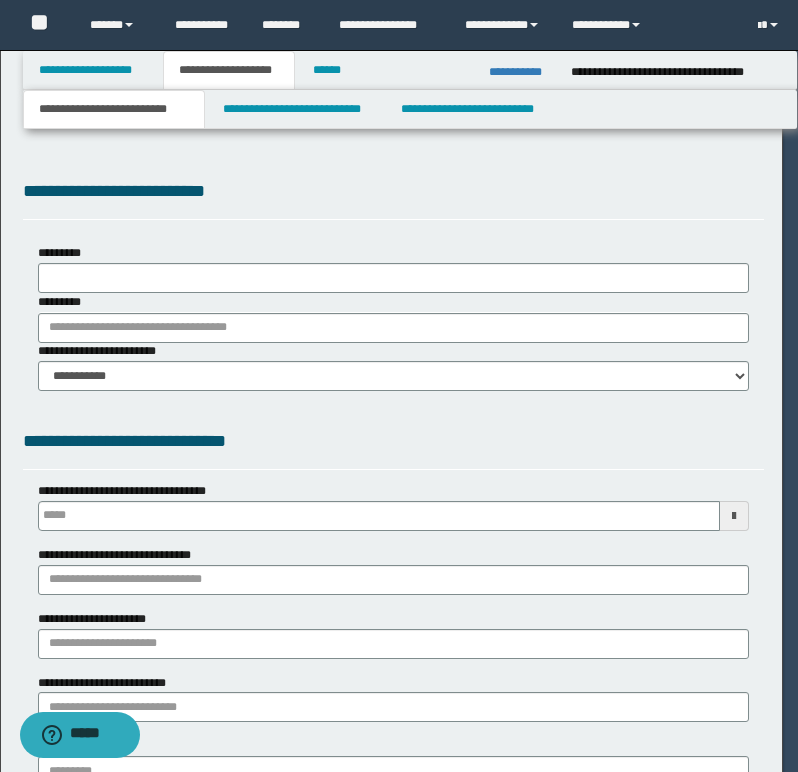 select on "*" 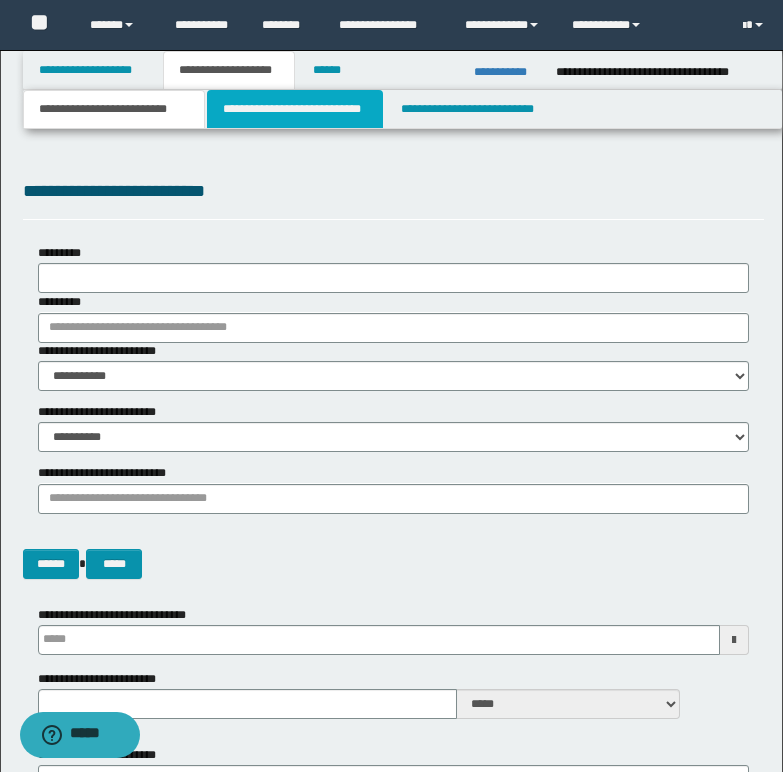 click on "**********" at bounding box center [295, 109] 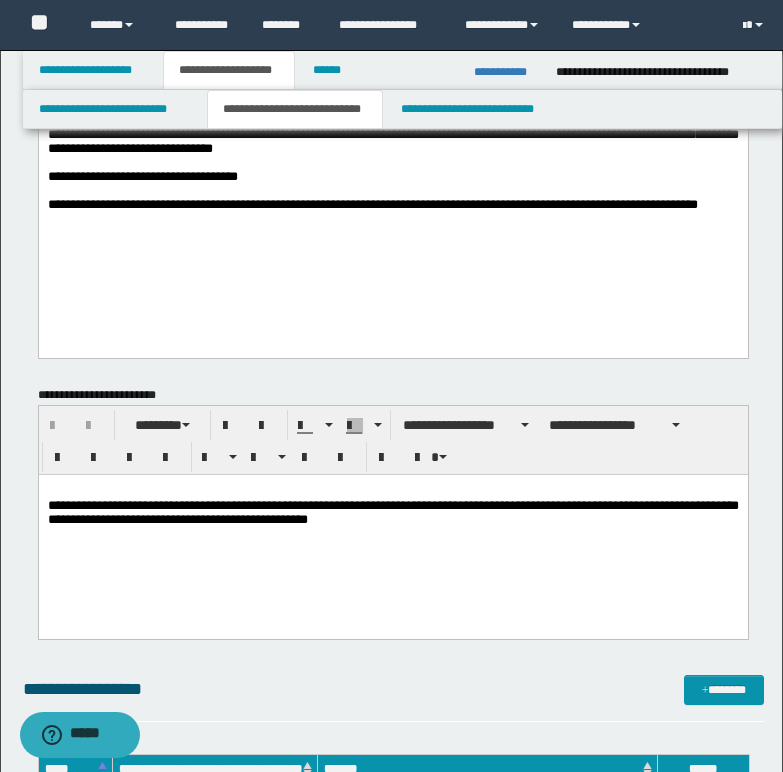 scroll, scrollTop: 200, scrollLeft: 0, axis: vertical 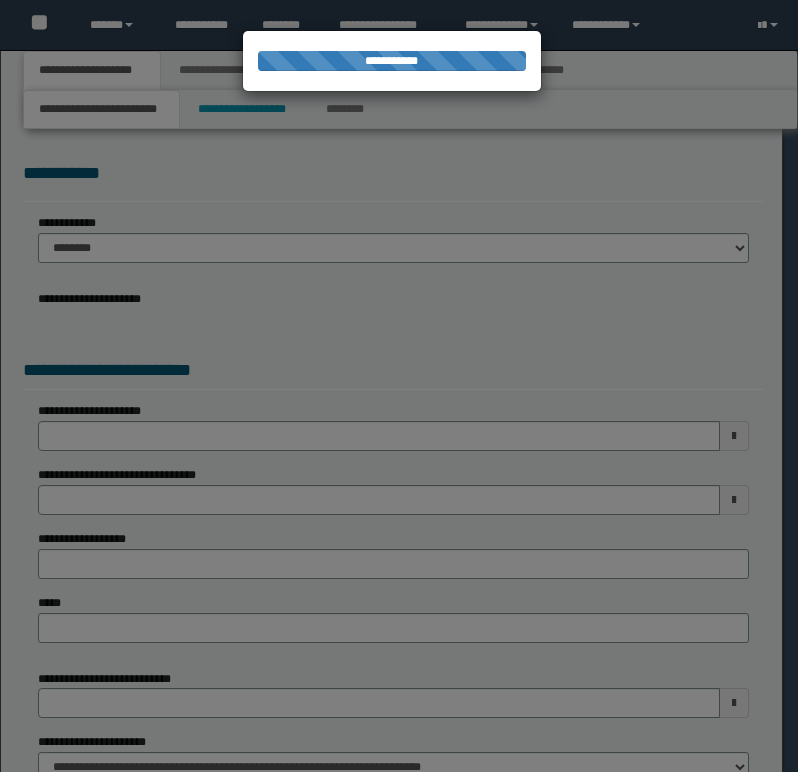 select on "*" 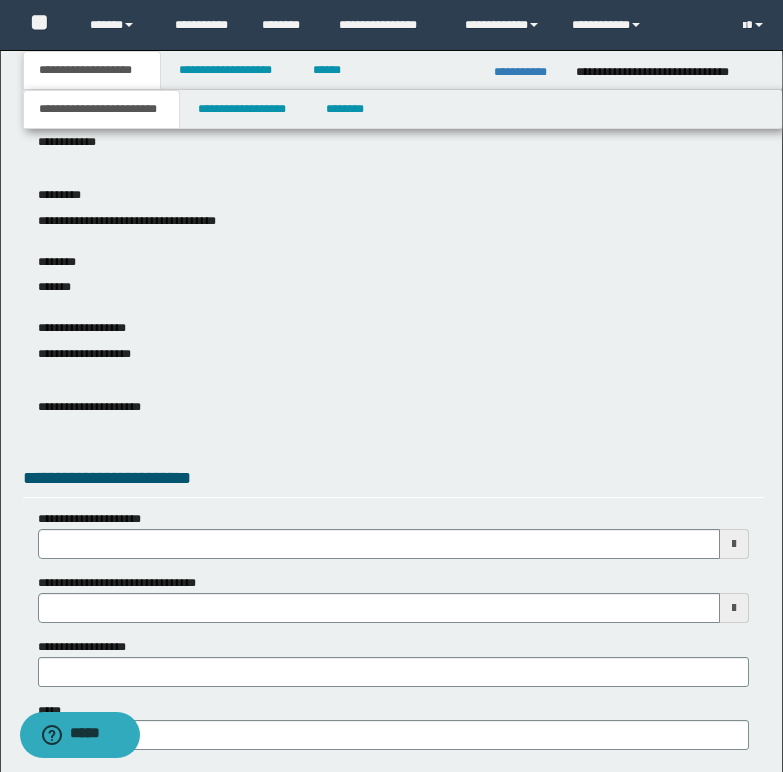 scroll, scrollTop: 400, scrollLeft: 0, axis: vertical 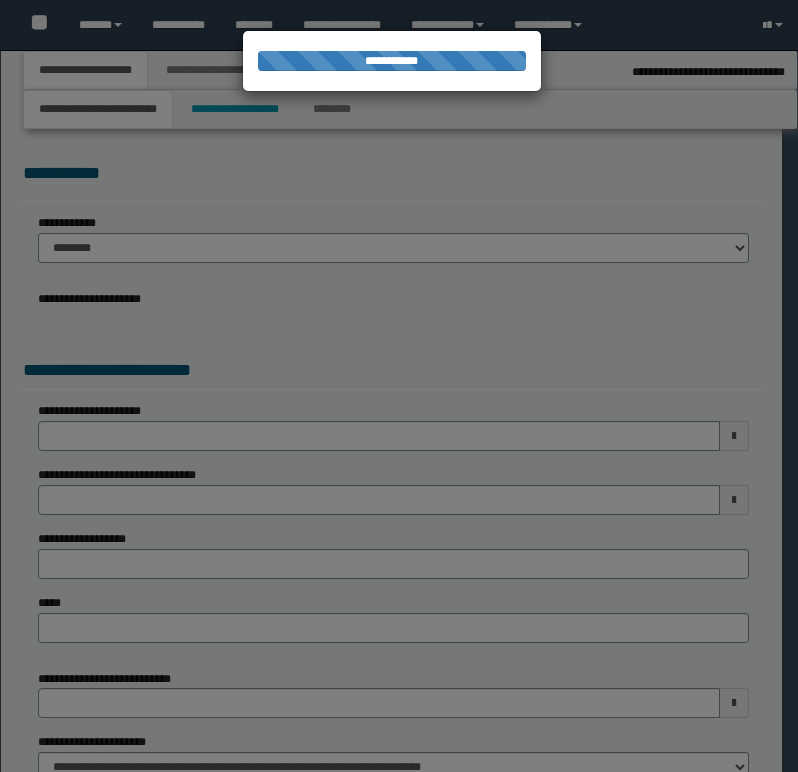 select on "*" 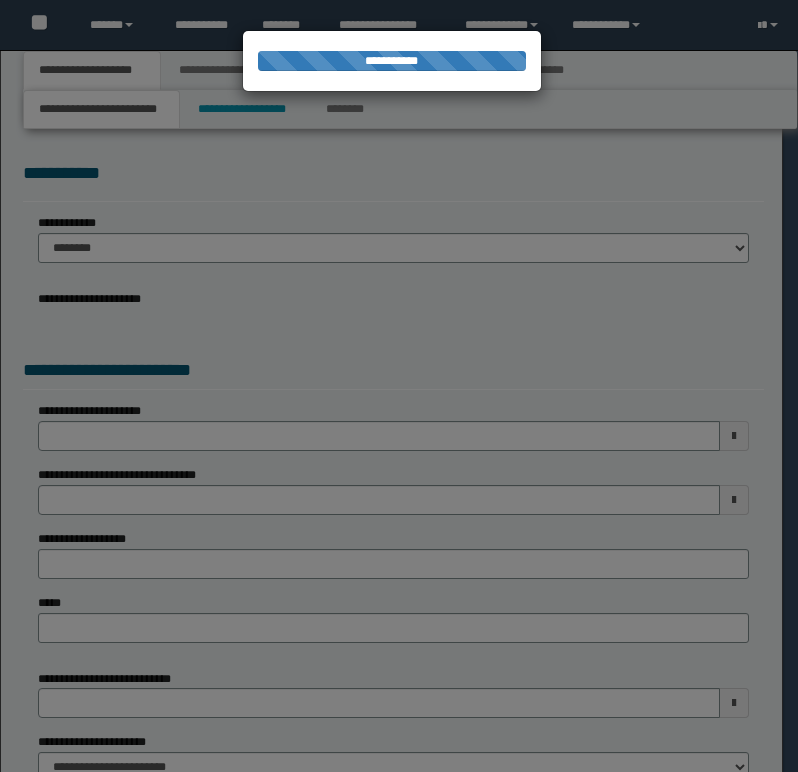 scroll, scrollTop: 0, scrollLeft: 0, axis: both 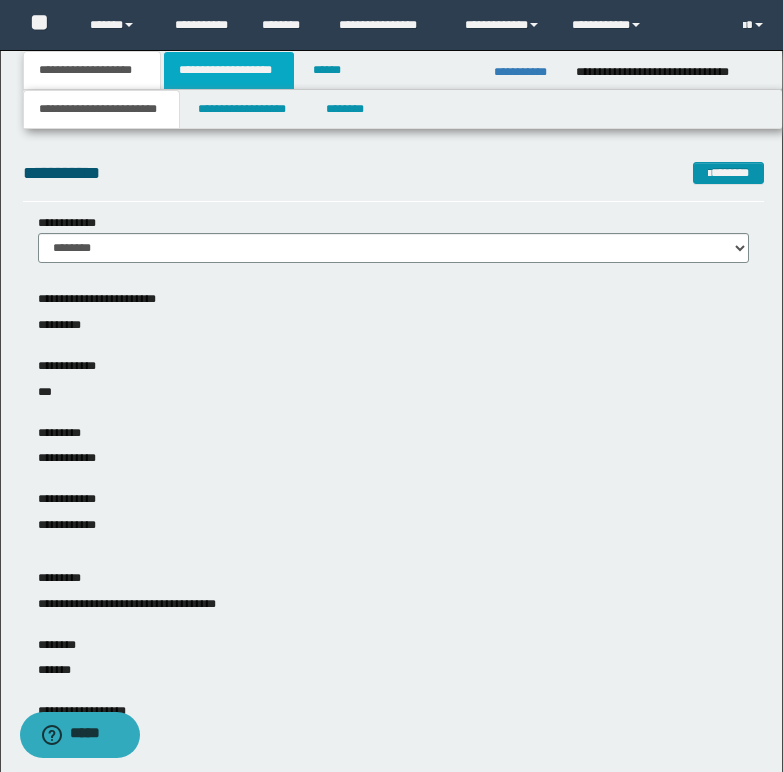 click on "**********" at bounding box center [229, 70] 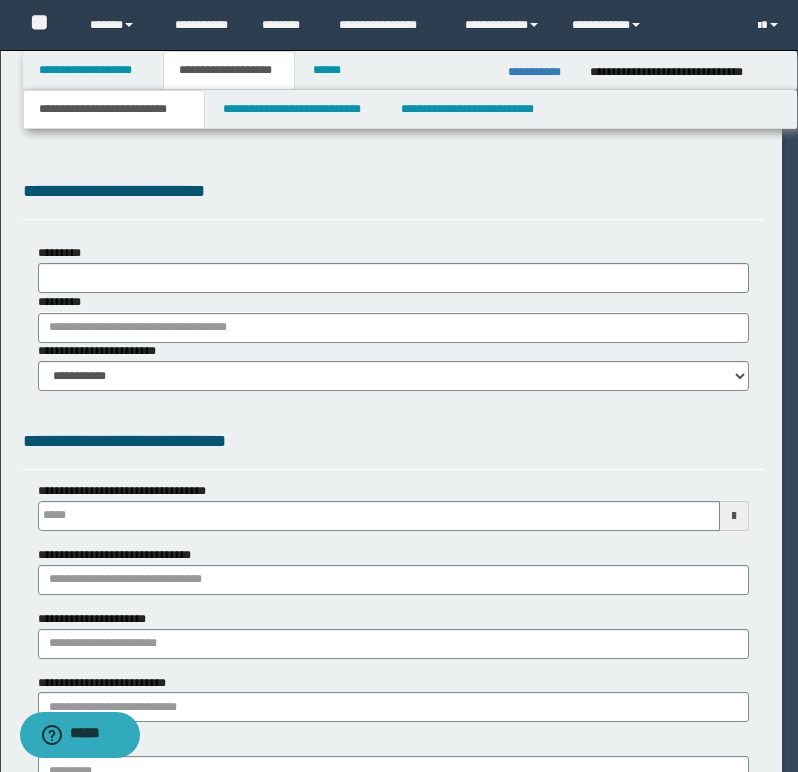 type 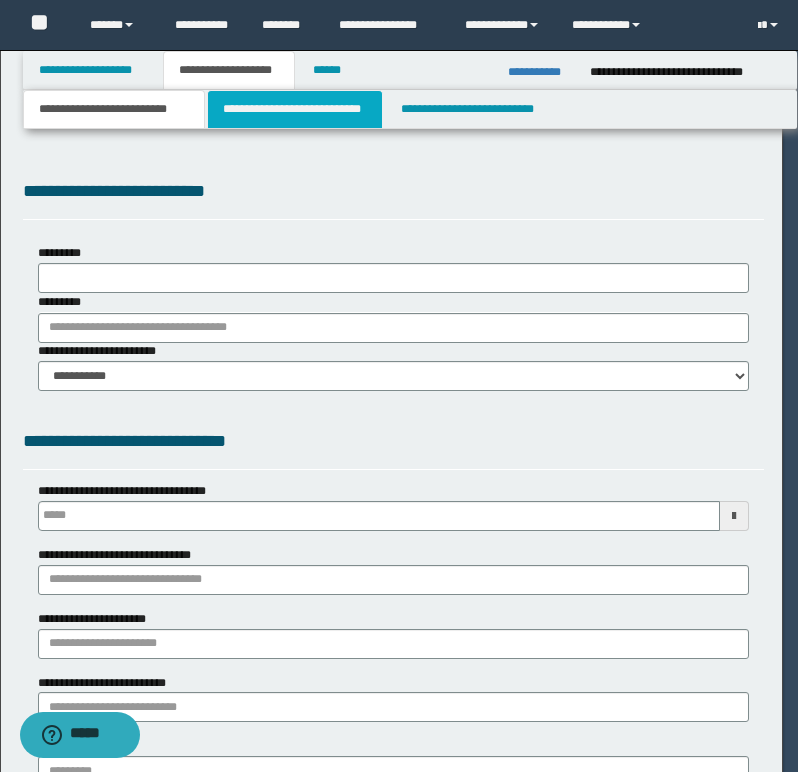 scroll, scrollTop: 0, scrollLeft: 0, axis: both 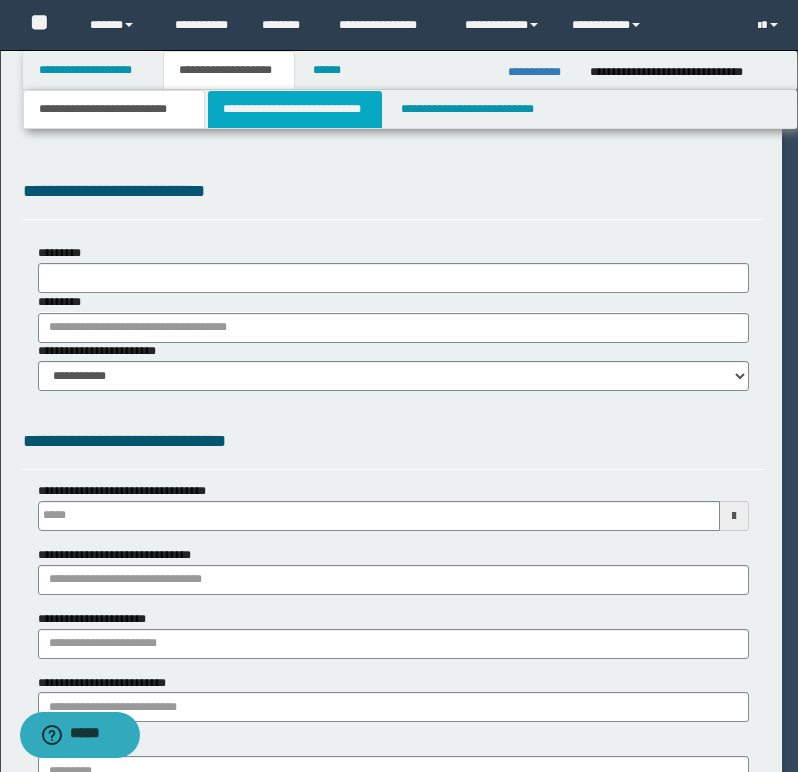 select on "*" 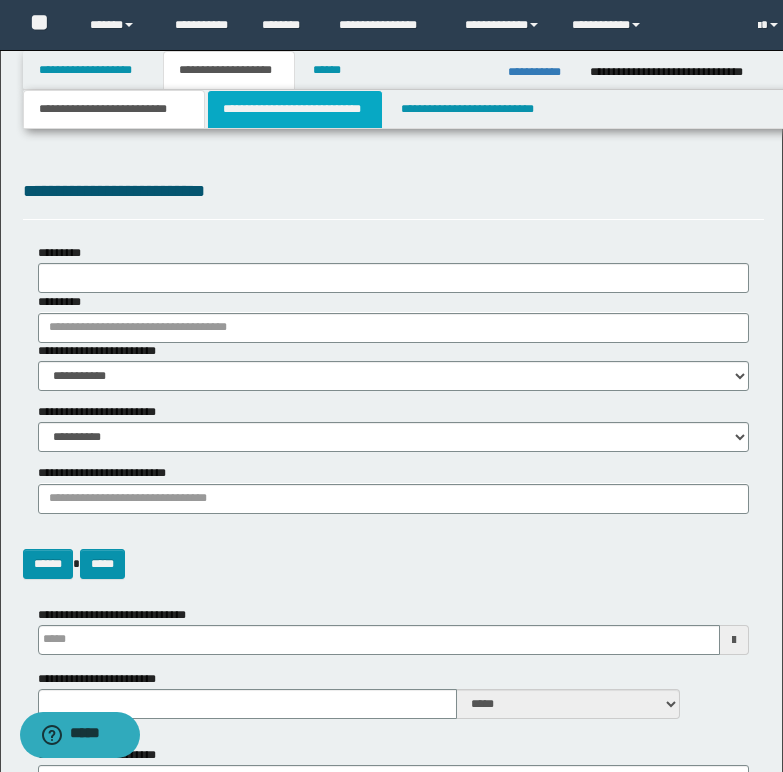 click on "**********" at bounding box center [295, 109] 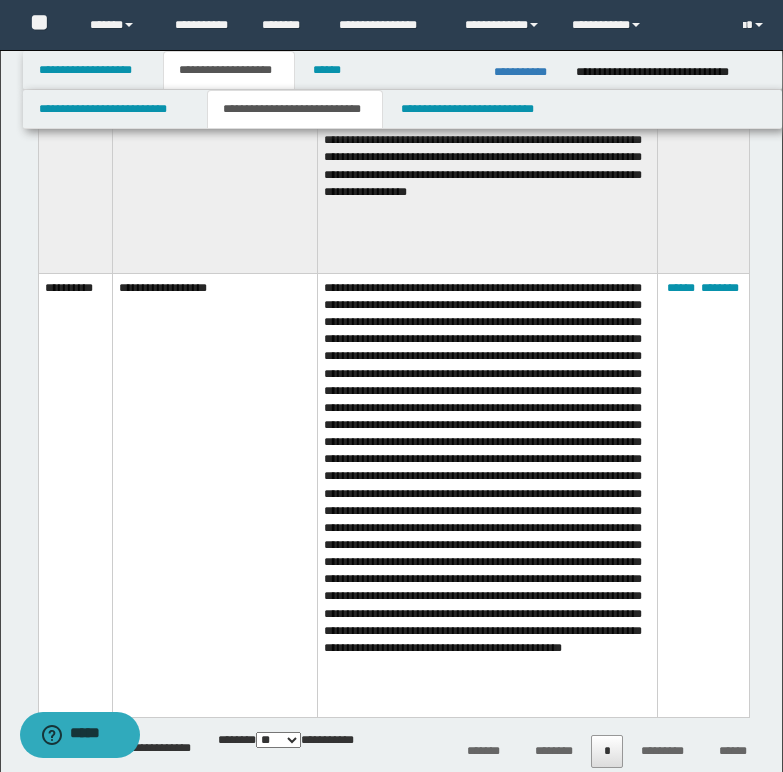 scroll, scrollTop: 1500, scrollLeft: 0, axis: vertical 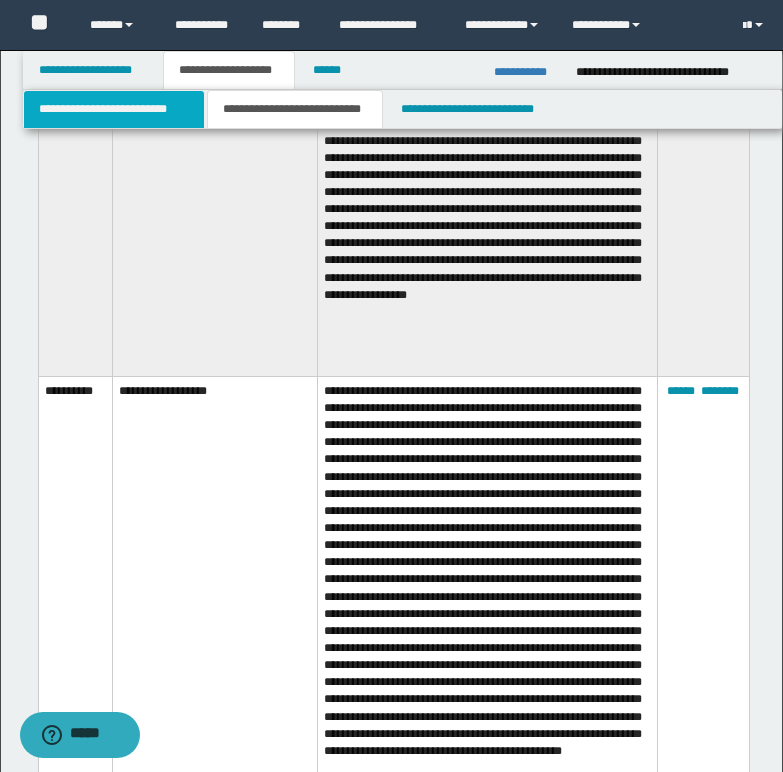 click on "**********" at bounding box center [114, 109] 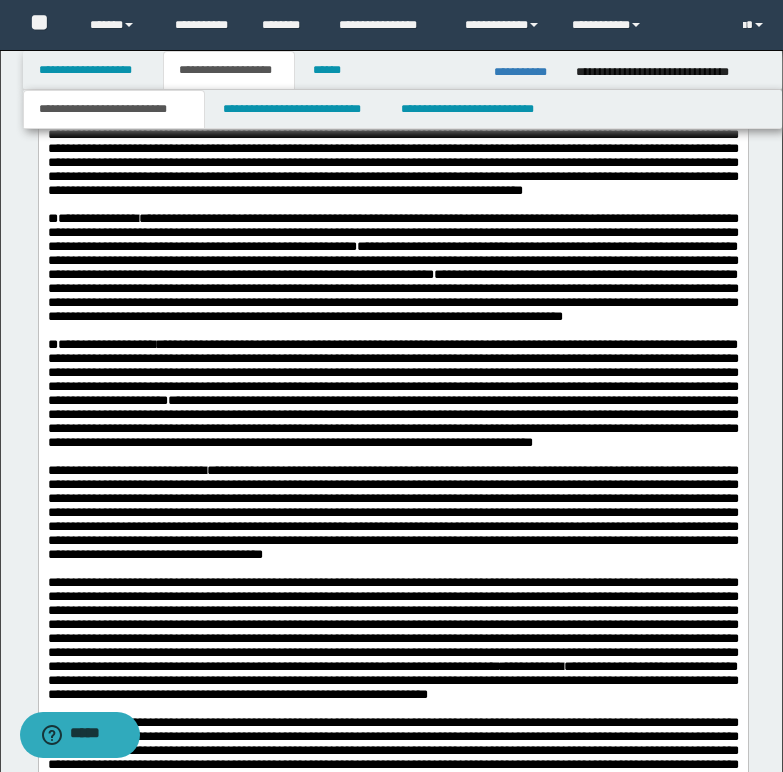 scroll, scrollTop: 1700, scrollLeft: 0, axis: vertical 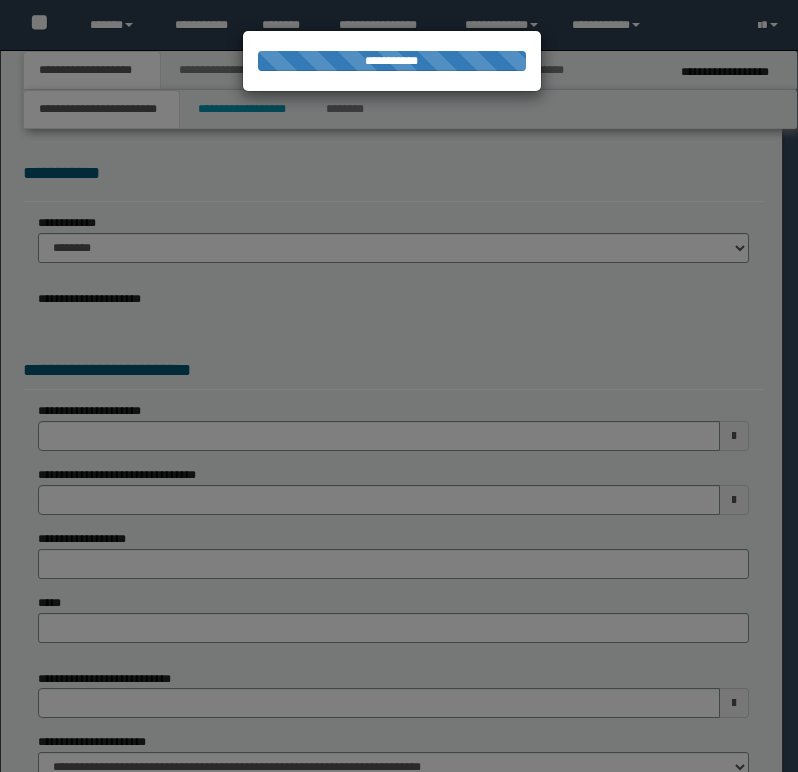 select on "*" 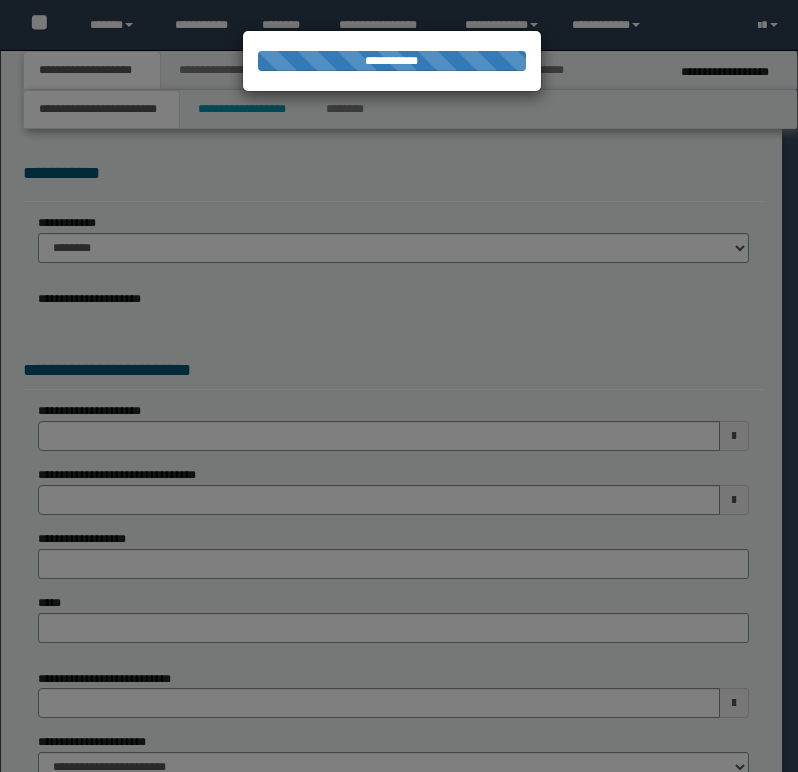 scroll, scrollTop: 0, scrollLeft: 0, axis: both 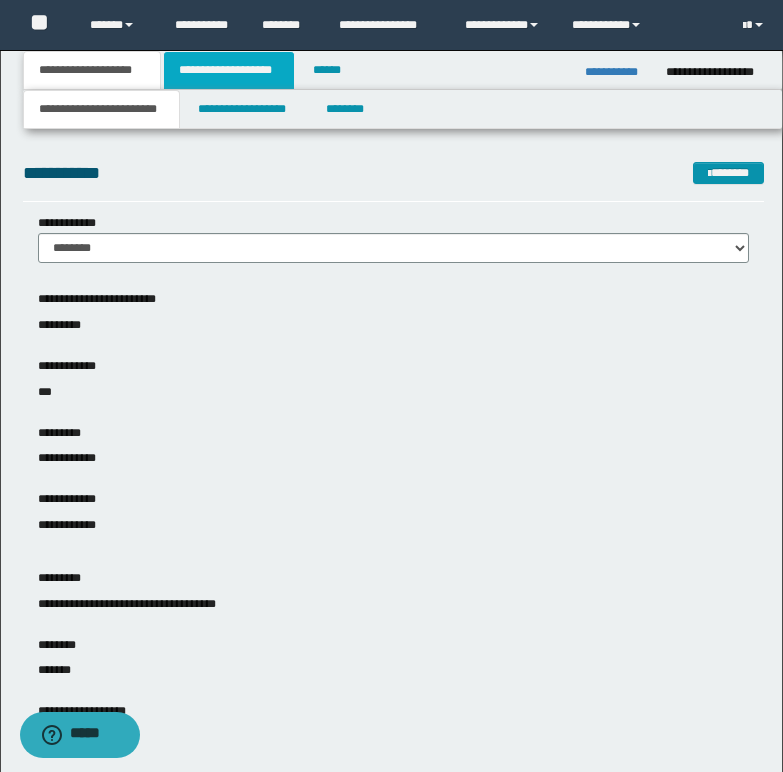 click on "**********" at bounding box center [229, 70] 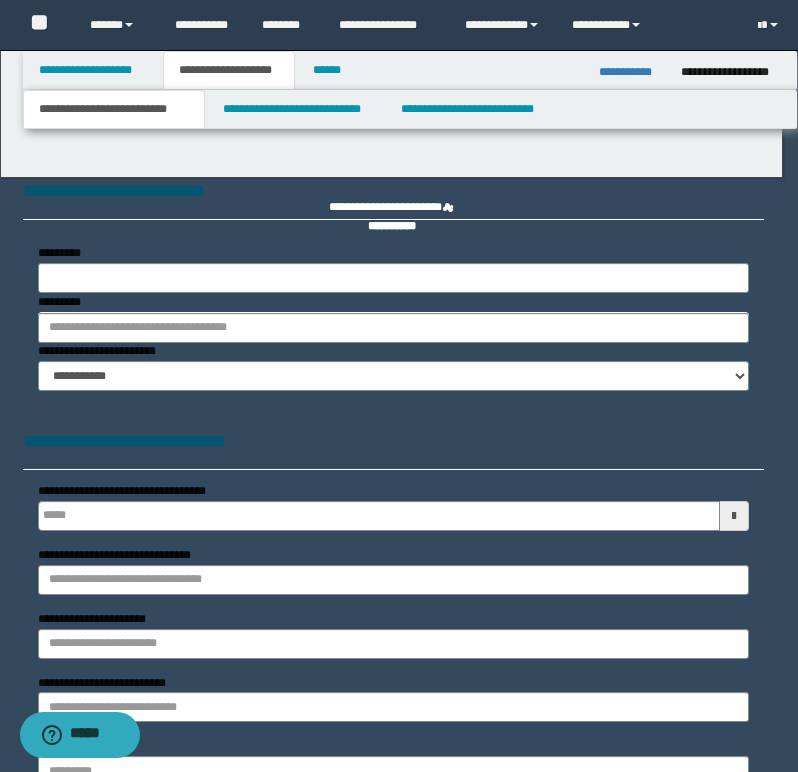 type 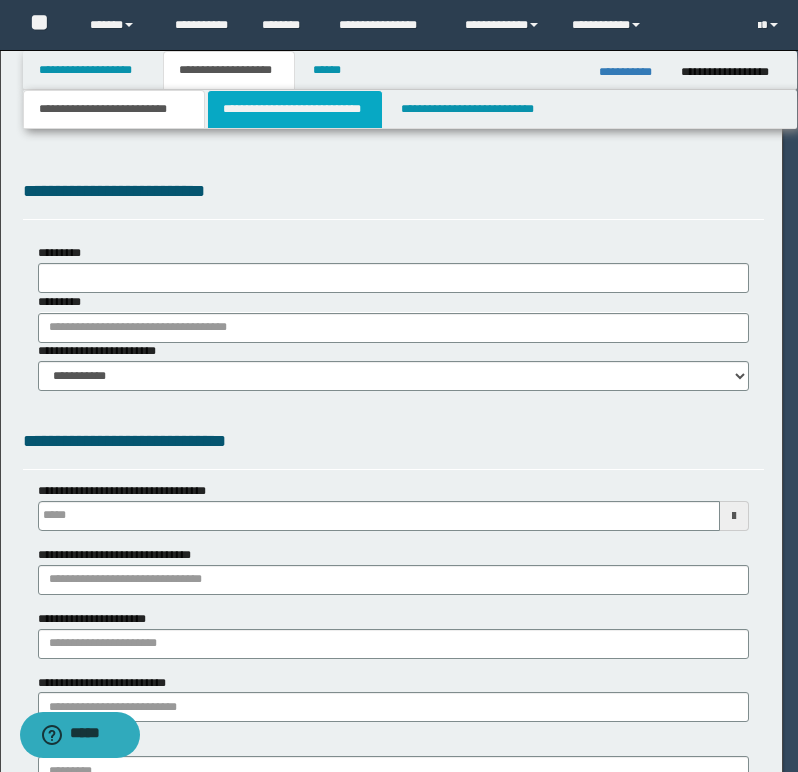 scroll, scrollTop: 0, scrollLeft: 0, axis: both 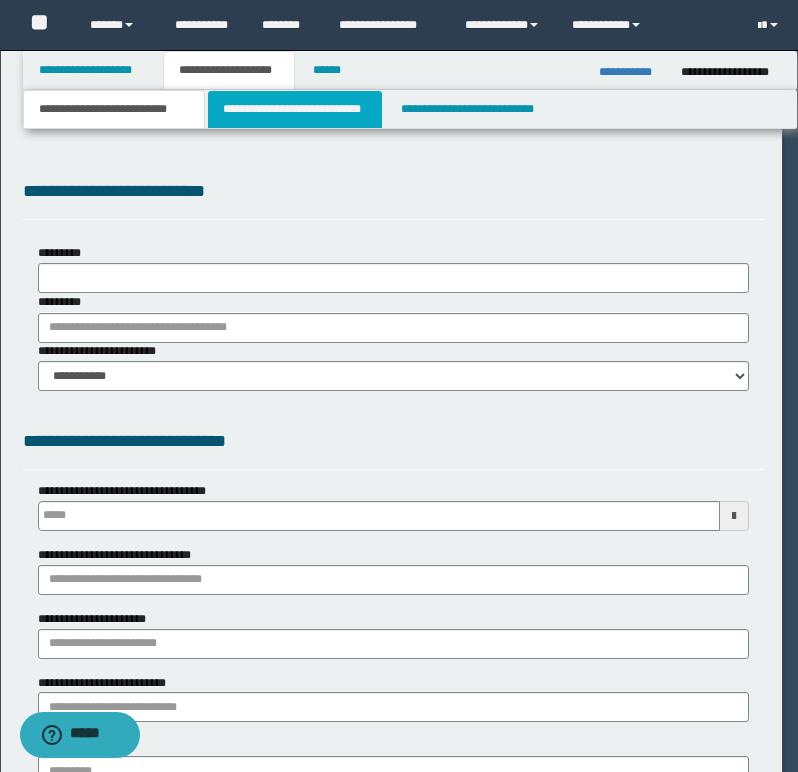 select on "*" 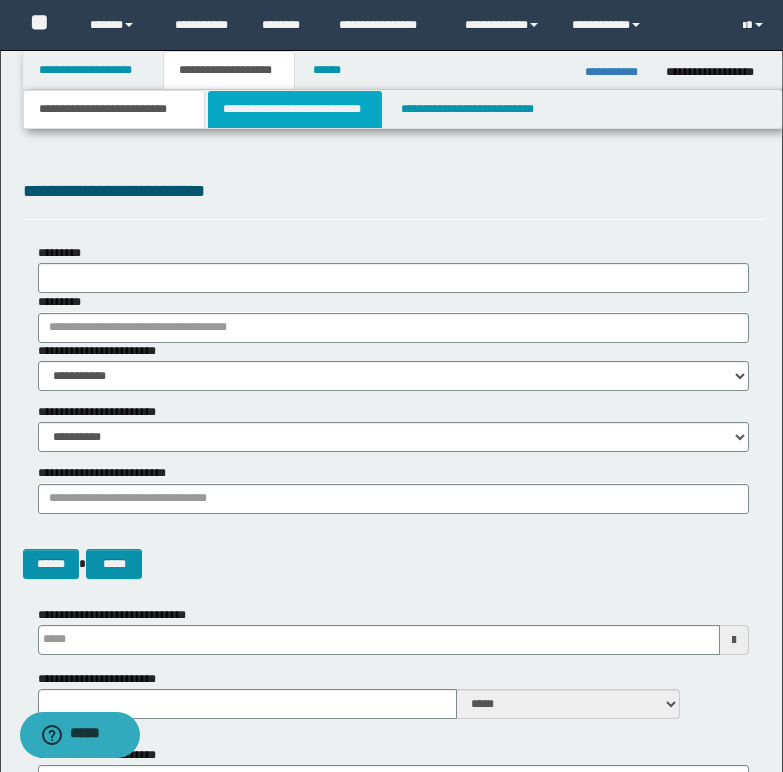 click on "**********" at bounding box center [295, 109] 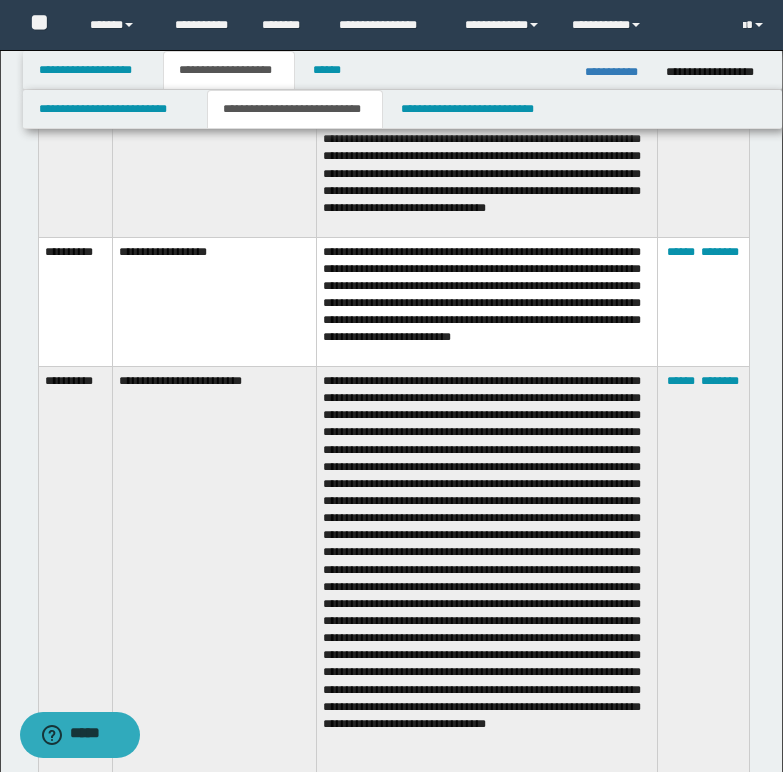 scroll, scrollTop: 1200, scrollLeft: 0, axis: vertical 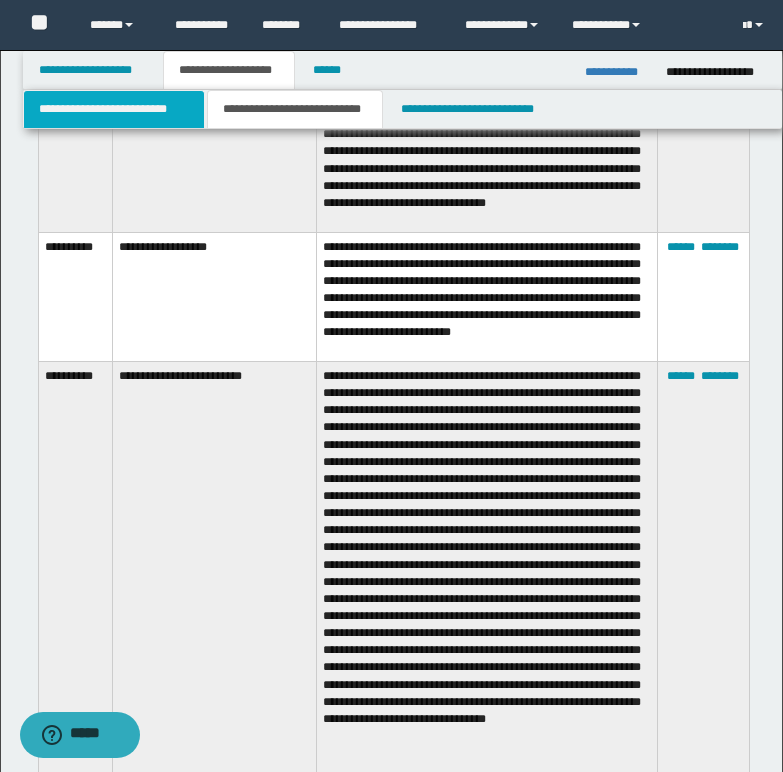 click on "**********" at bounding box center (114, 109) 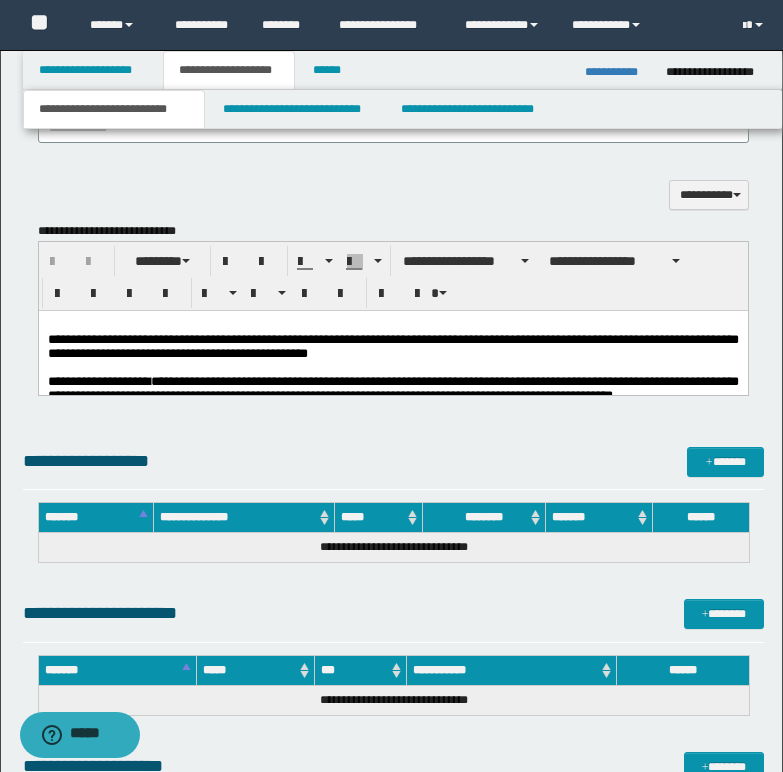 scroll, scrollTop: 1400, scrollLeft: 0, axis: vertical 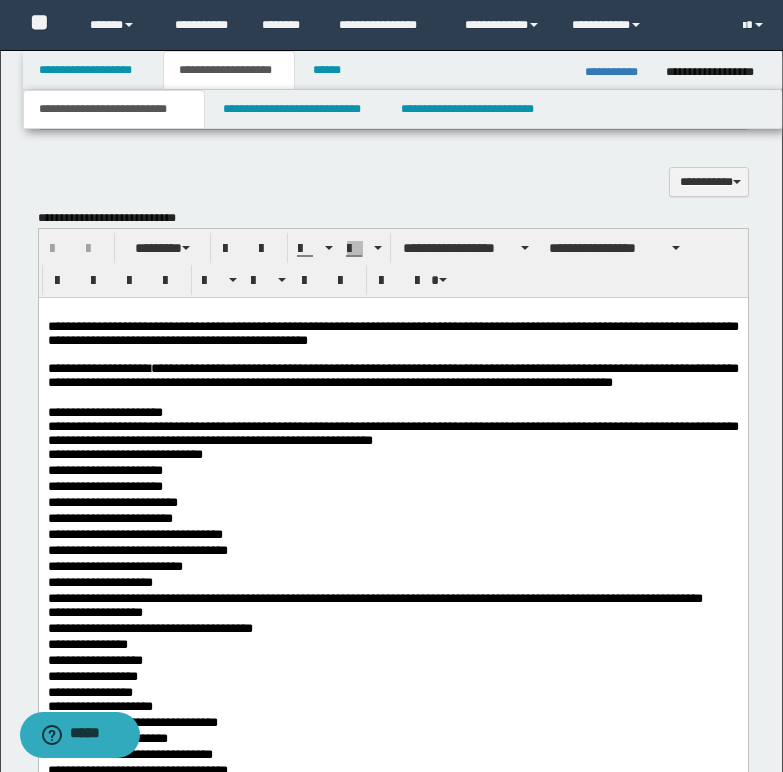 click on "**********" at bounding box center [392, 333] 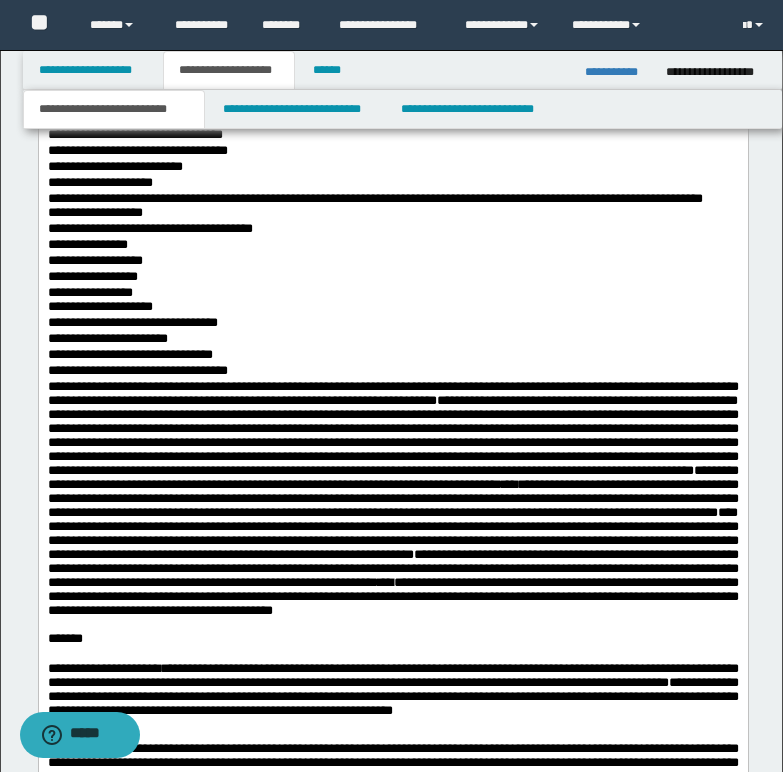 scroll, scrollTop: 1600, scrollLeft: 0, axis: vertical 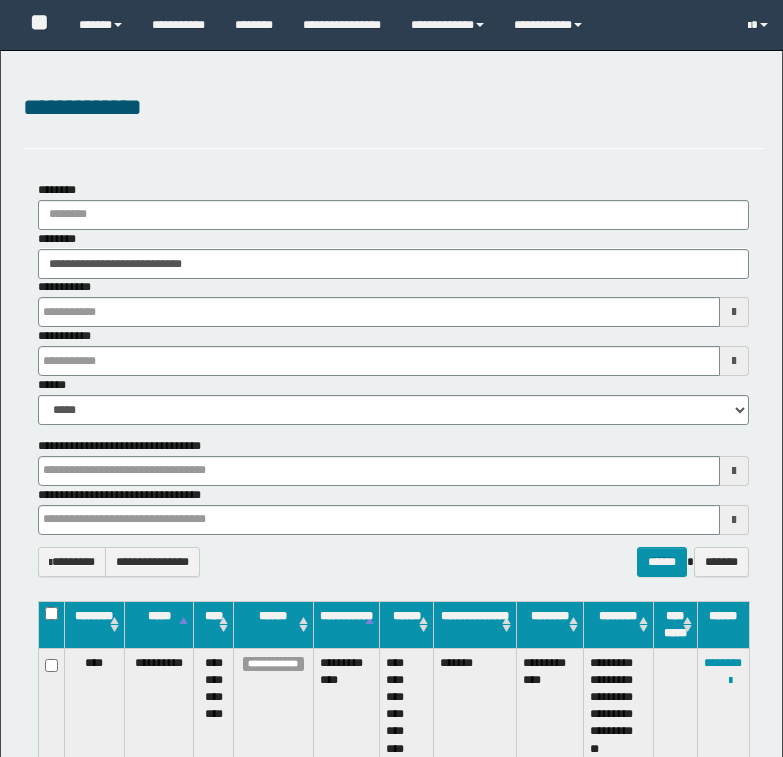 click on "**********" at bounding box center [393, 264] 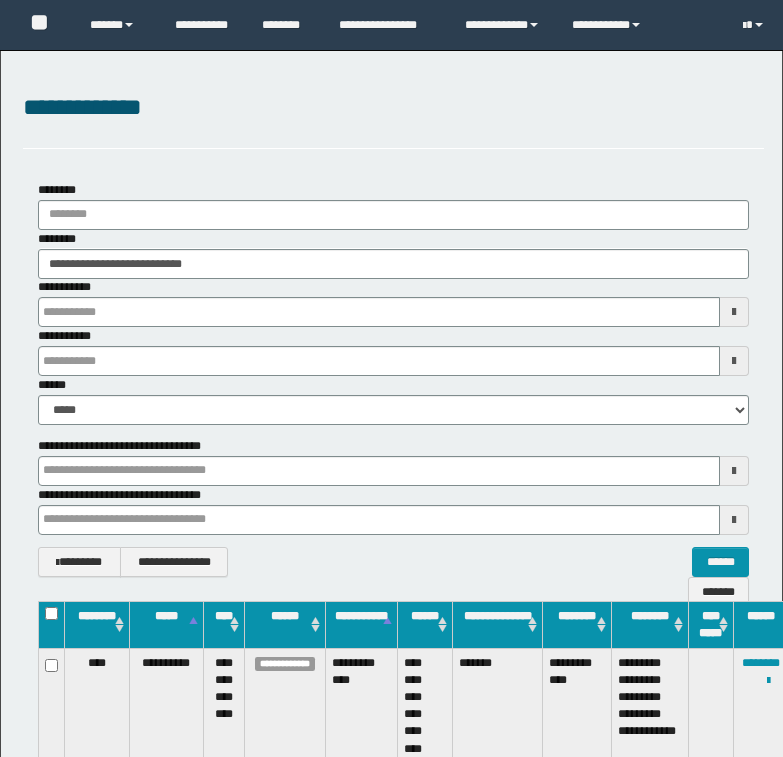 scroll, scrollTop: 148, scrollLeft: 0, axis: vertical 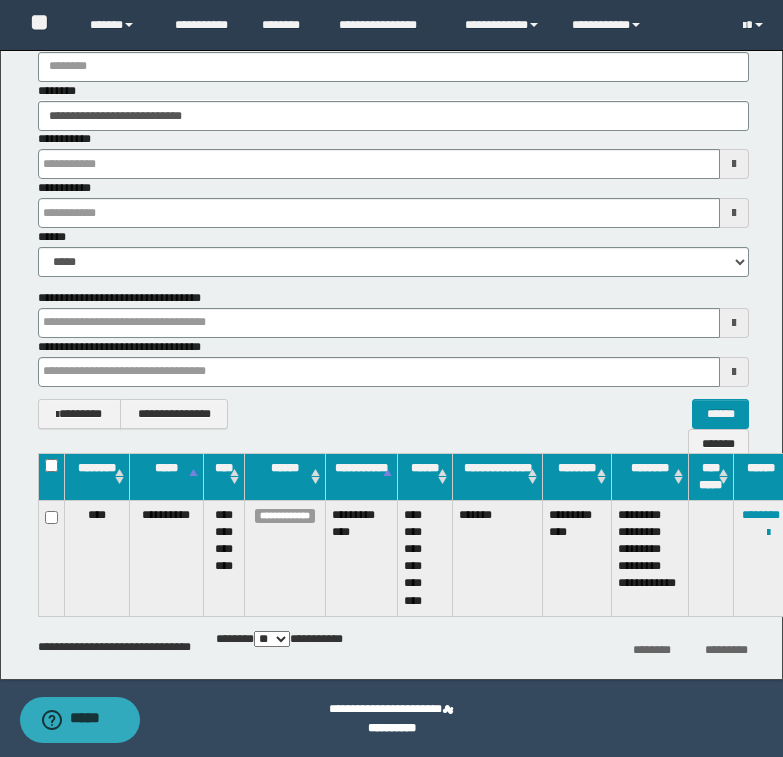 type on "********" 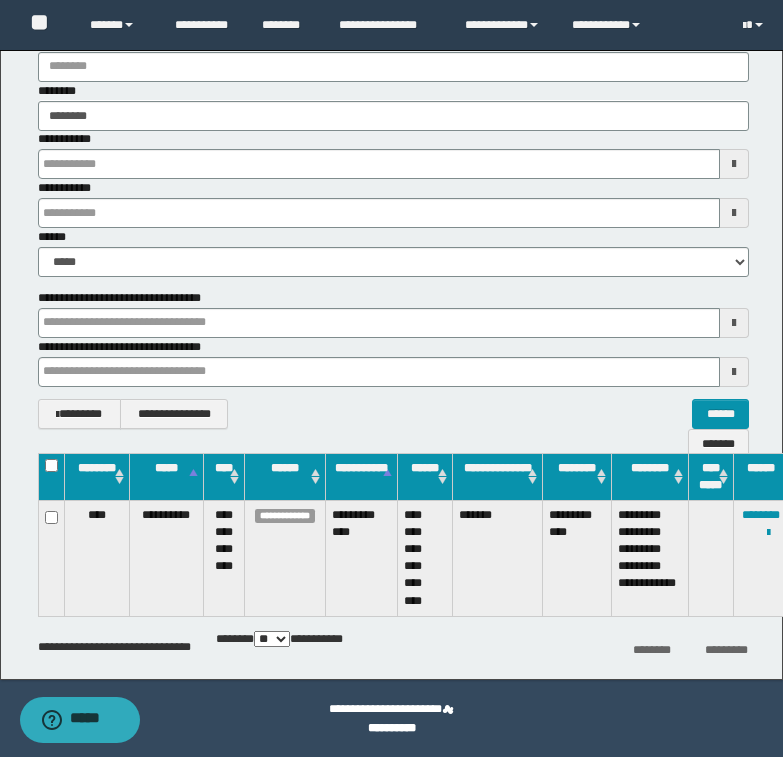 type on "********" 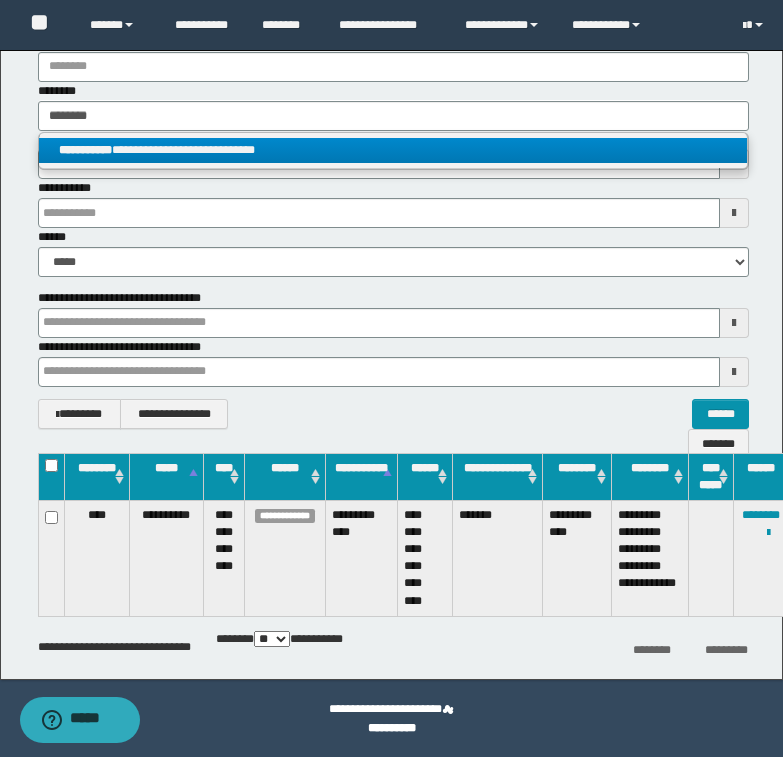 type on "********" 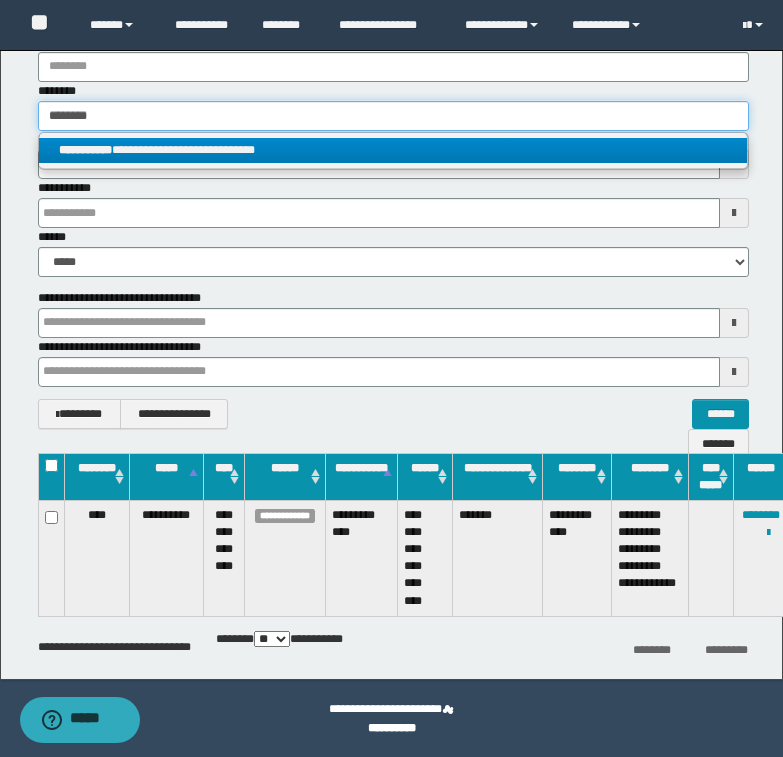 type 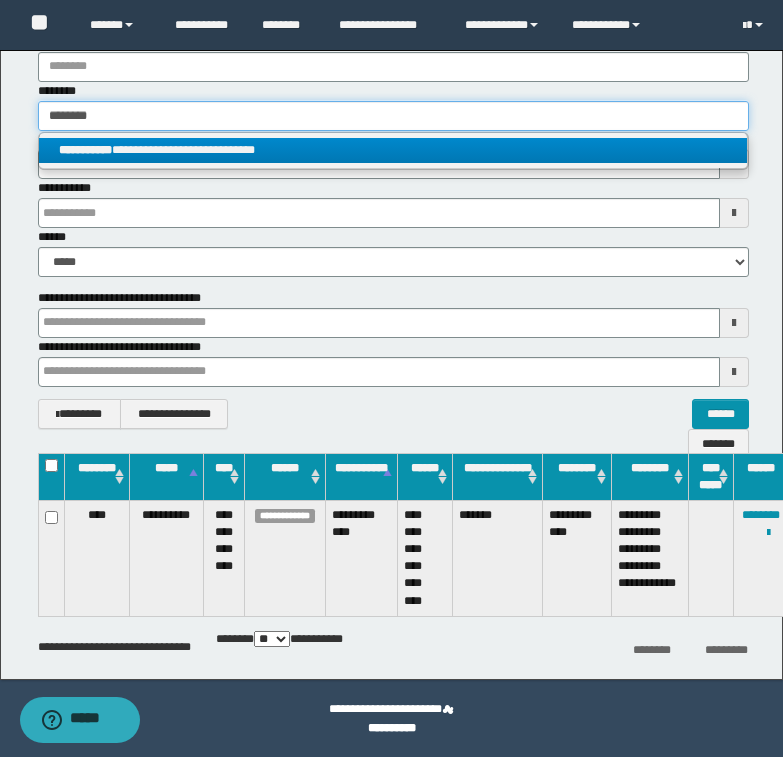 type on "**********" 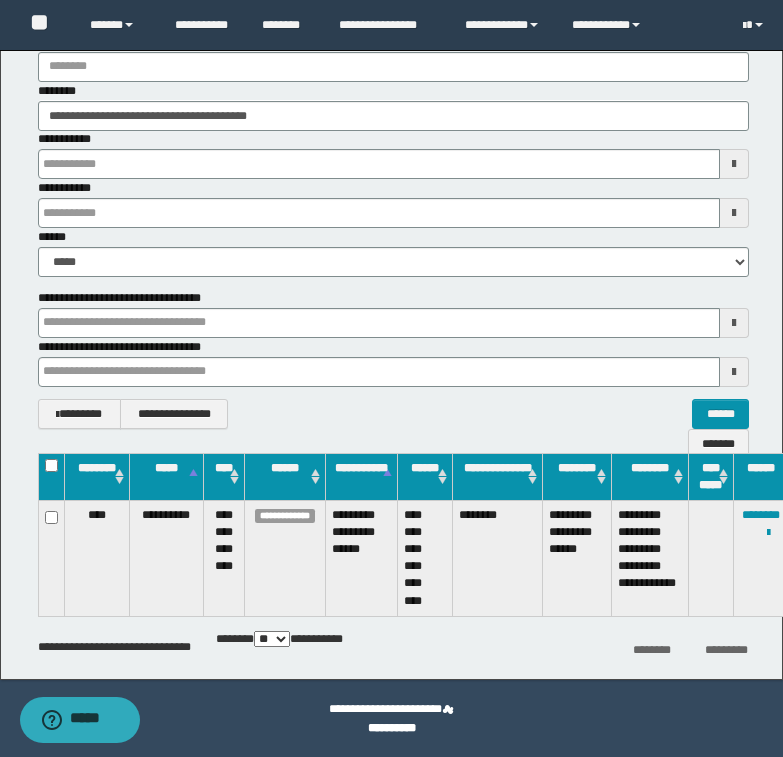 click on "**********" at bounding box center (761, 558) 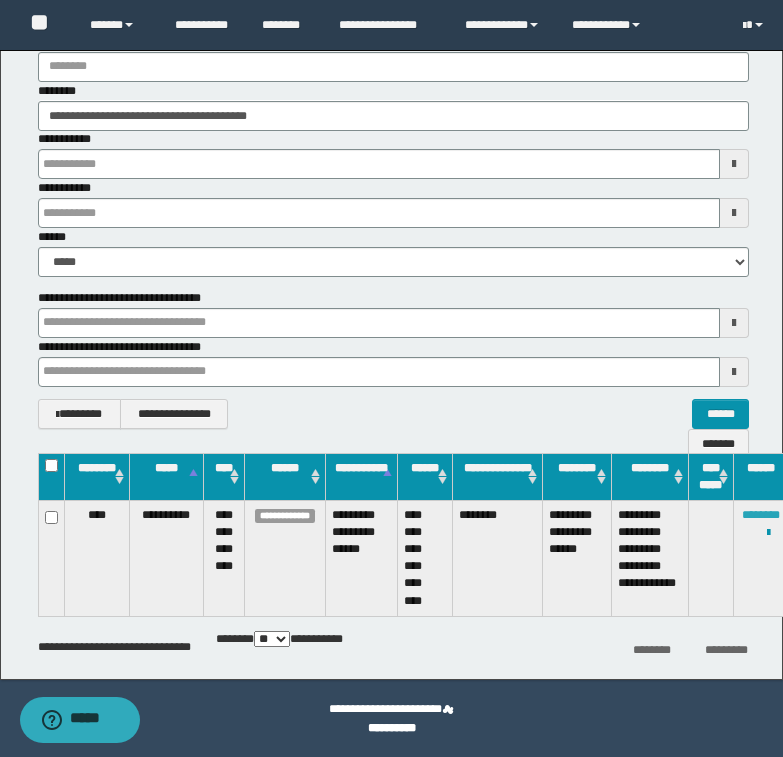 click on "********" at bounding box center [761, 515] 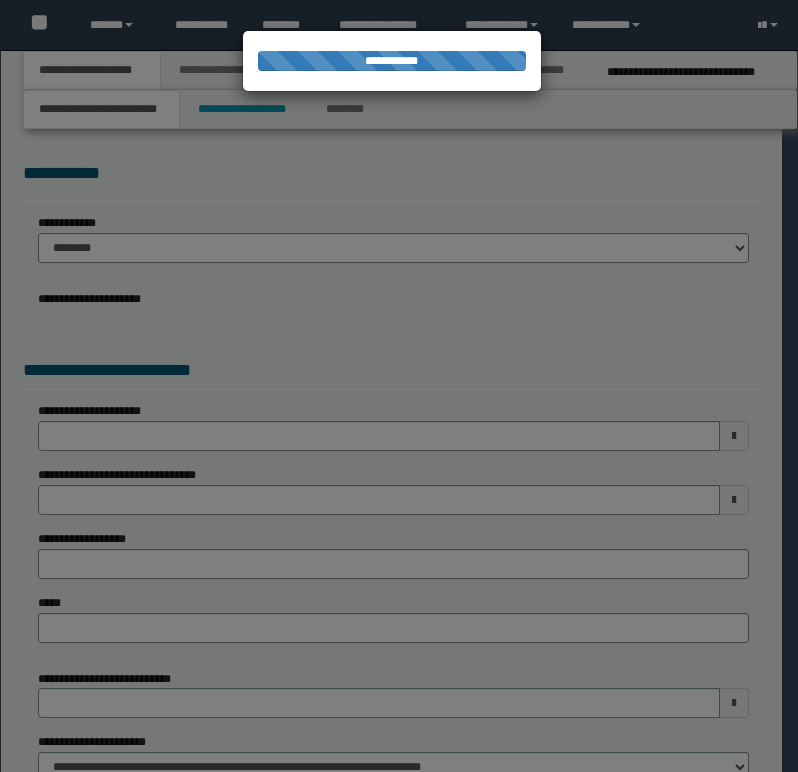 scroll, scrollTop: 0, scrollLeft: 0, axis: both 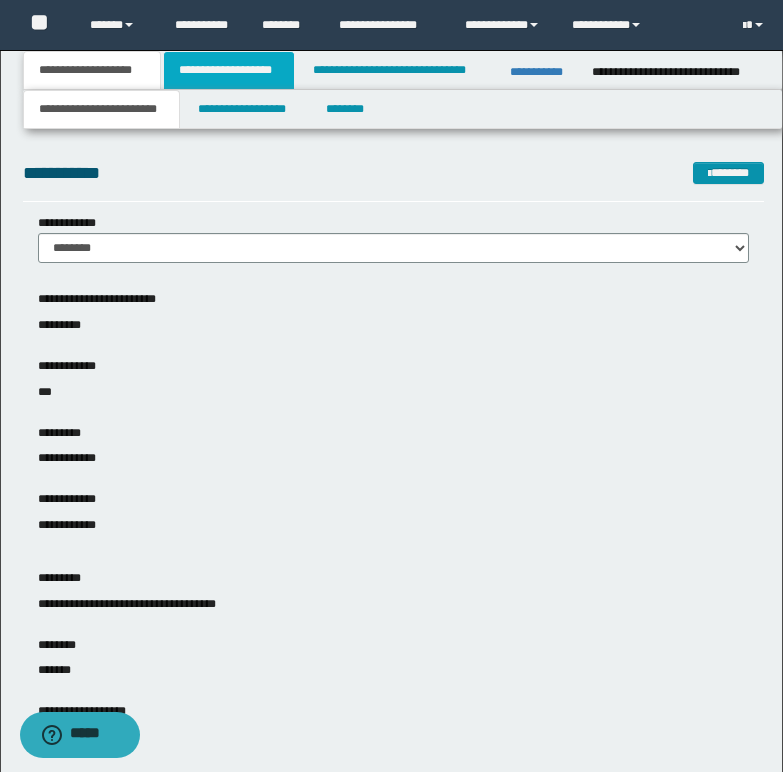 click on "**********" at bounding box center (229, 70) 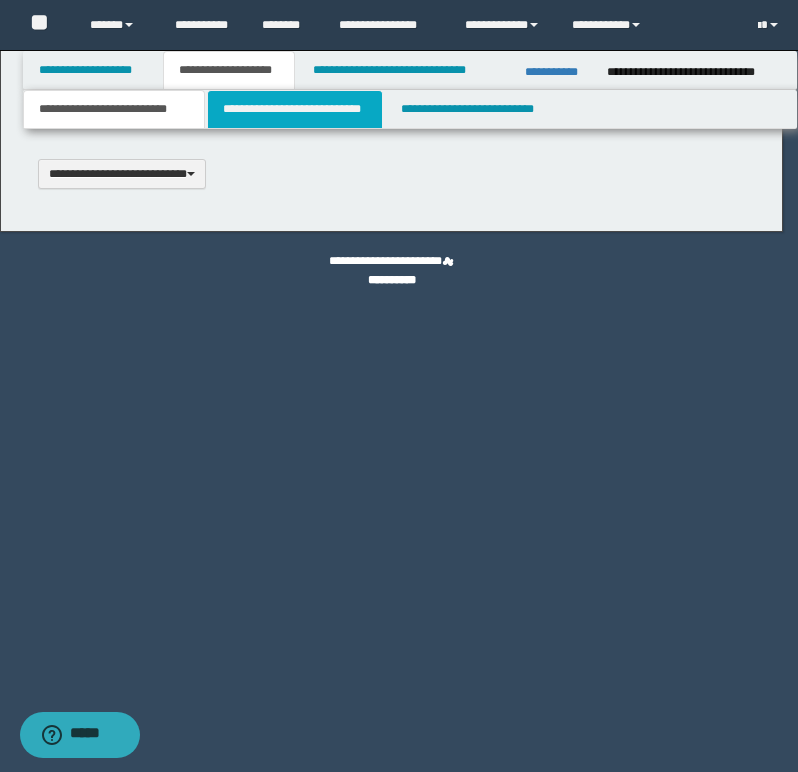 type 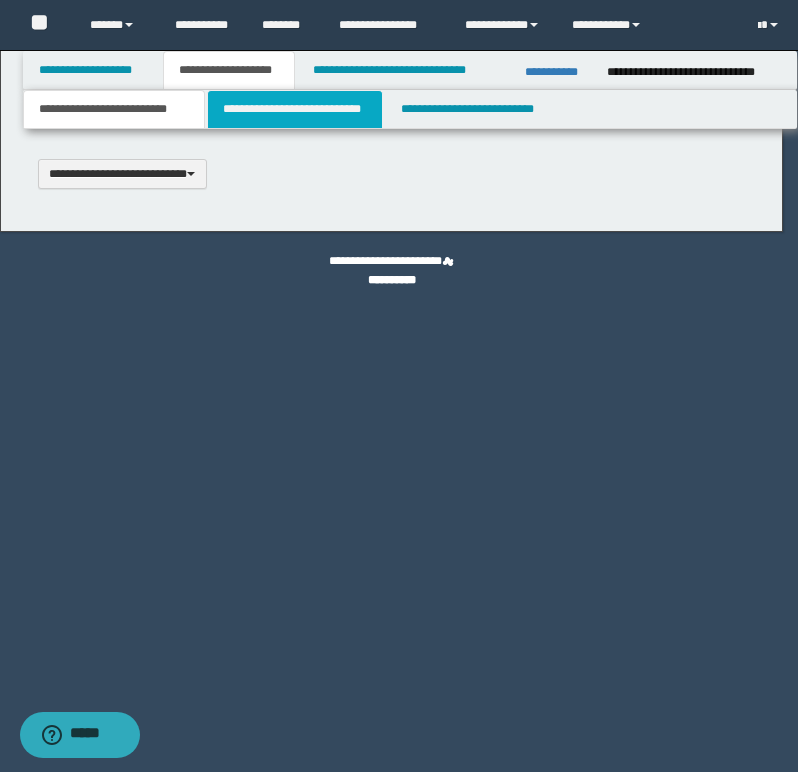 select on "*" 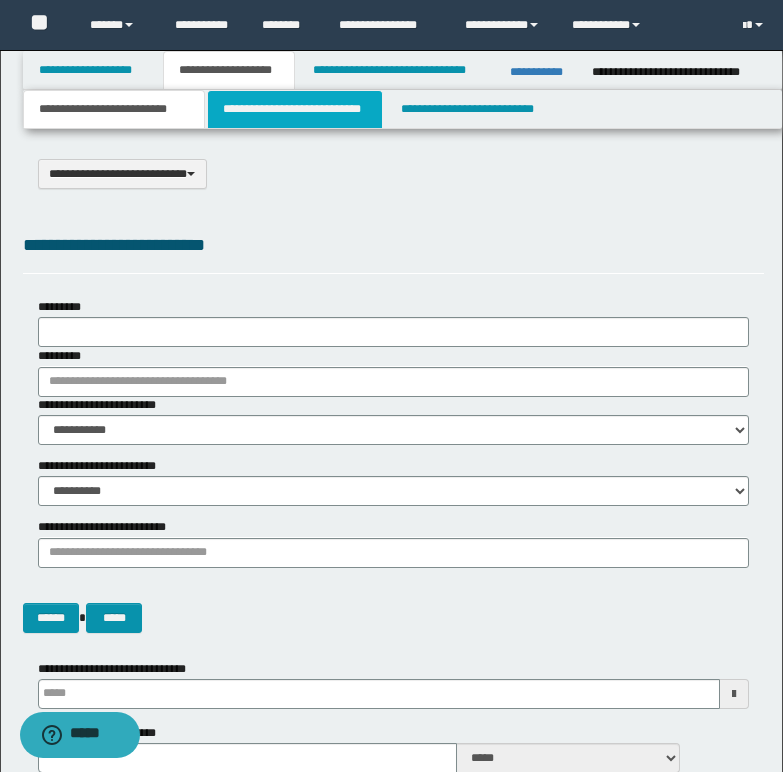 click on "**********" at bounding box center [295, 109] 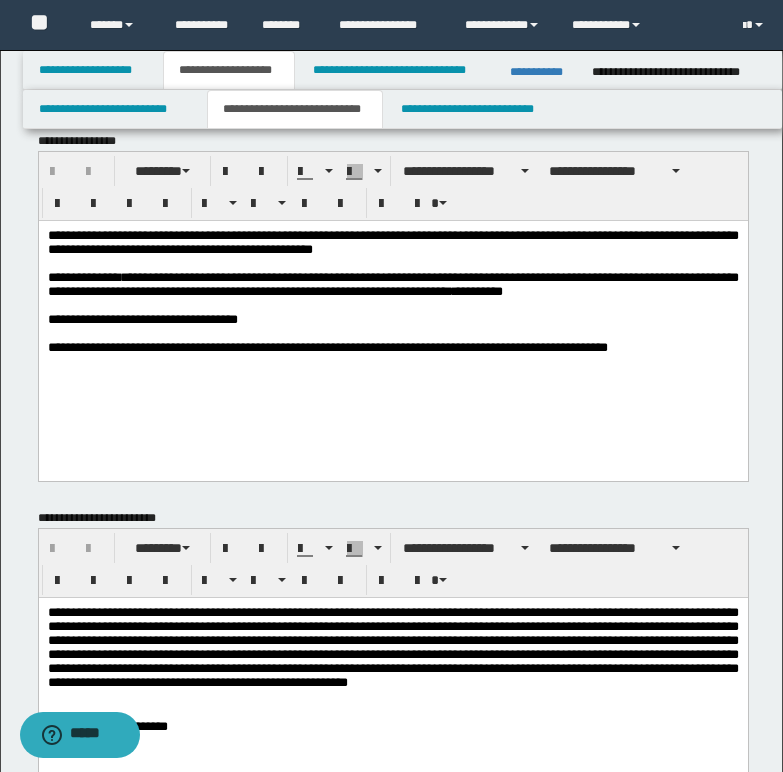 scroll, scrollTop: 0, scrollLeft: 0, axis: both 